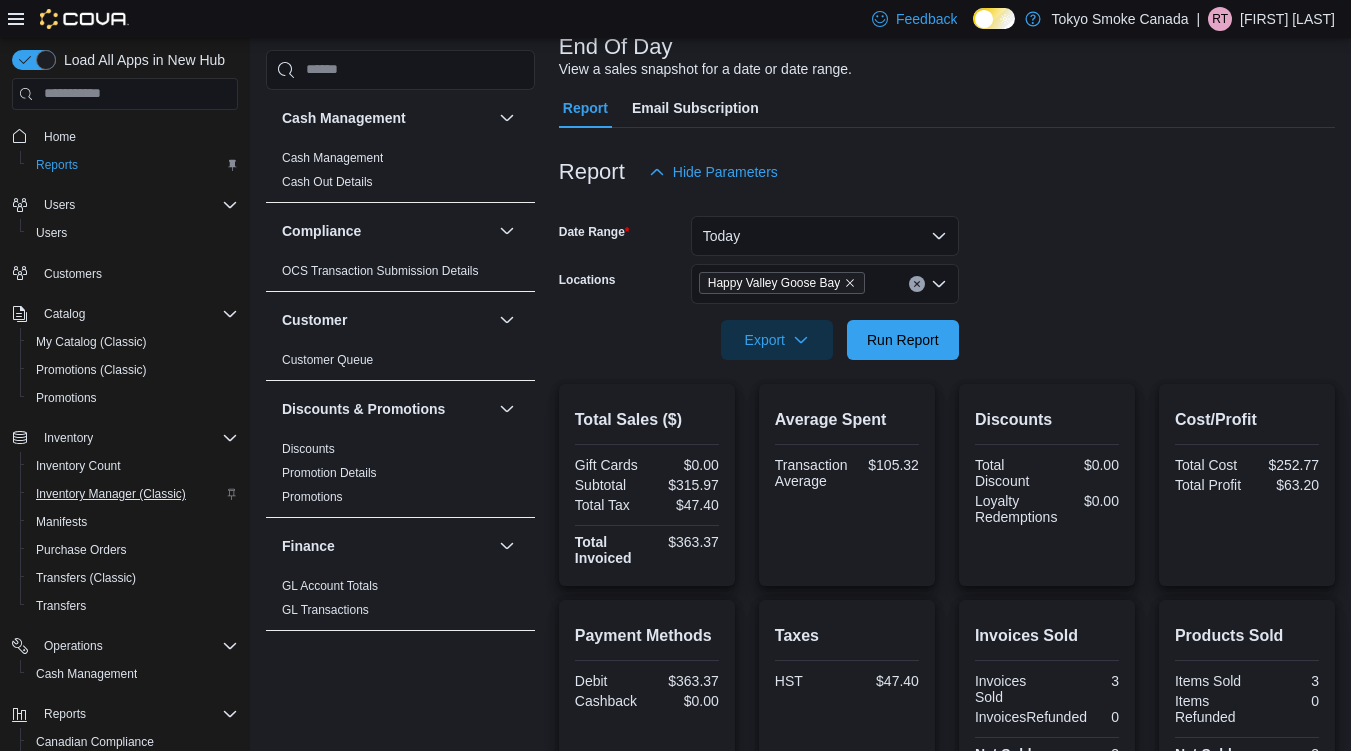 scroll, scrollTop: 132, scrollLeft: 0, axis: vertical 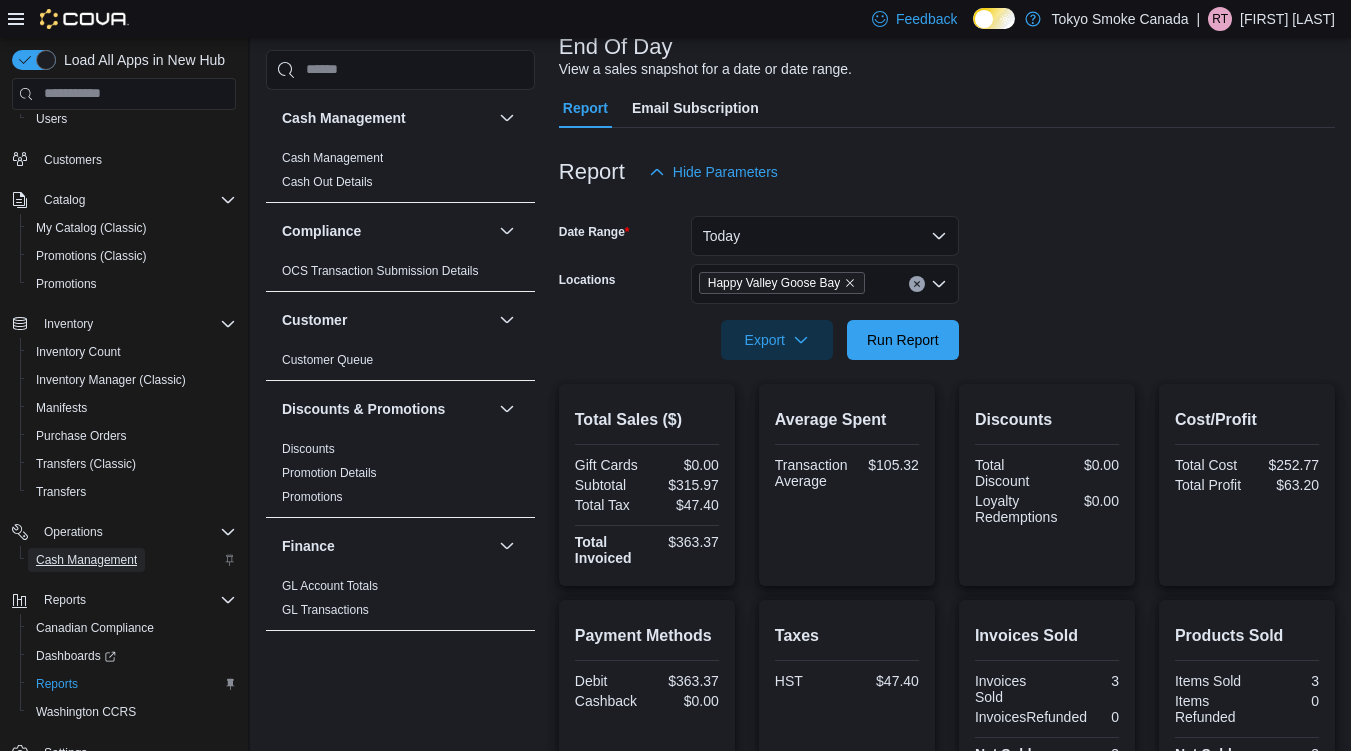 click on "Cash Management" at bounding box center (86, 560) 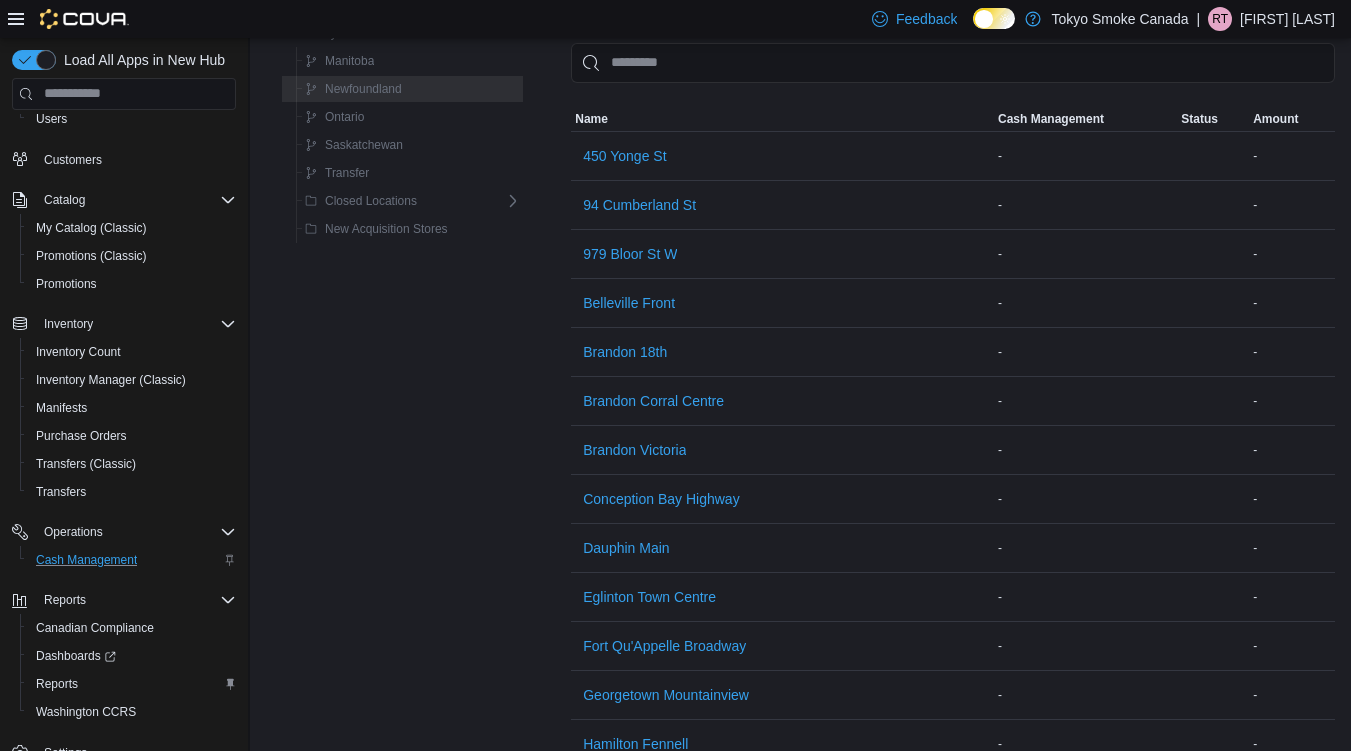 scroll, scrollTop: 0, scrollLeft: 0, axis: both 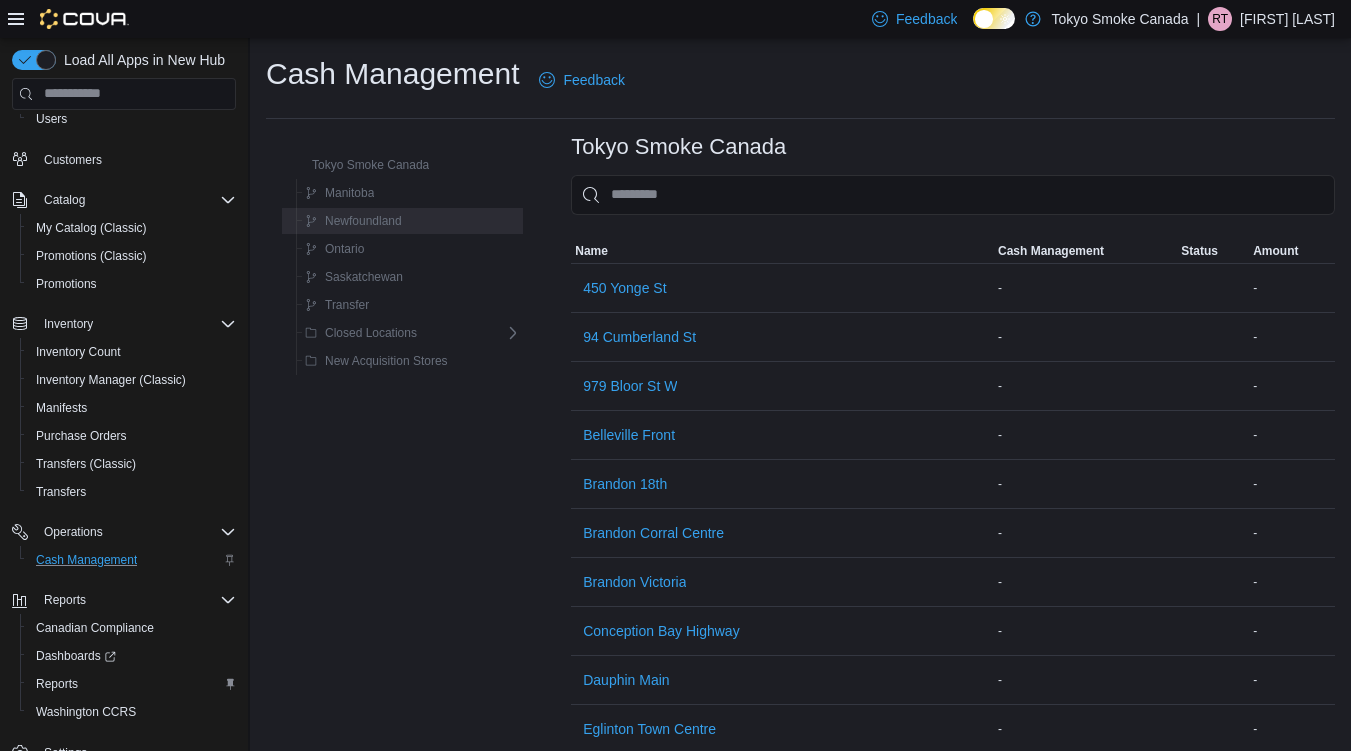 click on "Newfoundland" at bounding box center [409, 221] 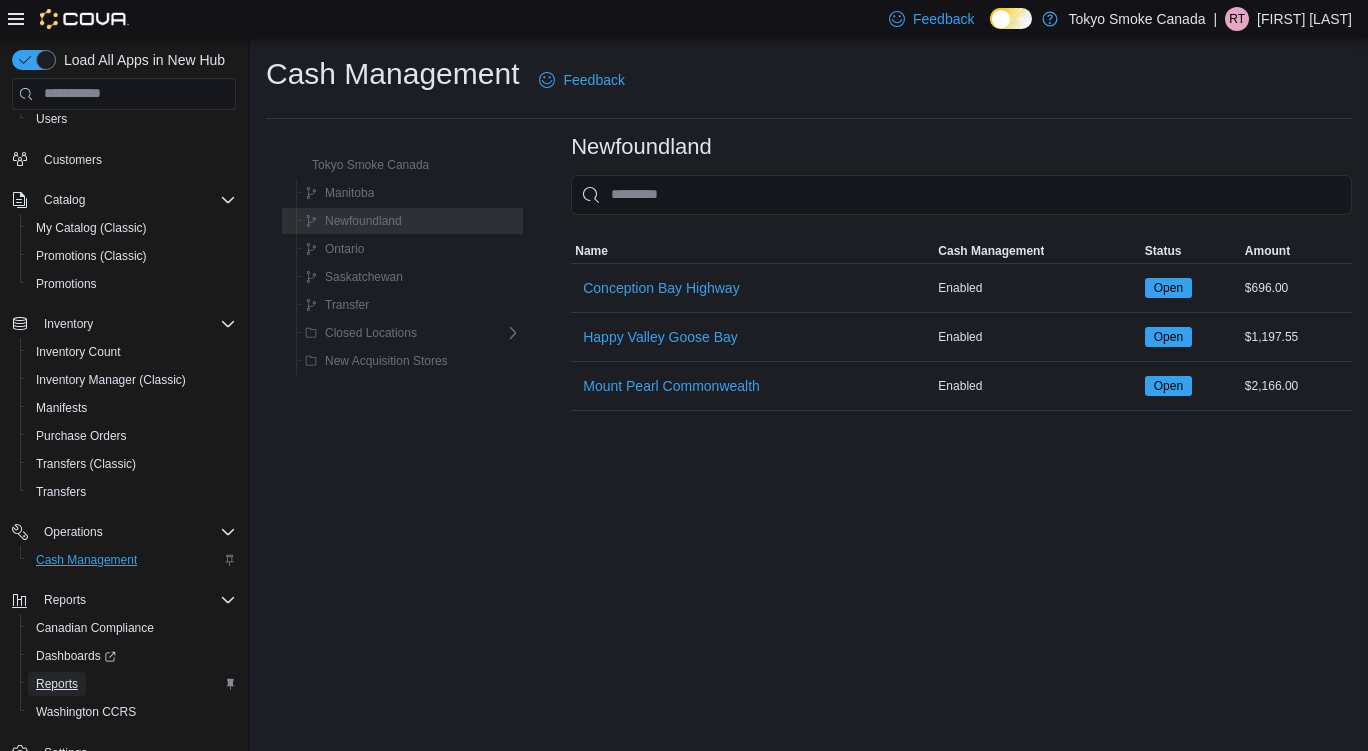 click on "Reports" at bounding box center [57, 684] 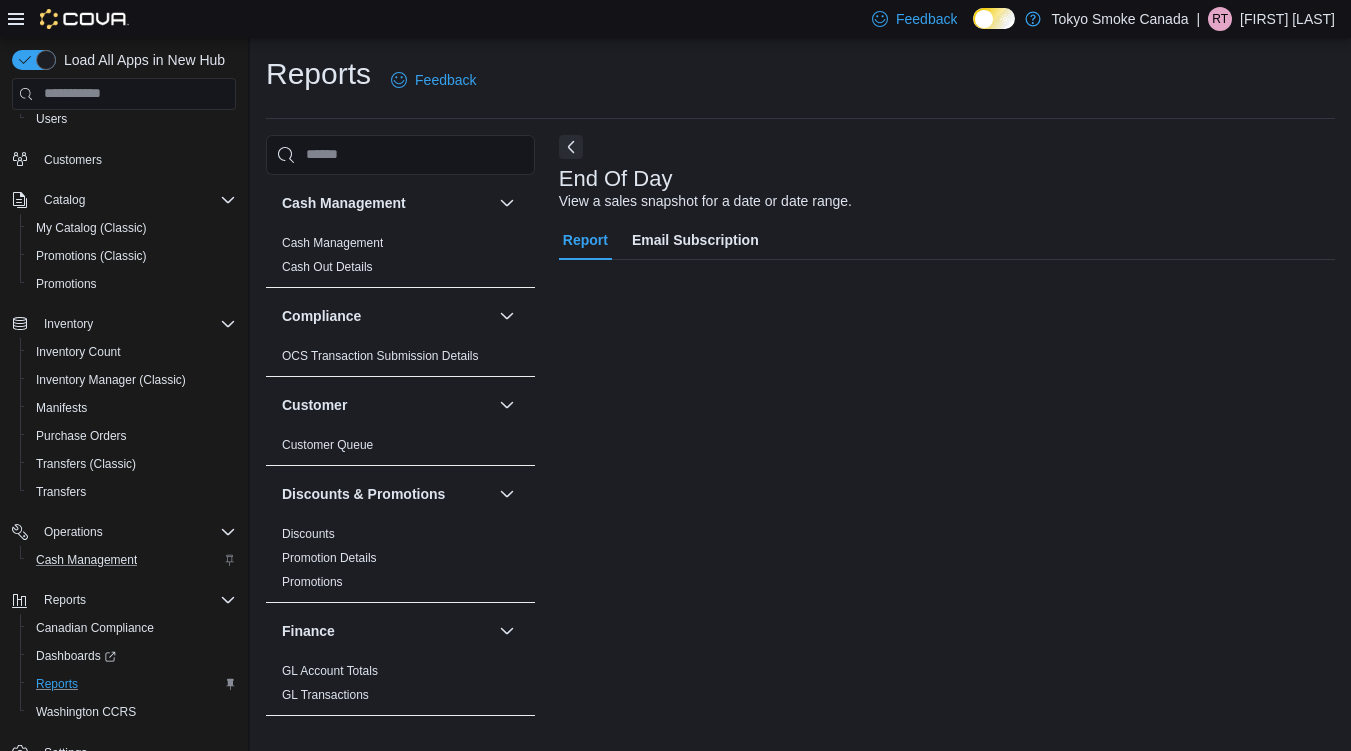 scroll, scrollTop: 3, scrollLeft: 0, axis: vertical 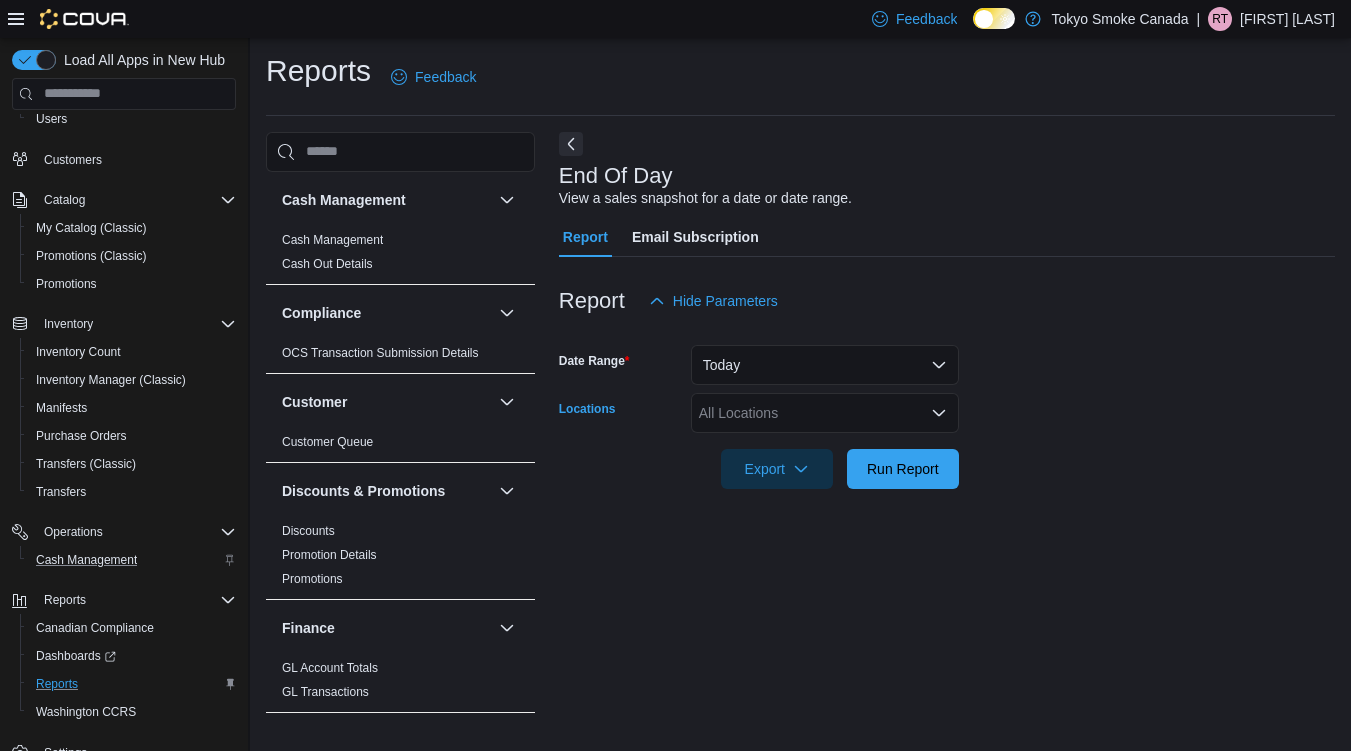 click on "All Locations" at bounding box center [825, 413] 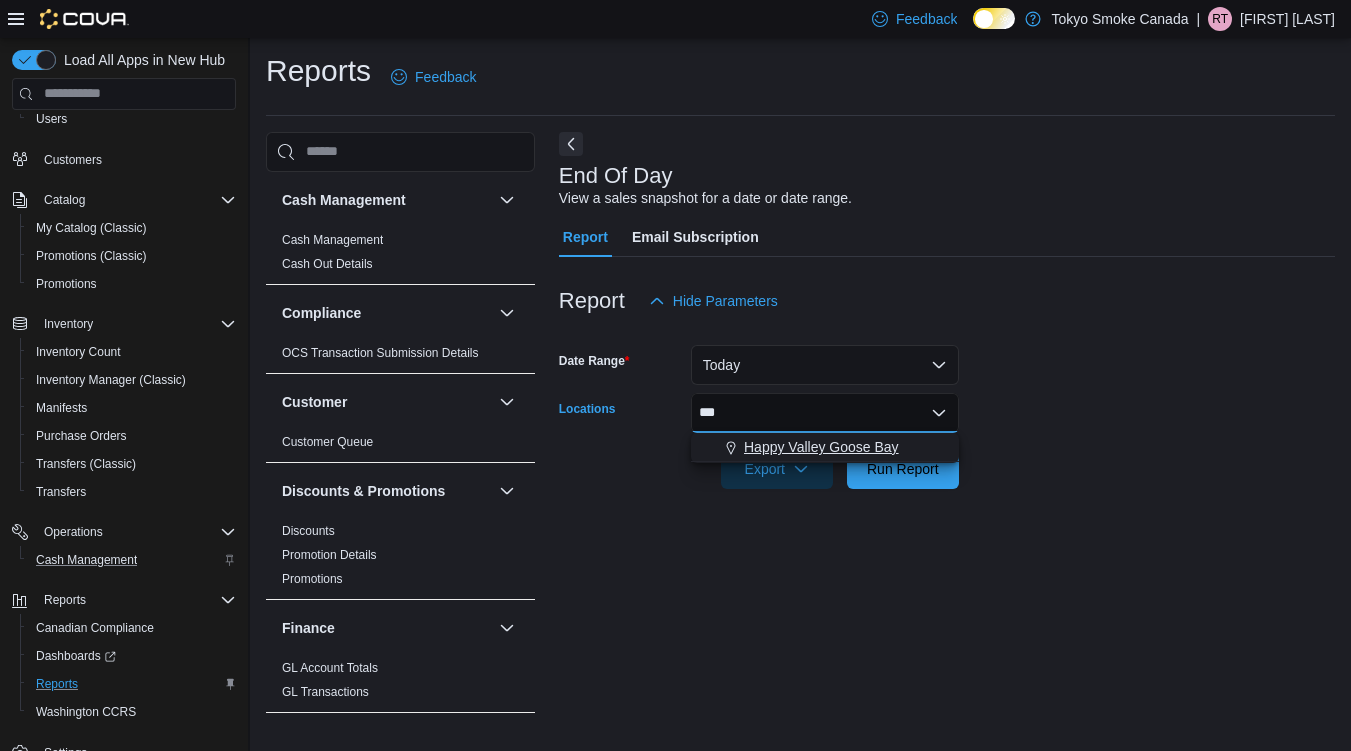 type on "***" 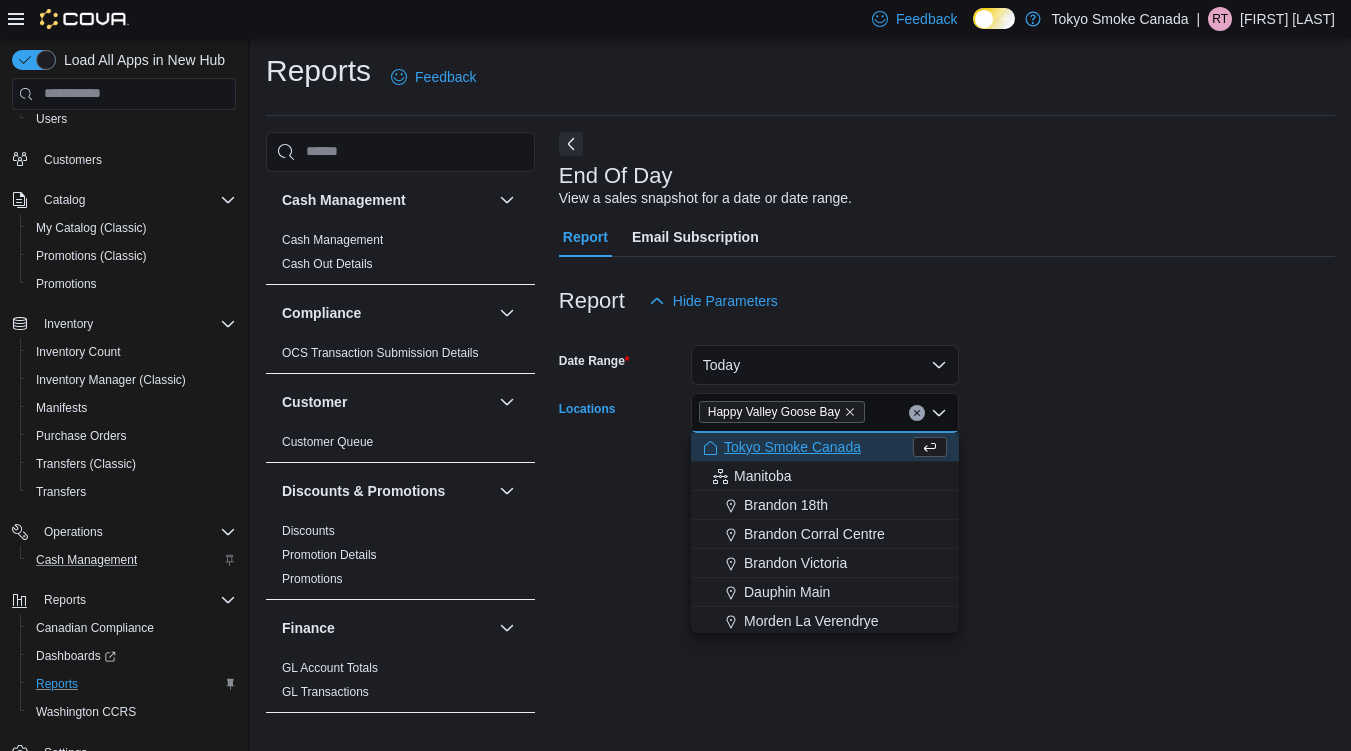 click on "Date Range Today Locations Happy Valley Goose Bay Combo box. Selected. Happy Valley Goose Bay. Press Backspace to delete Happy Valley Goose Bay. Combo box input. All Locations. Type some text or, to display a list of choices, press Down Arrow. To exit the list of choices, press Escape. Export  Run Report" at bounding box center [947, 405] 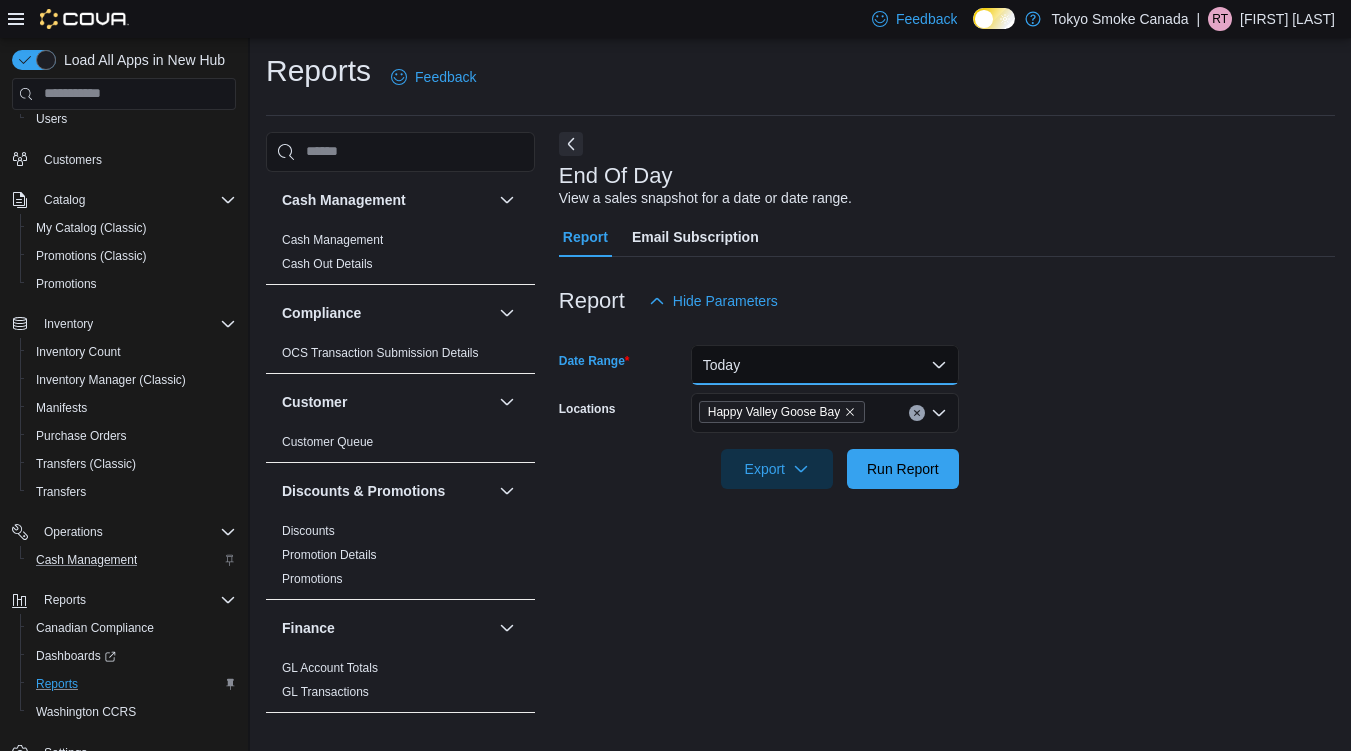 click on "Today" at bounding box center [825, 365] 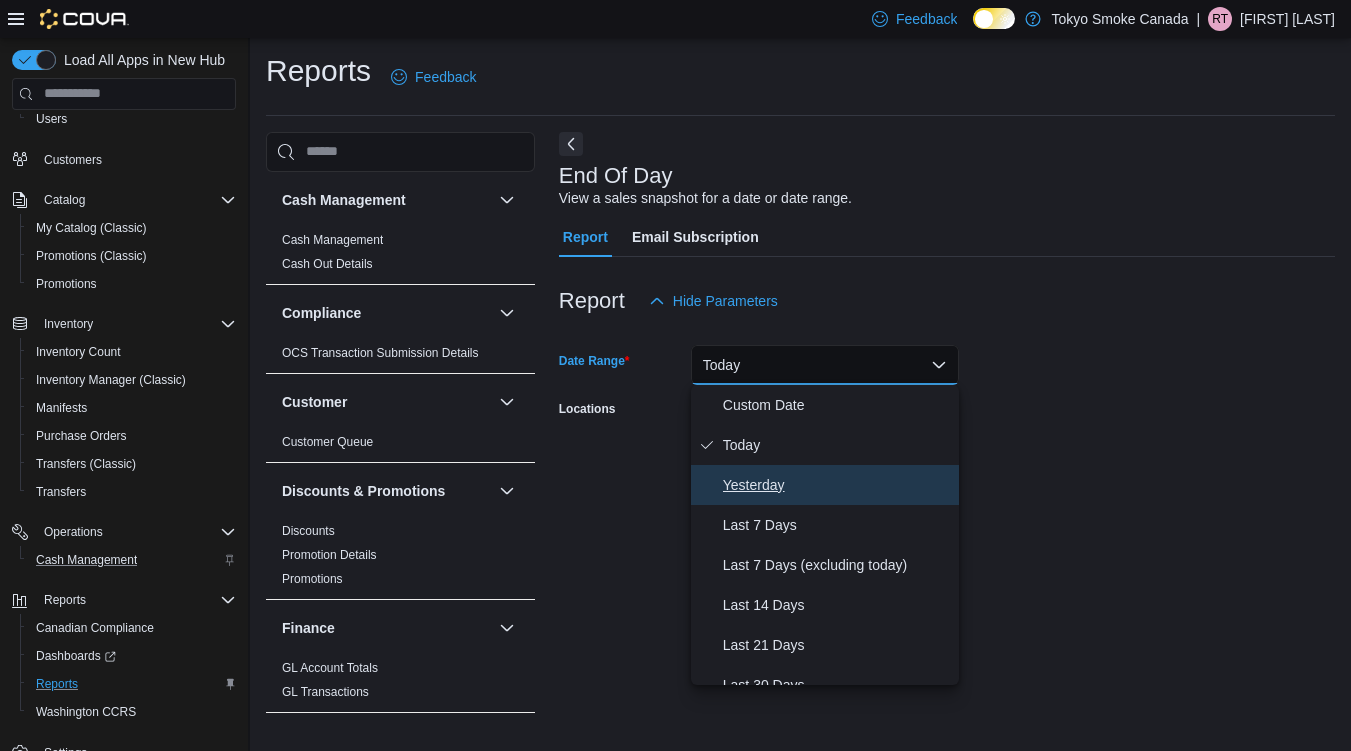 click on "Yesterday" at bounding box center [837, 485] 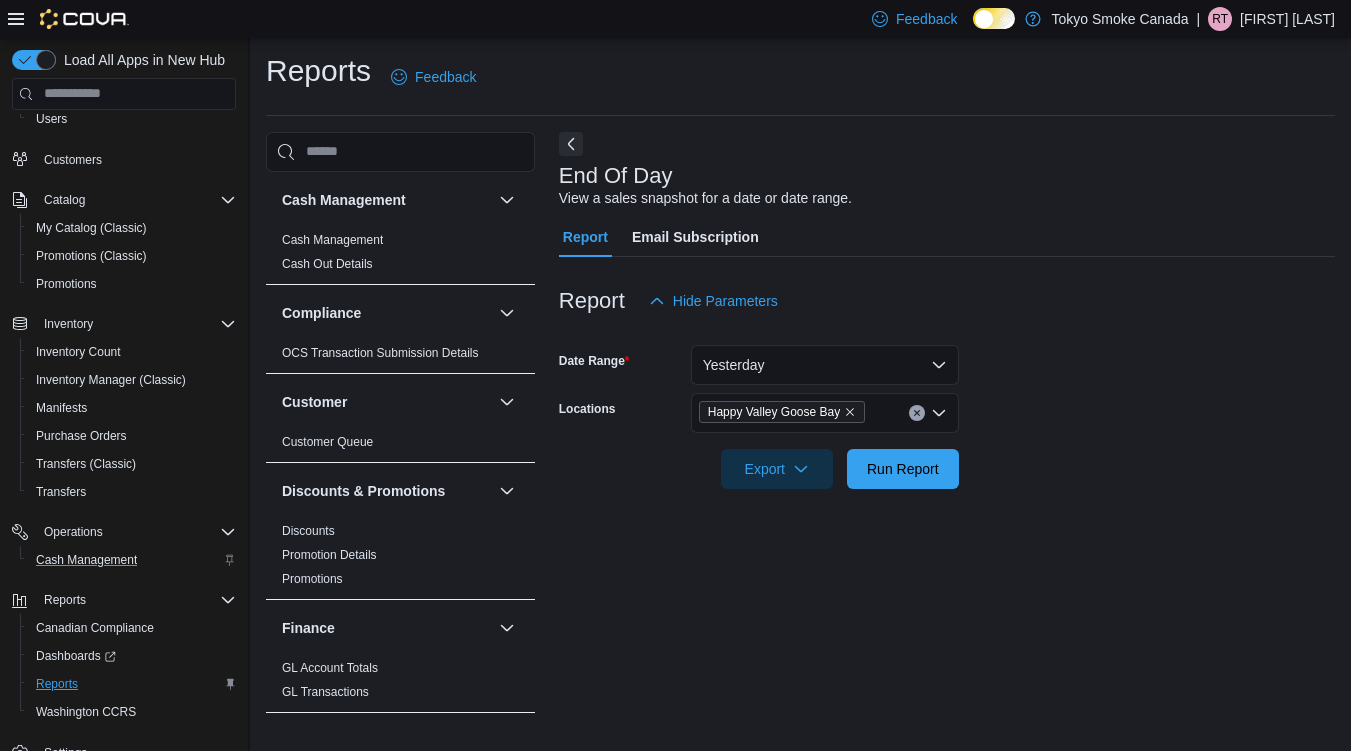 click on "Date Range Yesterday Locations Happy Valley Goose Bay Export  Run Report" at bounding box center [947, 405] 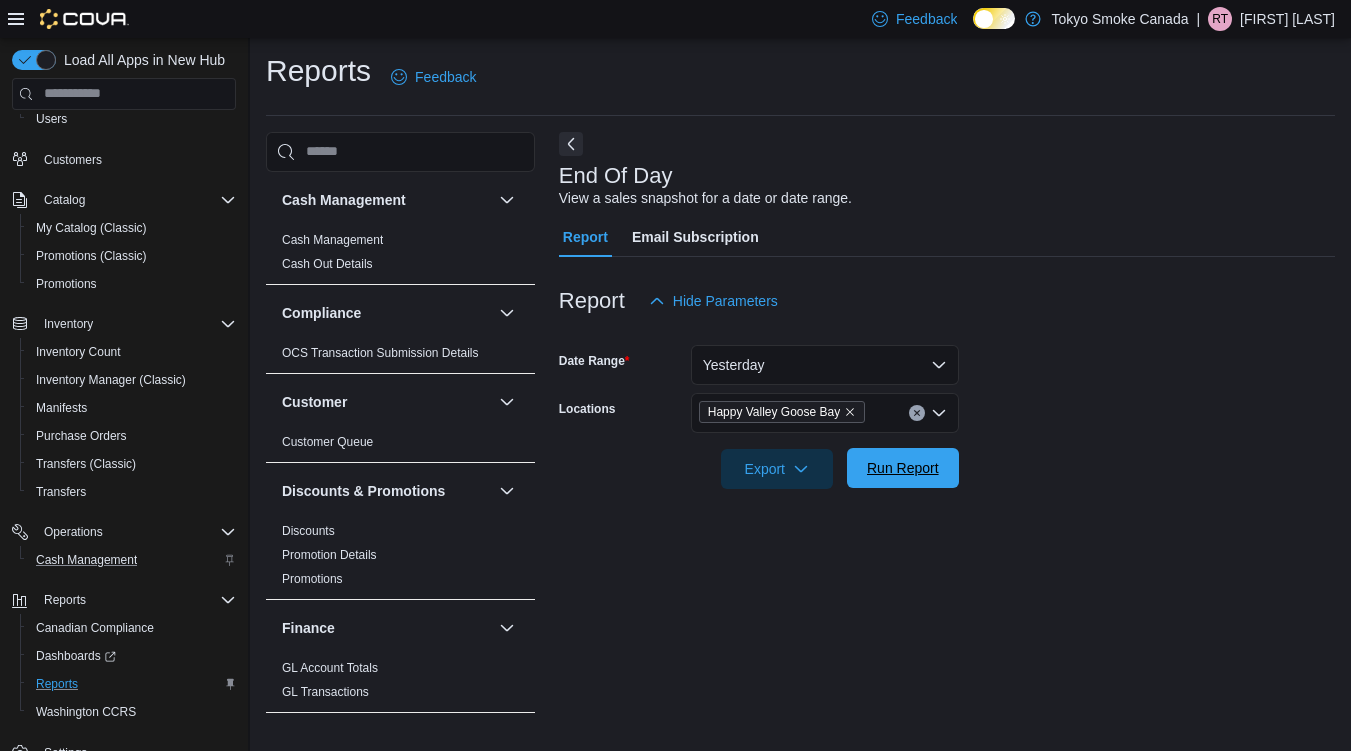click on "Run Report" at bounding box center [903, 468] 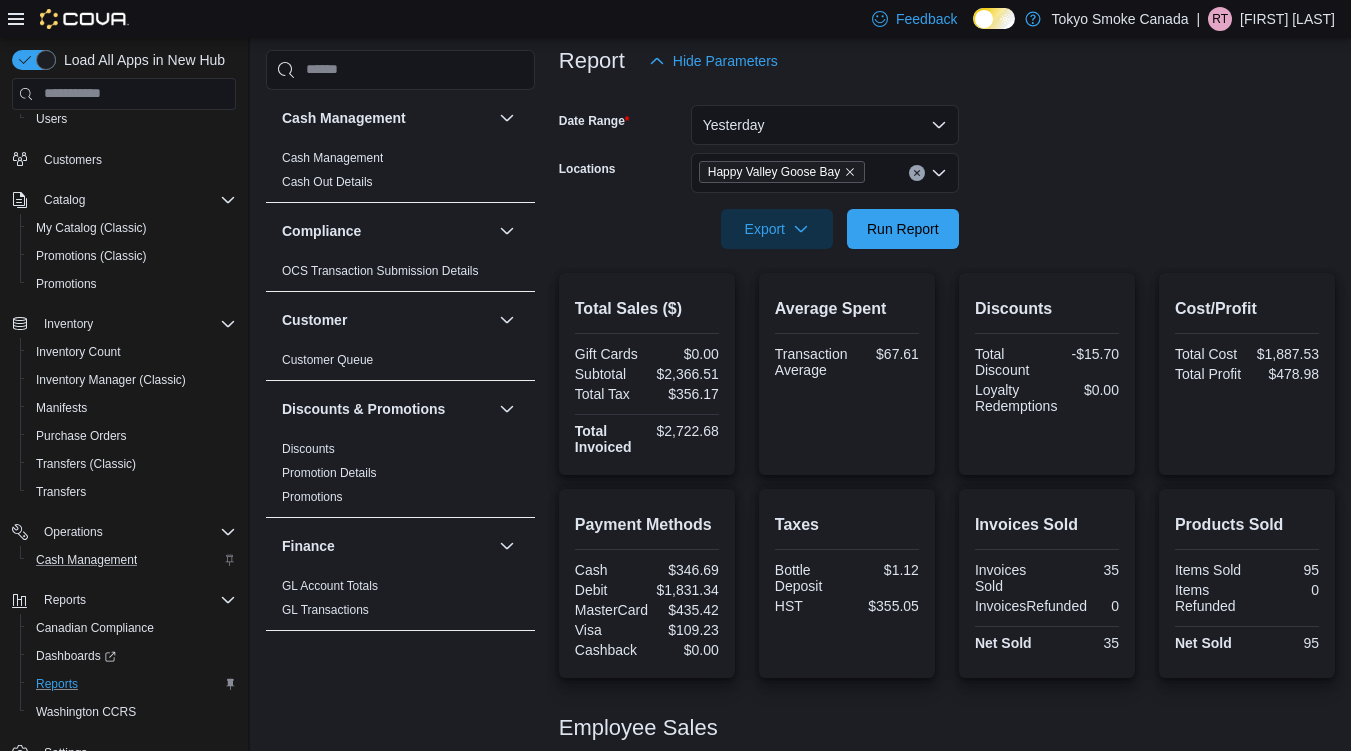 scroll, scrollTop: 149, scrollLeft: 0, axis: vertical 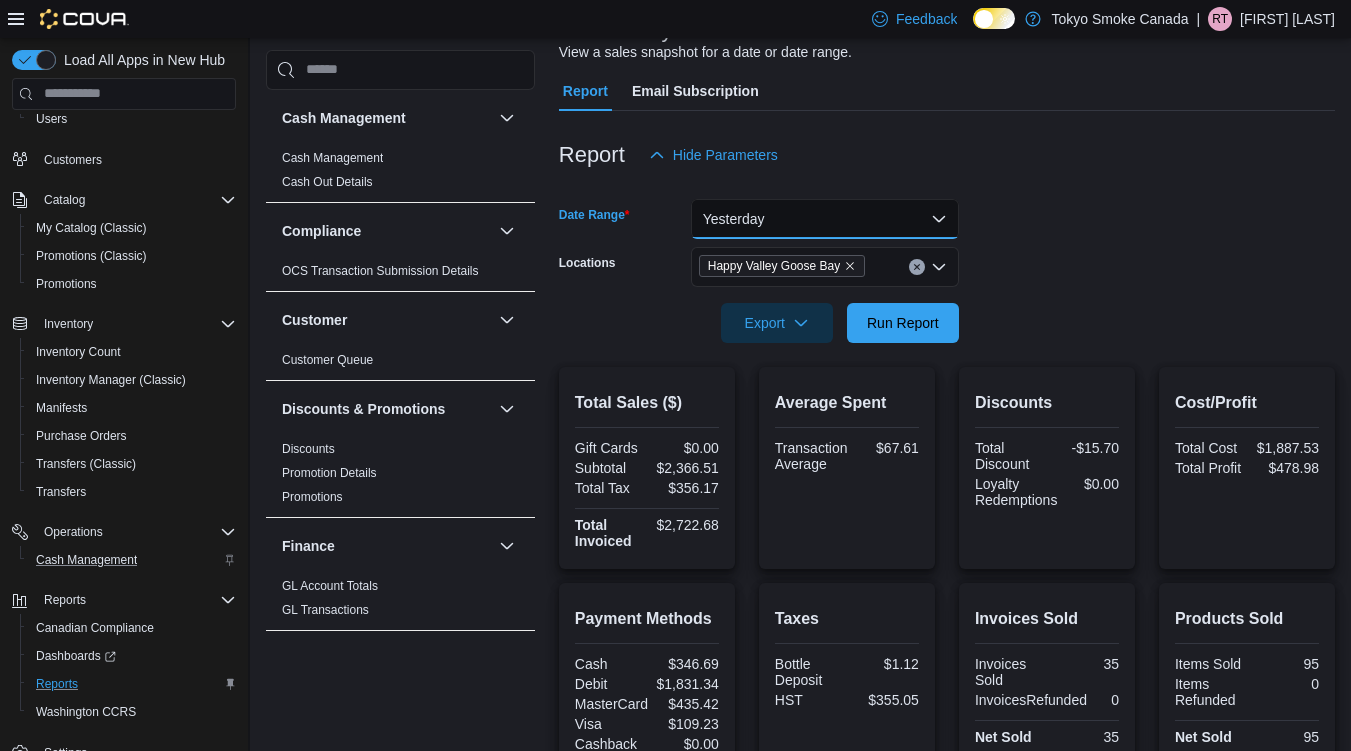 click on "Yesterday" at bounding box center [825, 219] 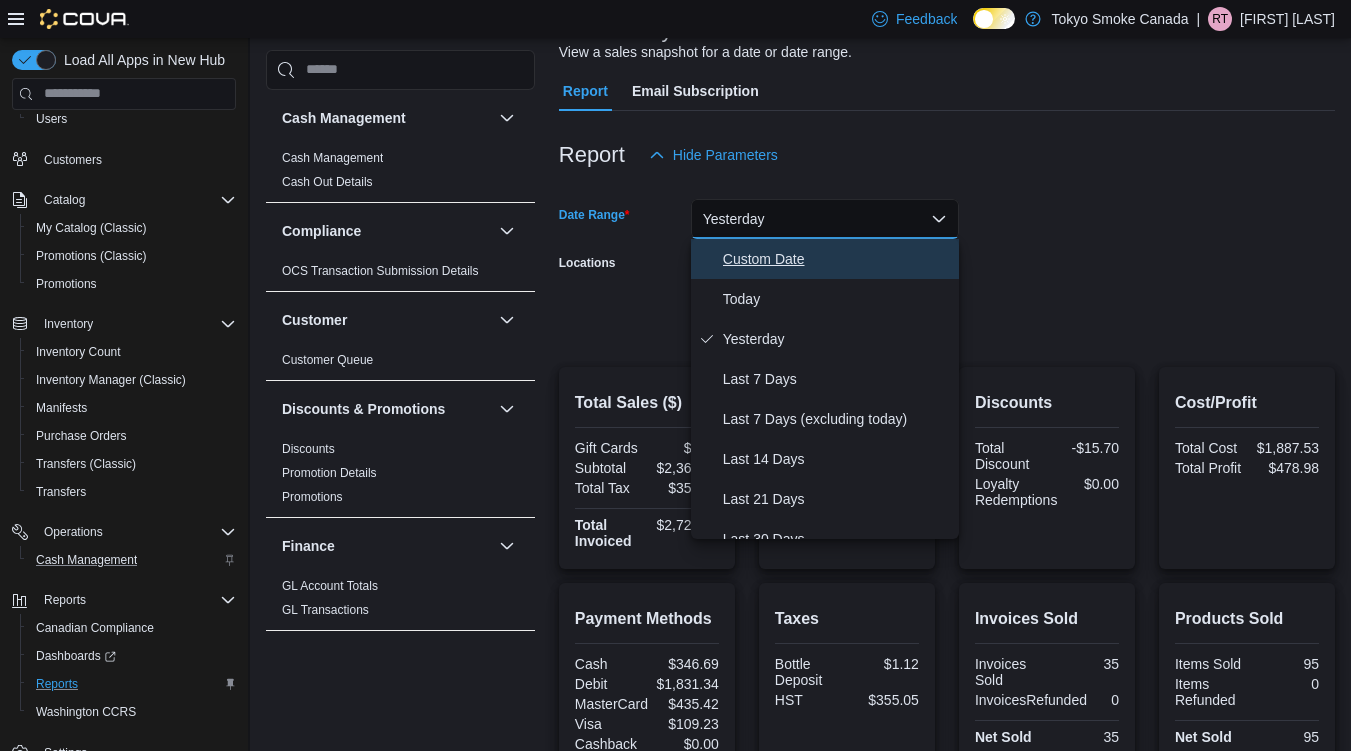 click on "Custom Date" at bounding box center [837, 259] 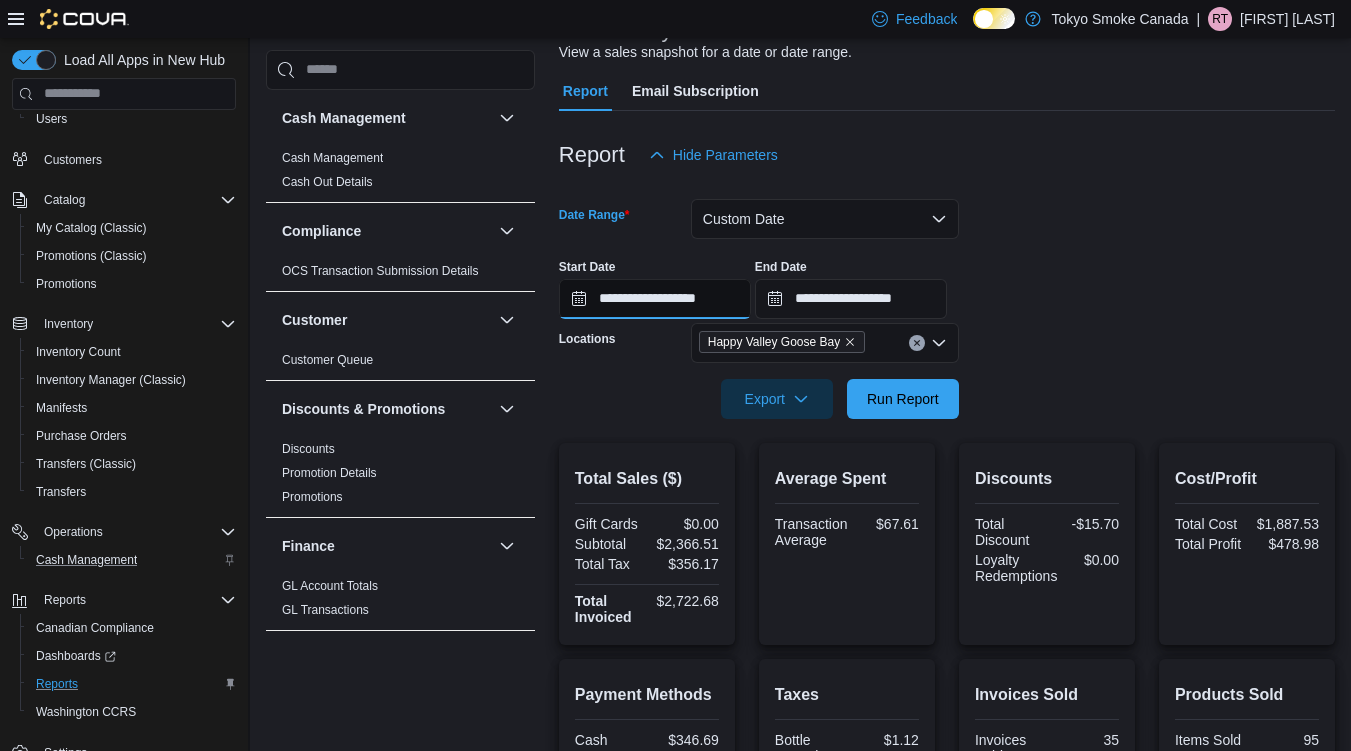 click on "**********" at bounding box center (655, 299) 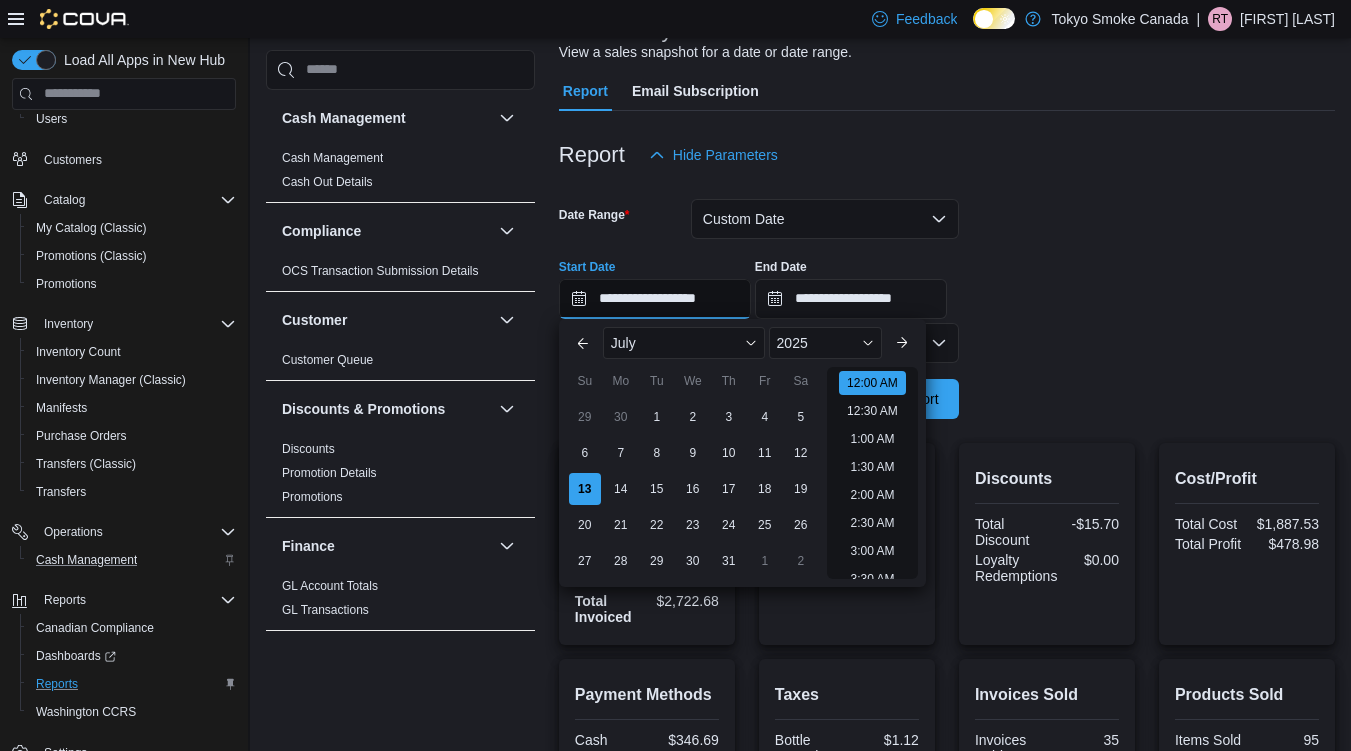 scroll, scrollTop: 62, scrollLeft: 0, axis: vertical 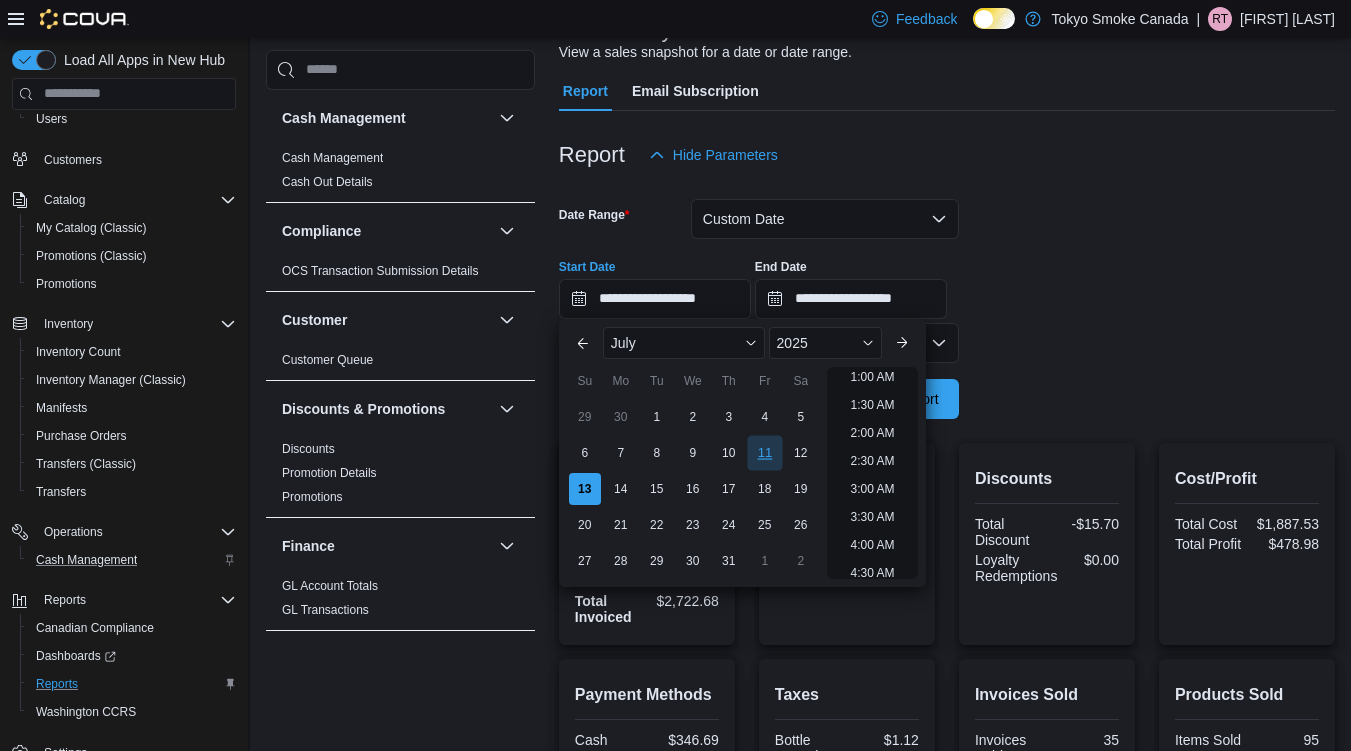 click on "11" at bounding box center (764, 452) 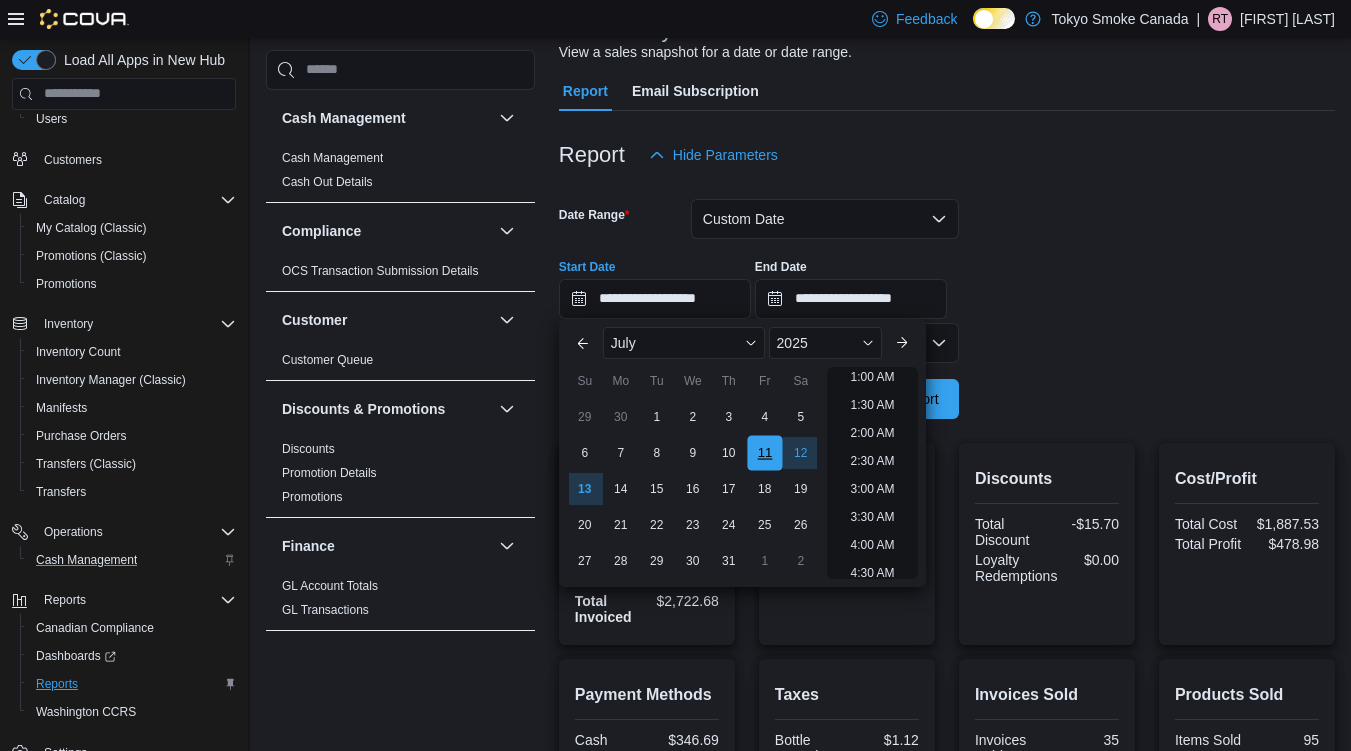scroll, scrollTop: 4, scrollLeft: 0, axis: vertical 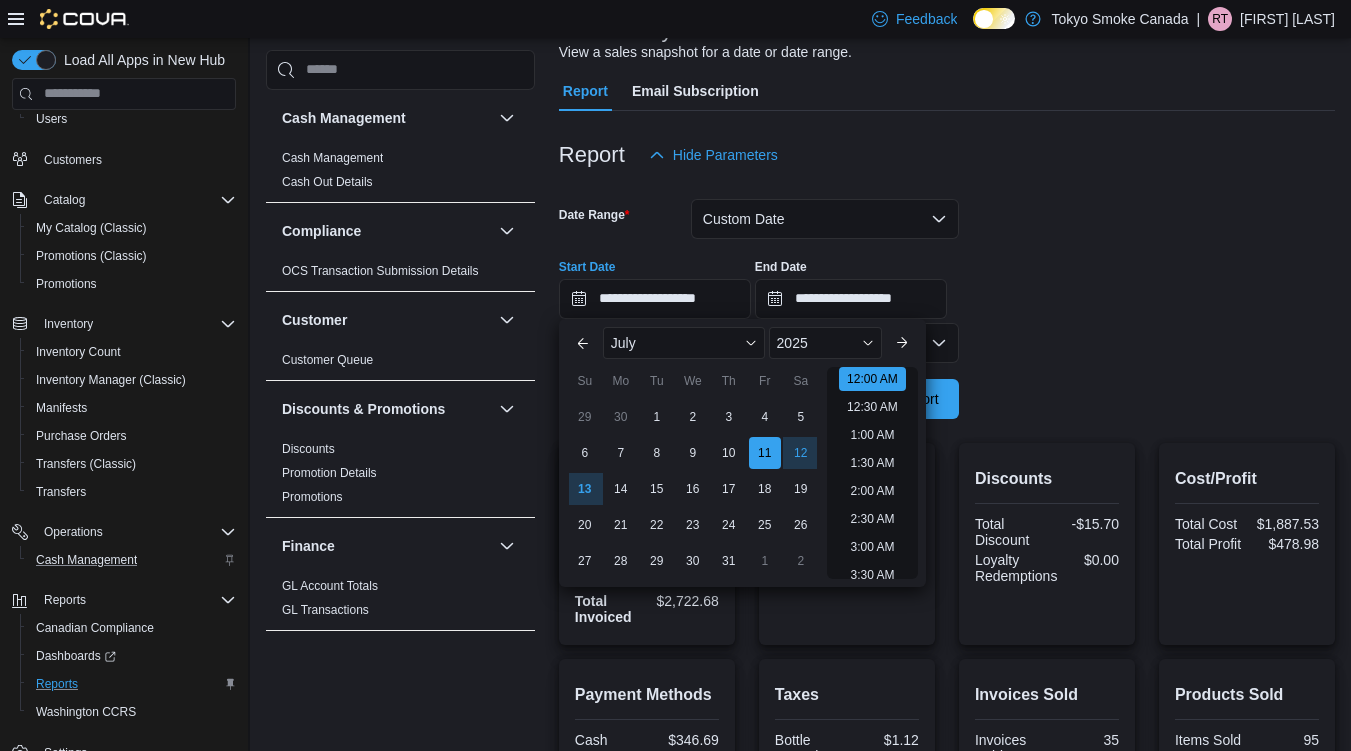 click on "**********" at bounding box center (947, 281) 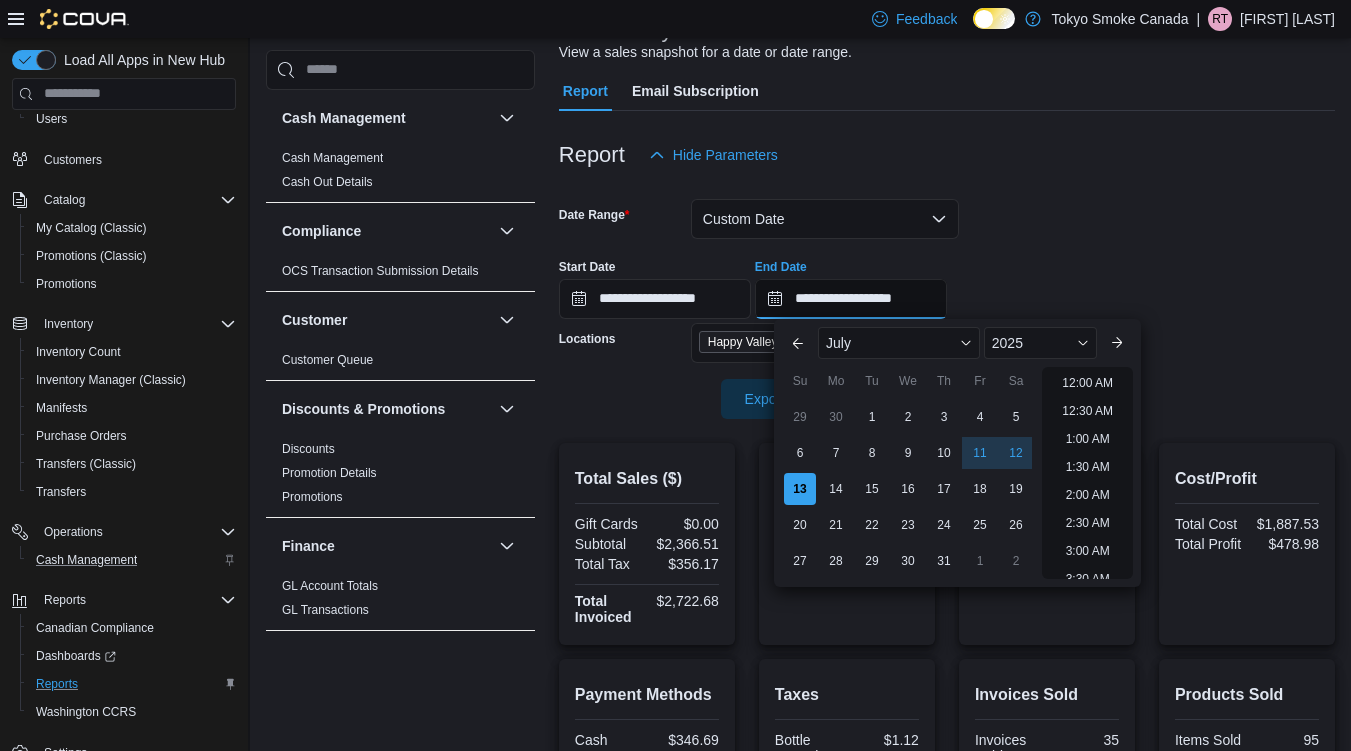 click on "**********" at bounding box center [851, 299] 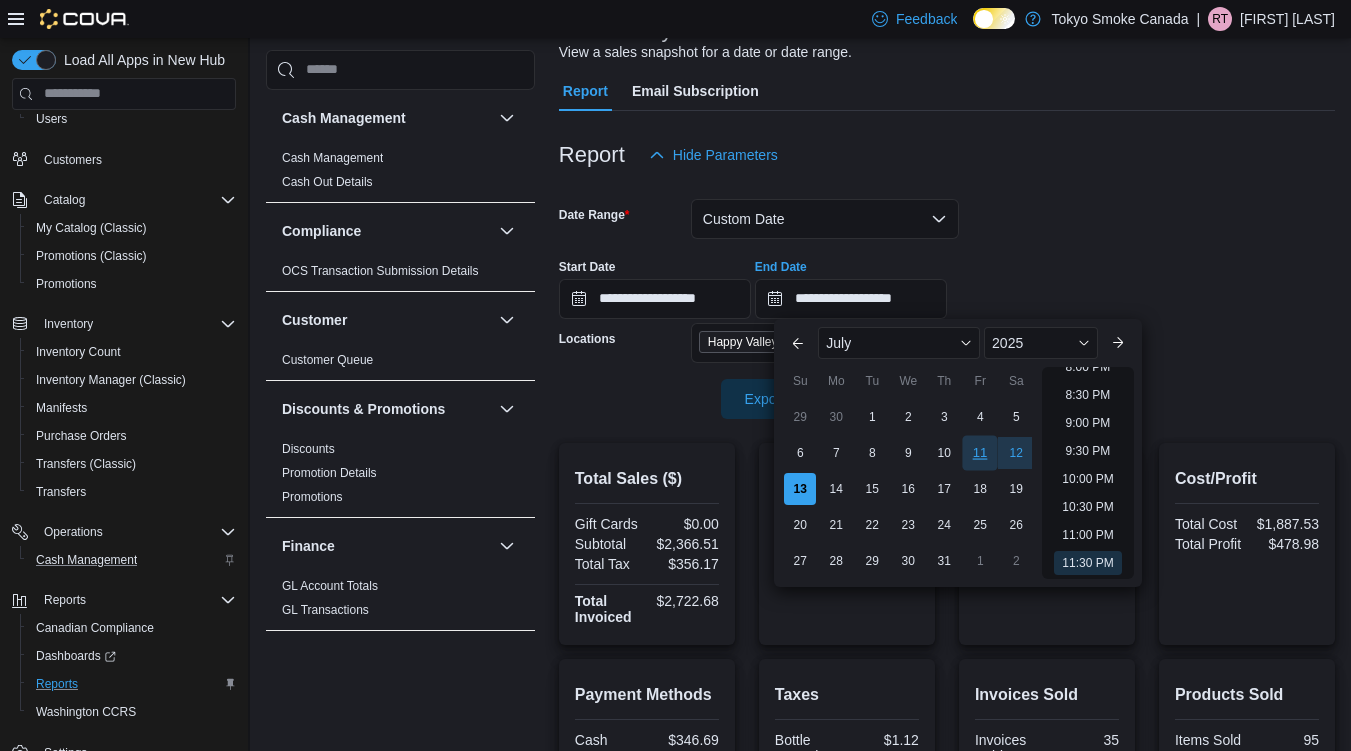click on "11" at bounding box center (980, 452) 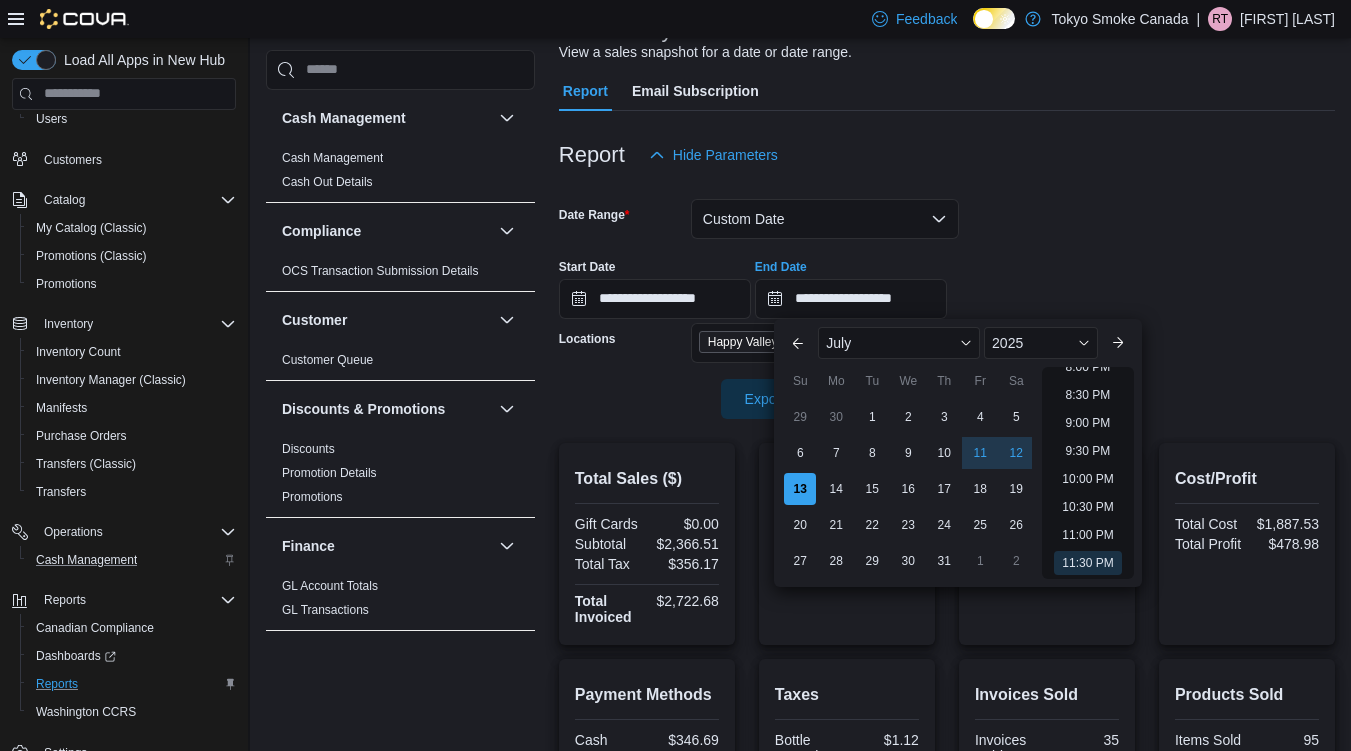 type on "**********" 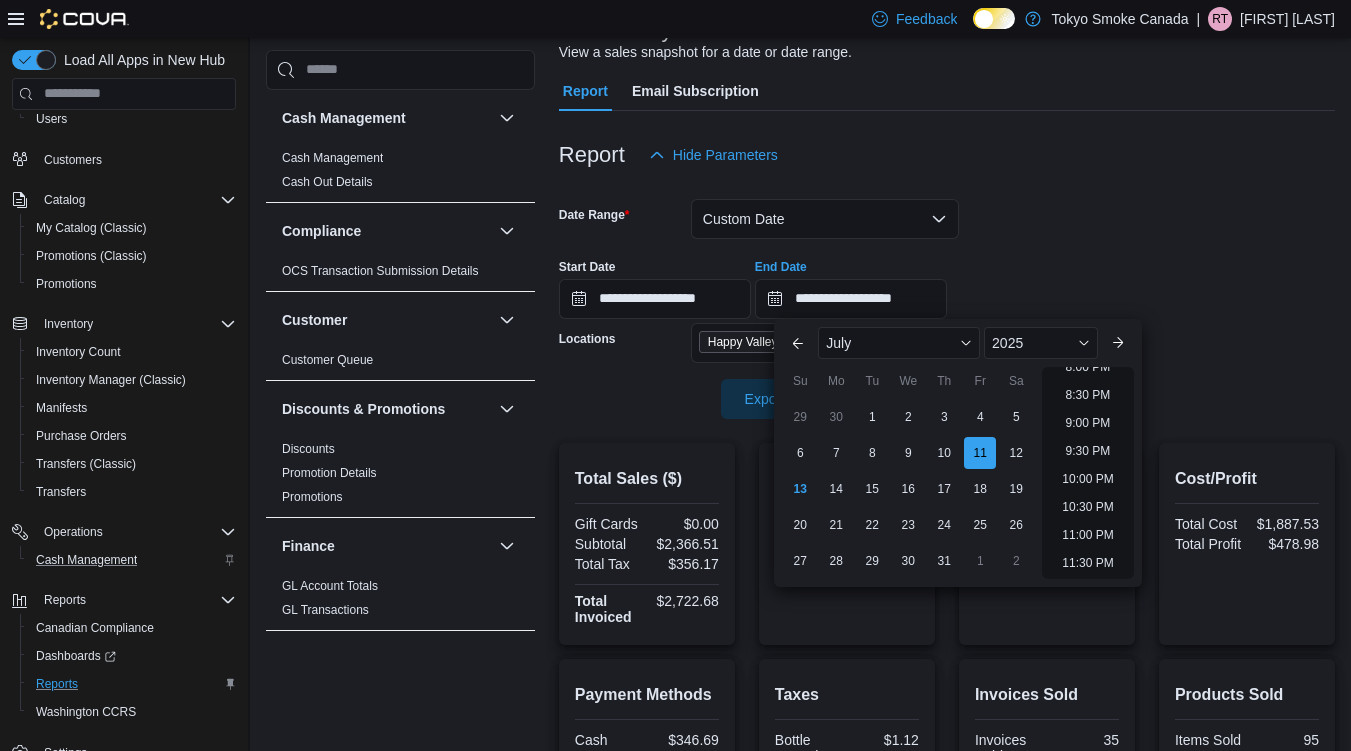click at bounding box center (947, 187) 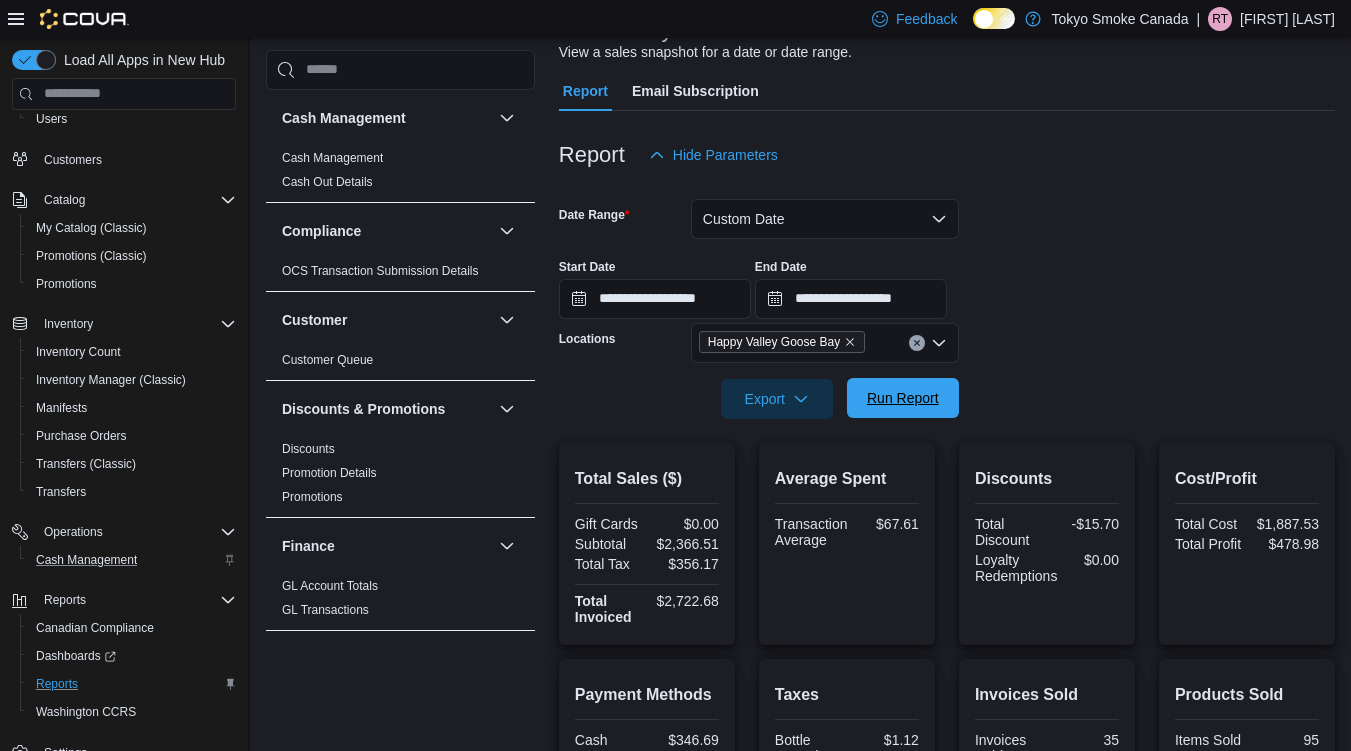 click on "Run Report" at bounding box center [903, 398] 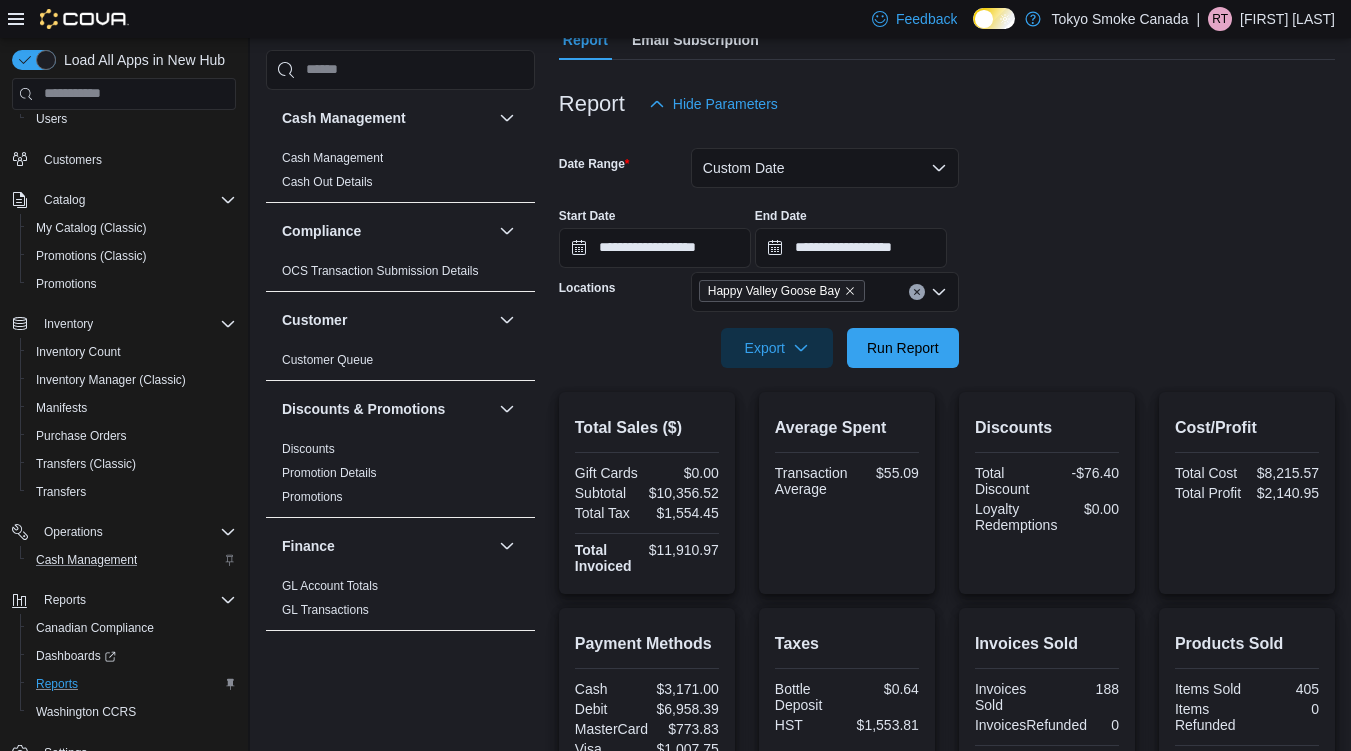 scroll, scrollTop: 199, scrollLeft: 0, axis: vertical 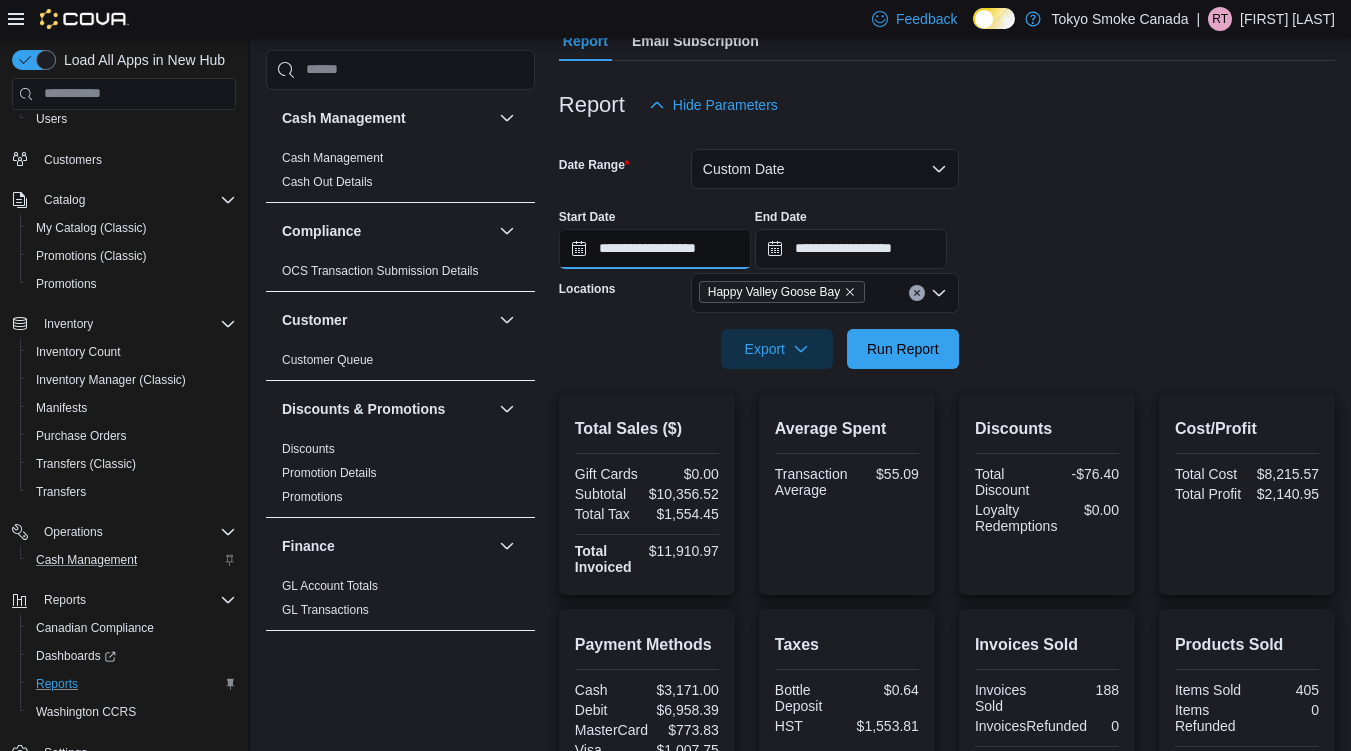 click on "**********" at bounding box center (655, 249) 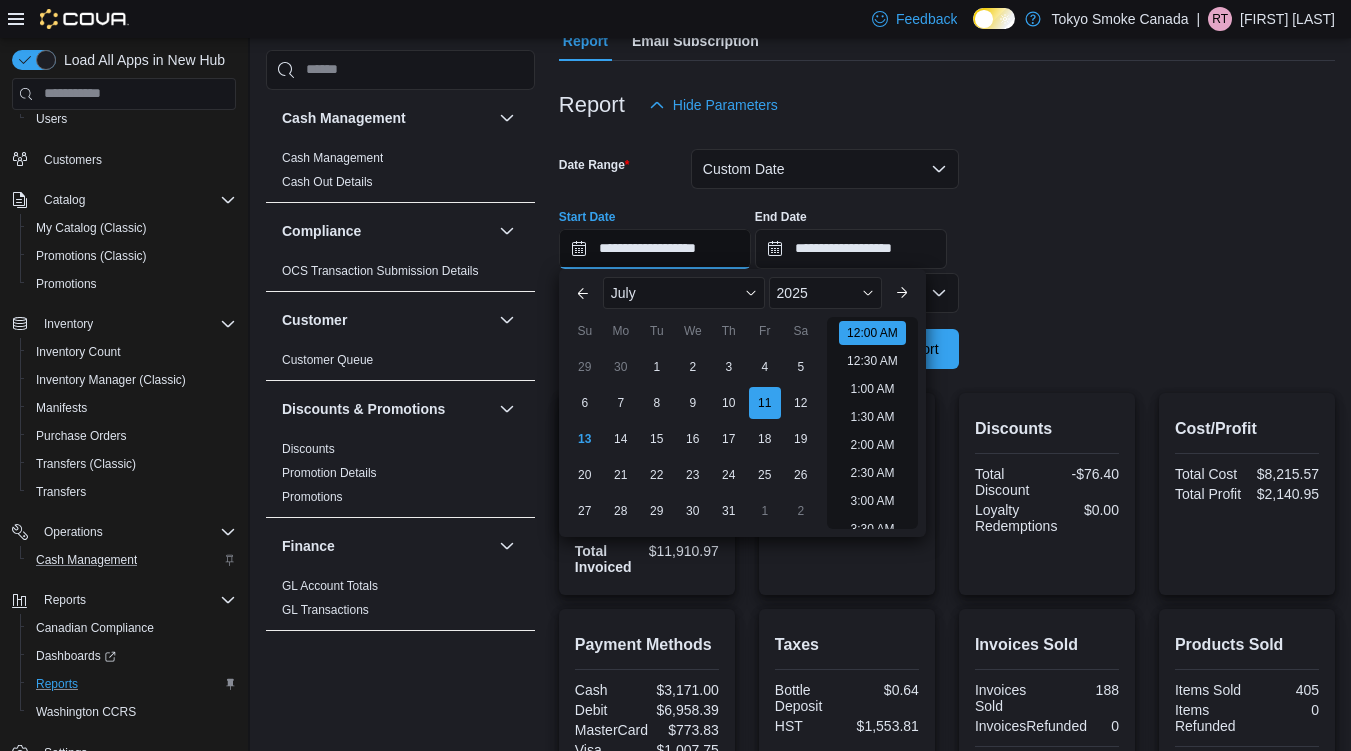 scroll, scrollTop: 62, scrollLeft: 0, axis: vertical 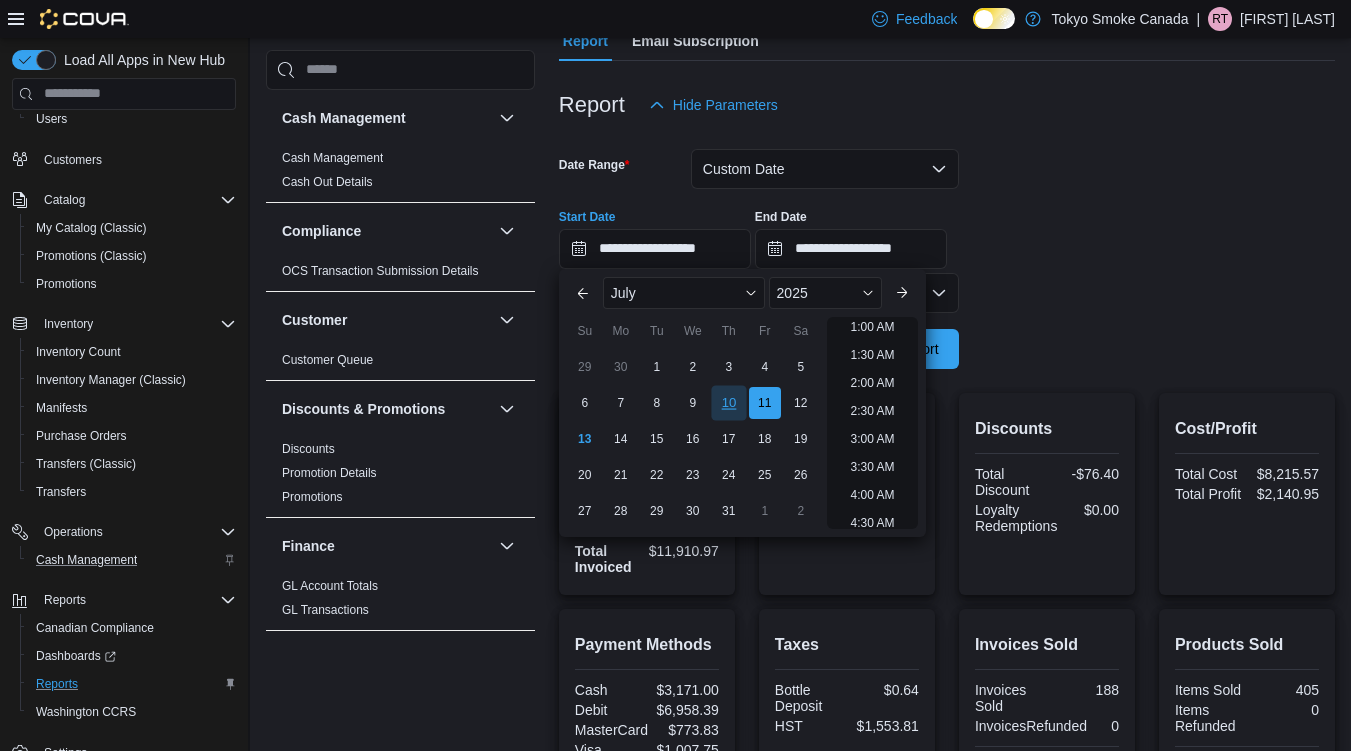 click on "10" at bounding box center [728, 402] 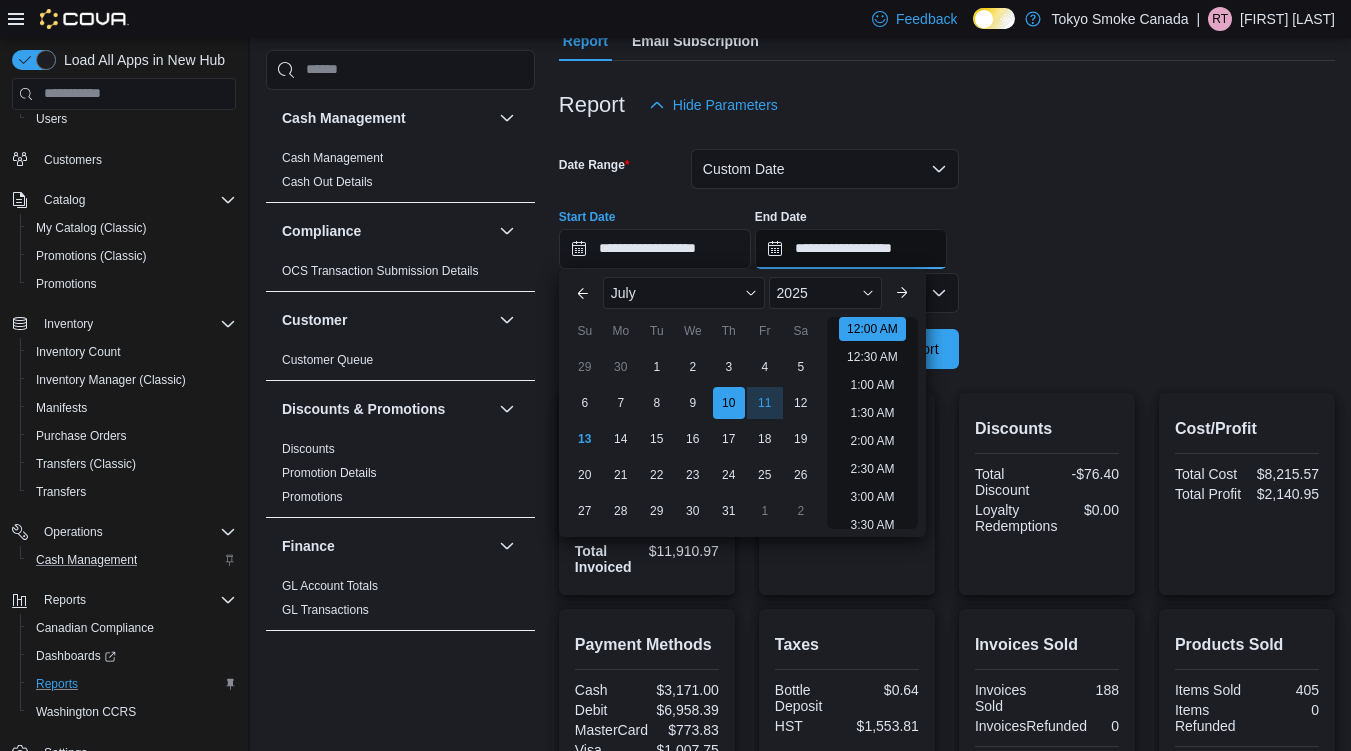 click on "**********" at bounding box center [851, 249] 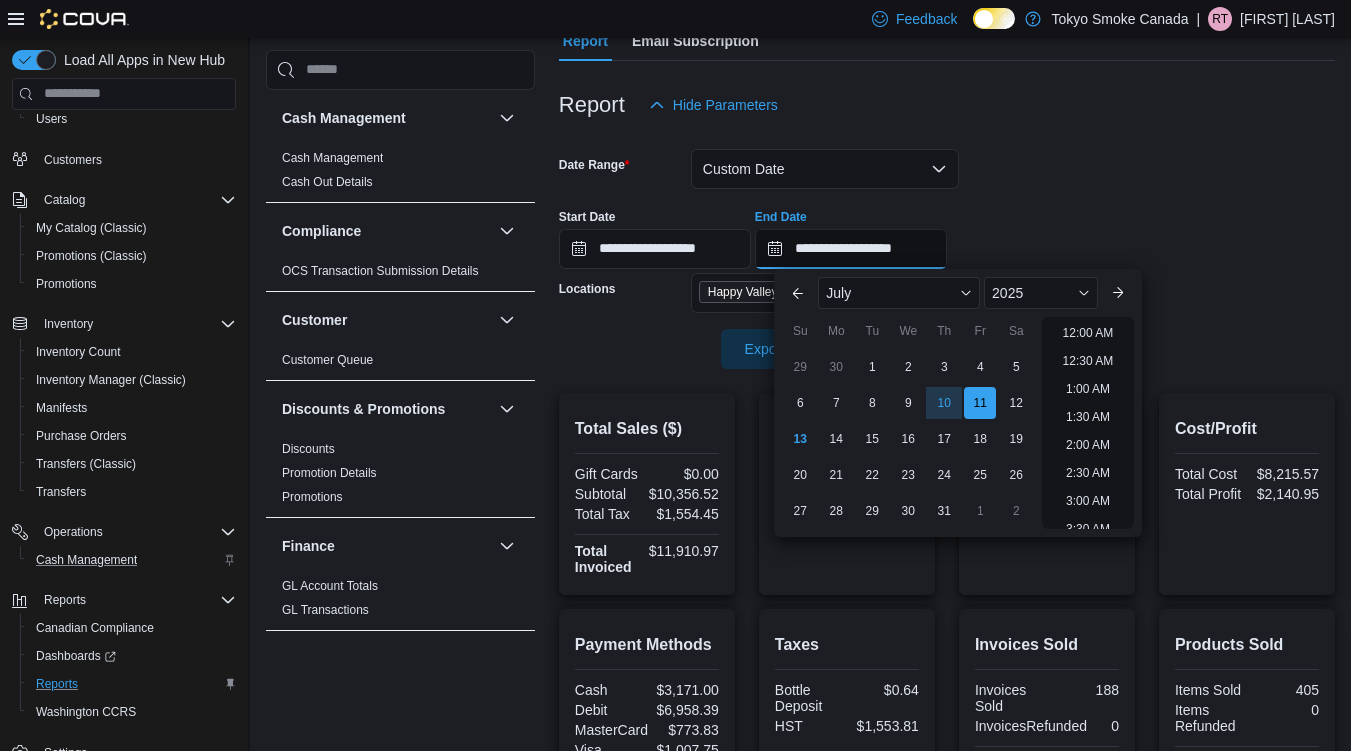 scroll, scrollTop: 1136, scrollLeft: 0, axis: vertical 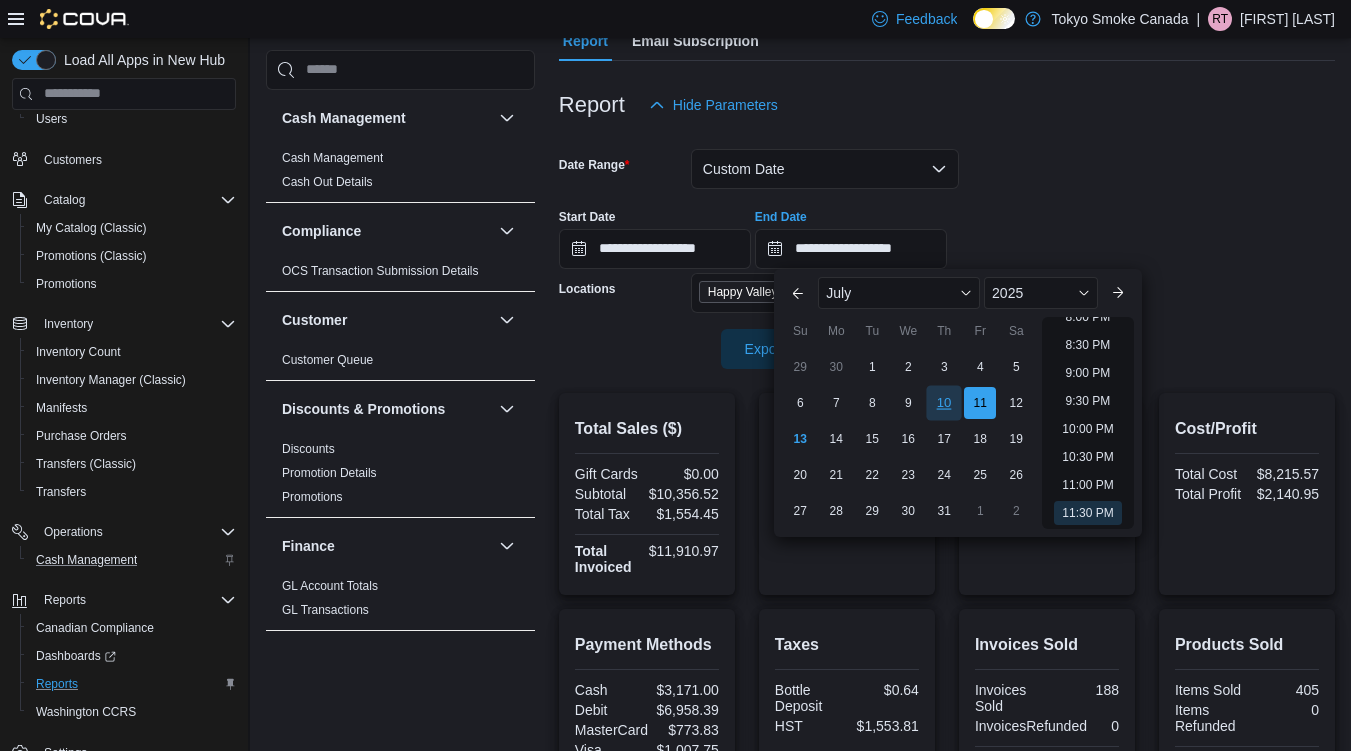 click on "10" at bounding box center [944, 402] 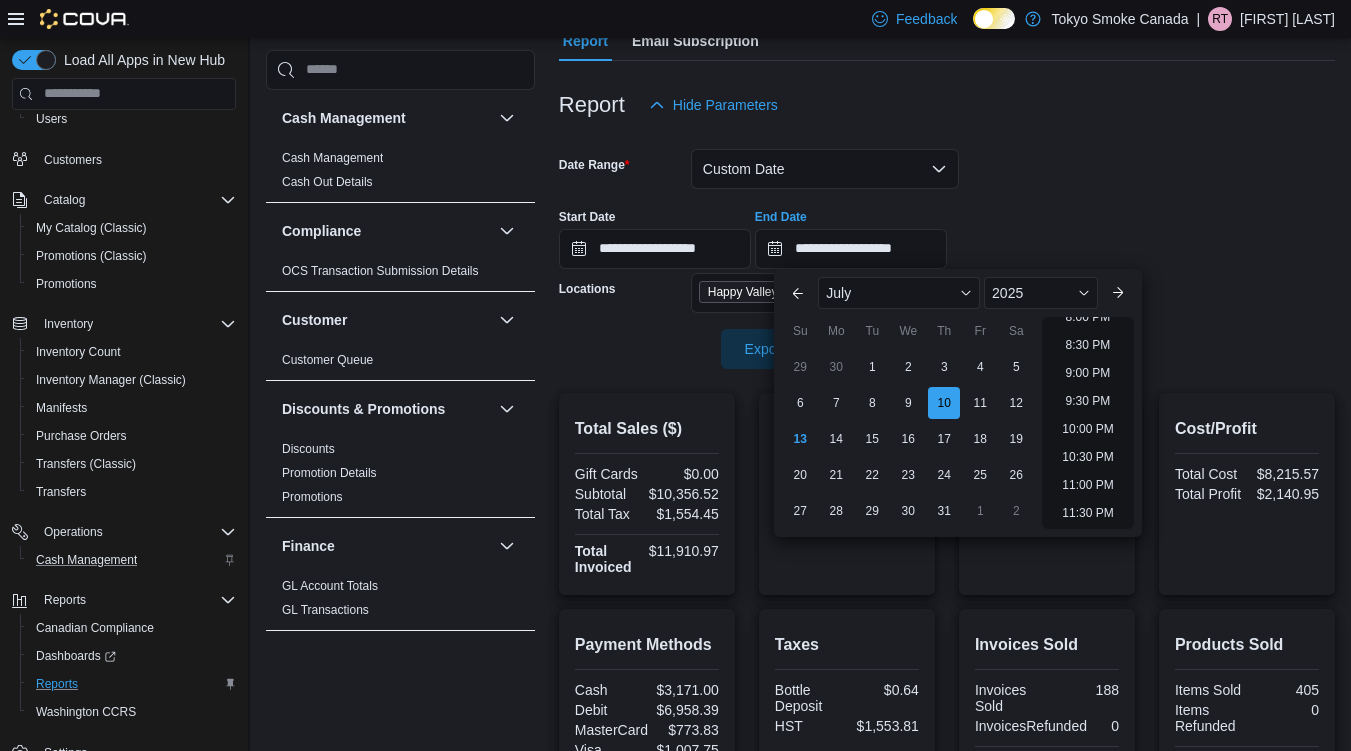 click on "Report Hide Parameters" at bounding box center (947, 105) 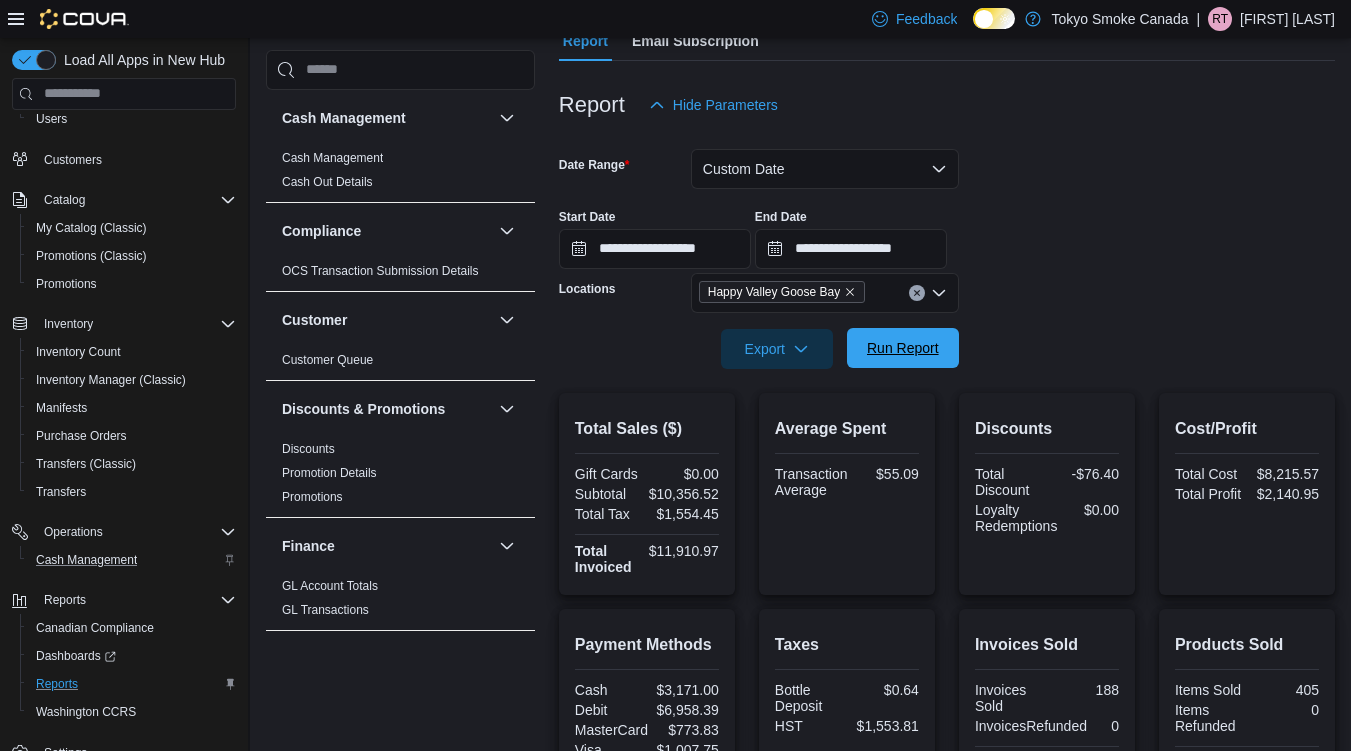 click on "Run Report" at bounding box center [903, 348] 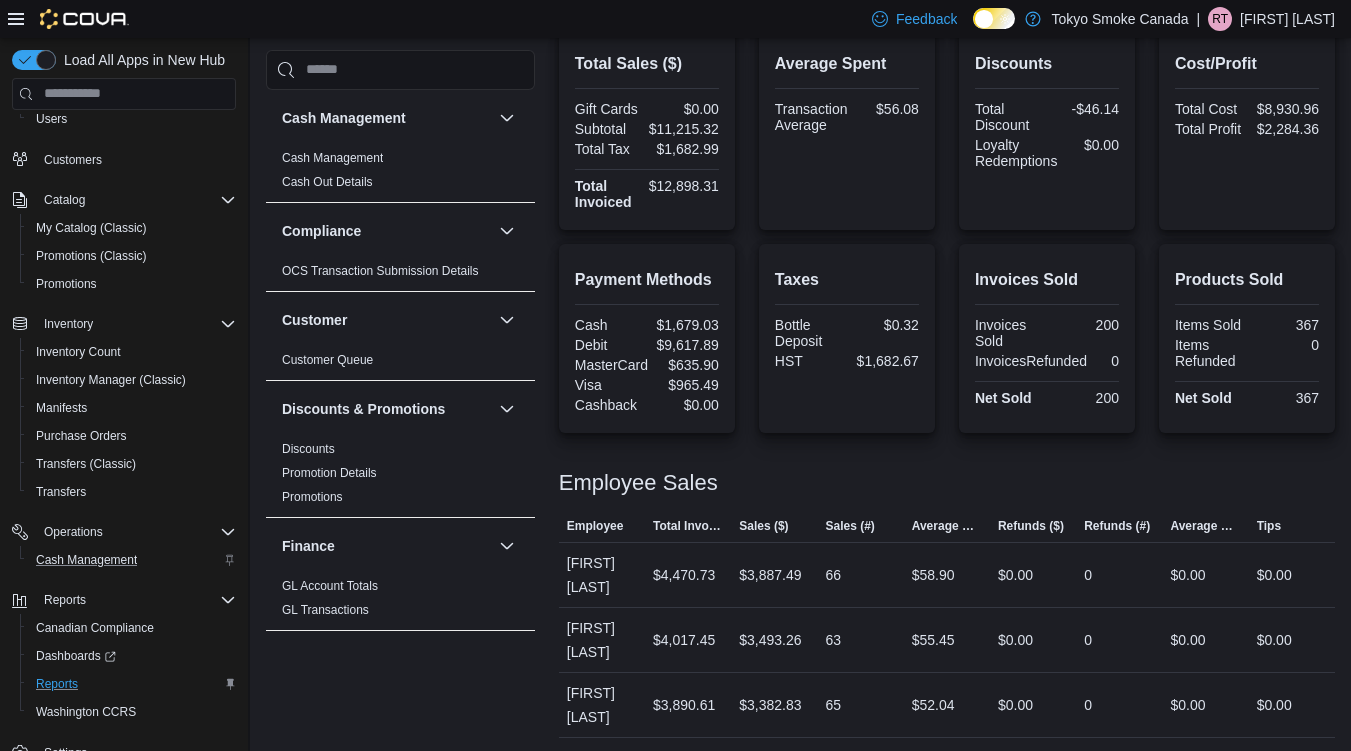 scroll, scrollTop: 590, scrollLeft: 0, axis: vertical 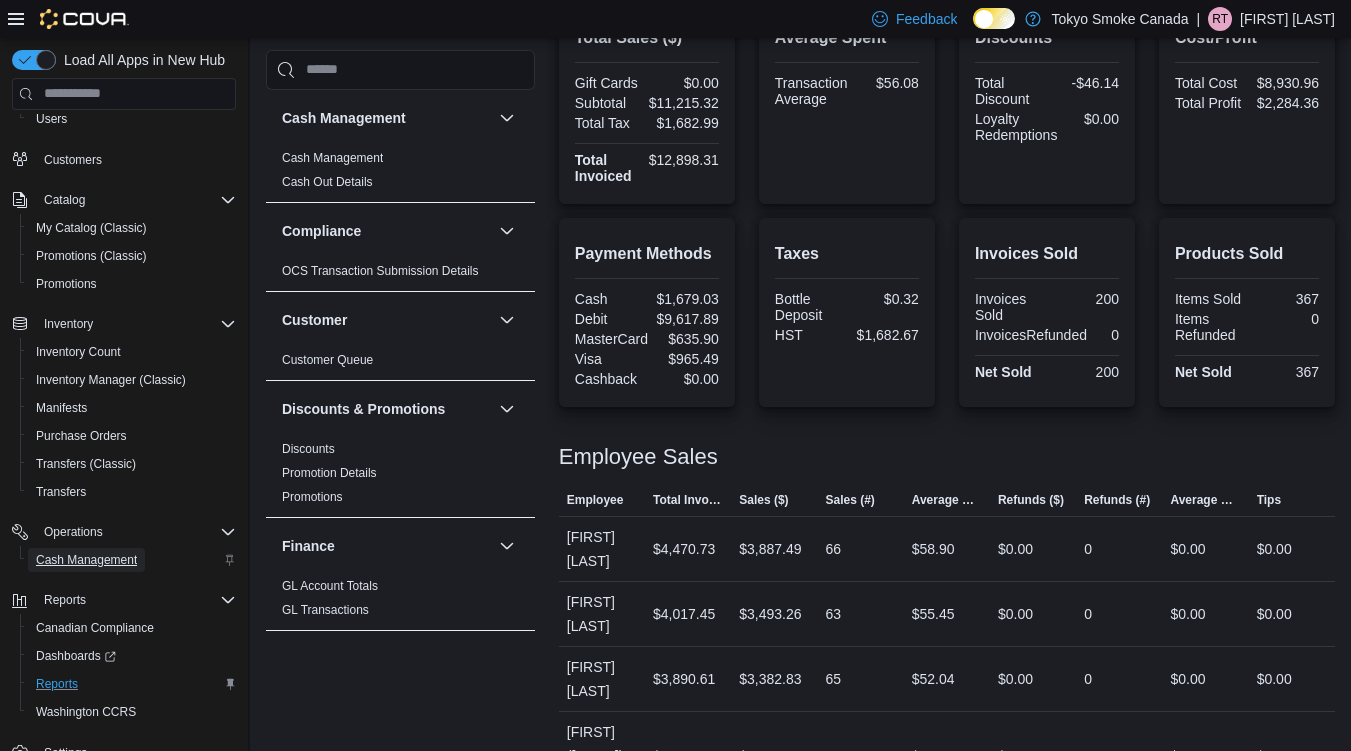 click on "Cash Management" at bounding box center (86, 560) 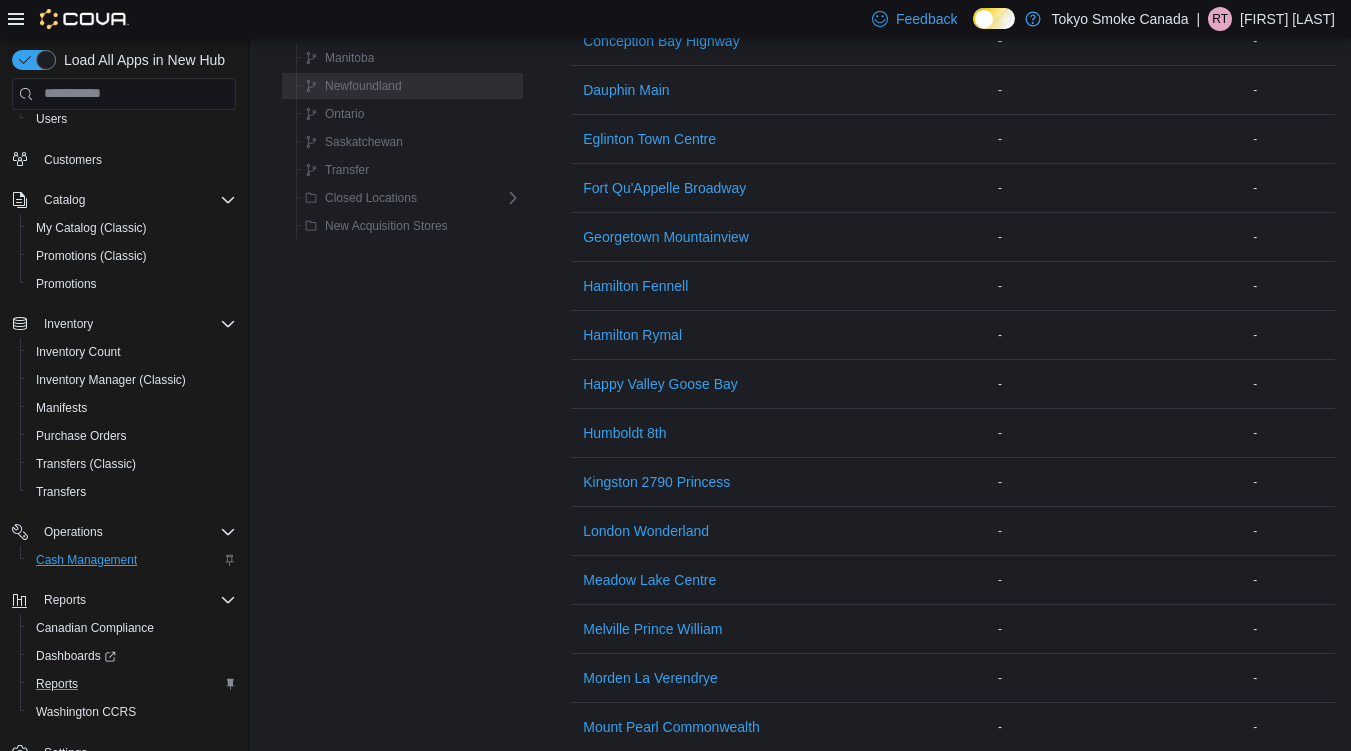 scroll, scrollTop: 0, scrollLeft: 0, axis: both 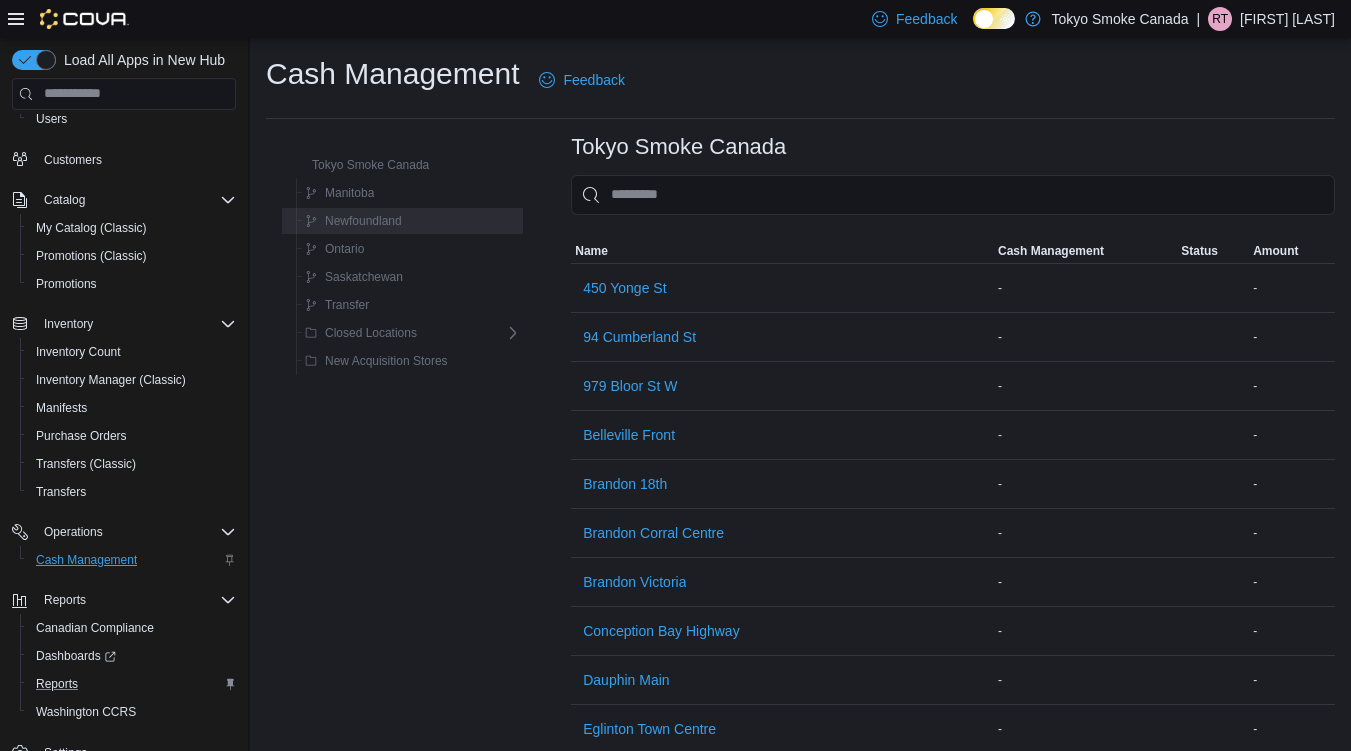 click on "Newfoundland" at bounding box center (409, 221) 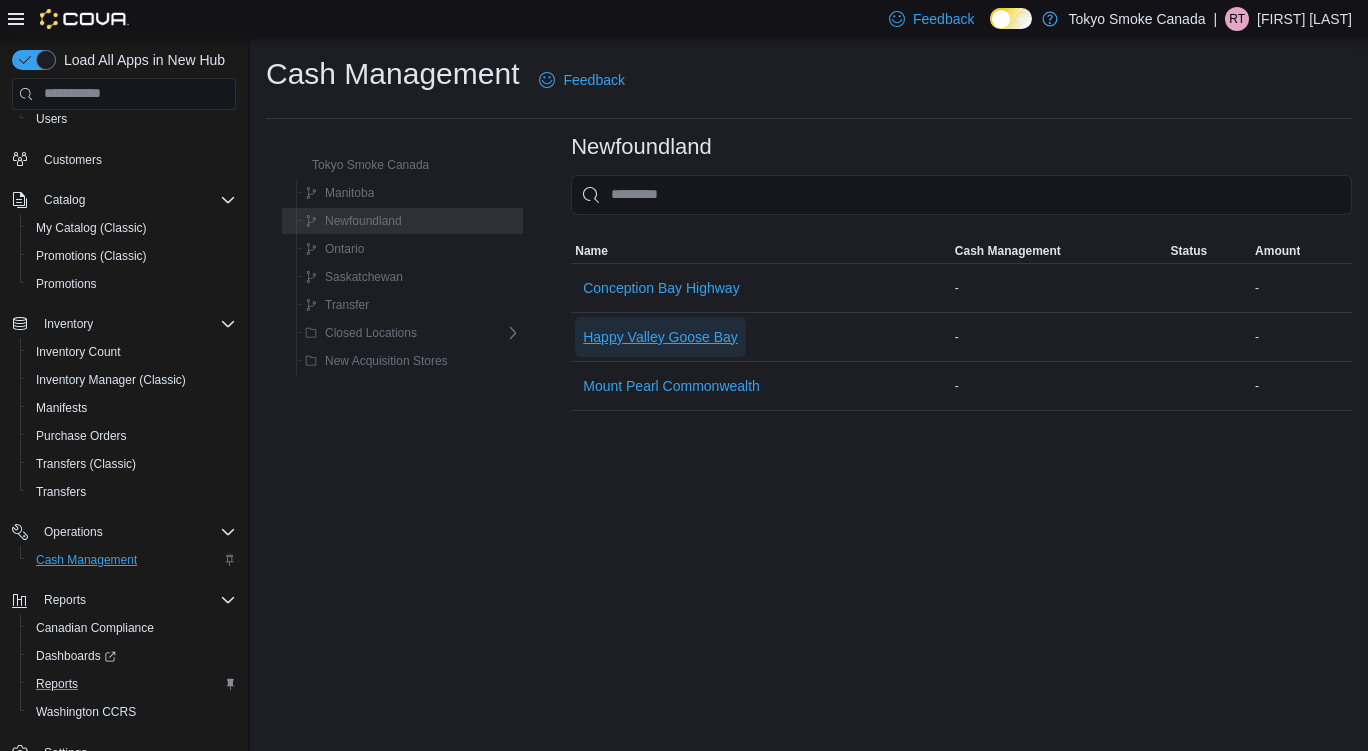 click on "Happy Valley Goose Bay" at bounding box center [660, 337] 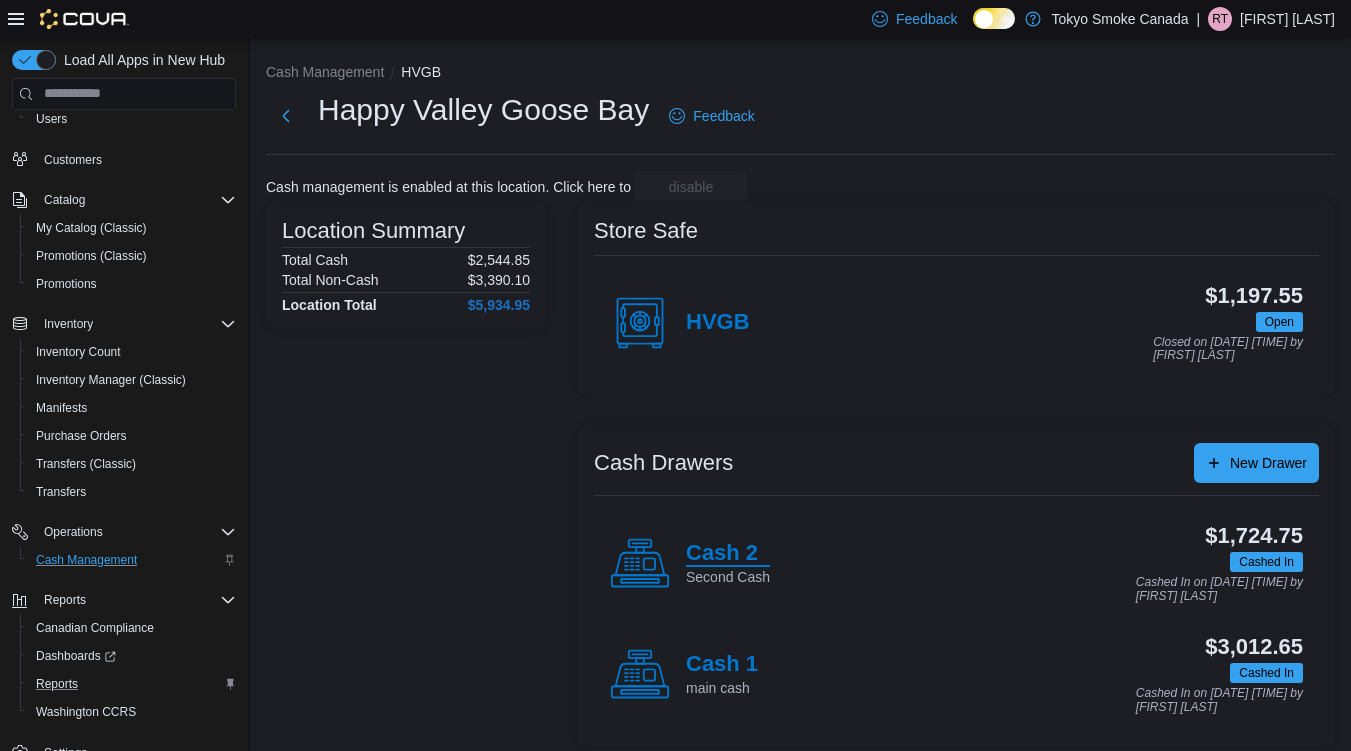 click on "Cash 2" at bounding box center (728, 554) 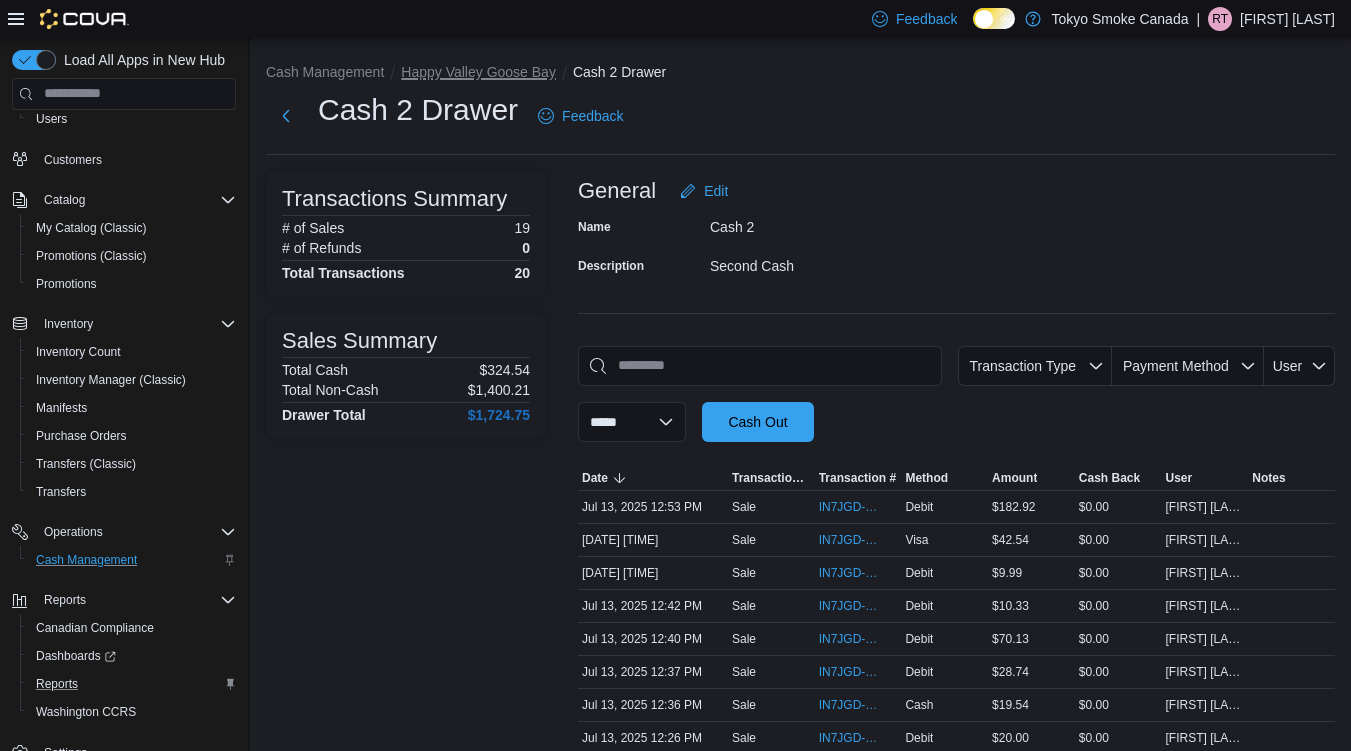click on "Happy Valley Goose Bay" at bounding box center [478, 72] 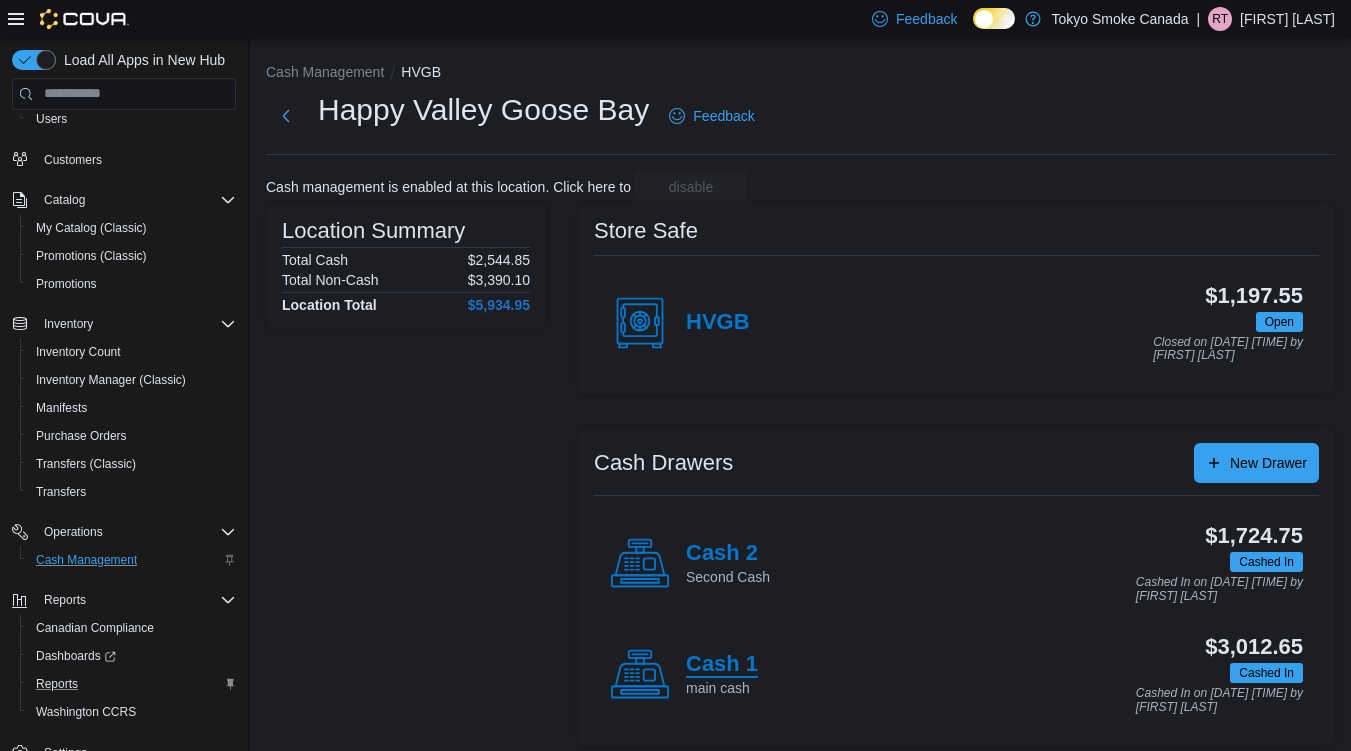 click on "Cash 1" at bounding box center [722, 665] 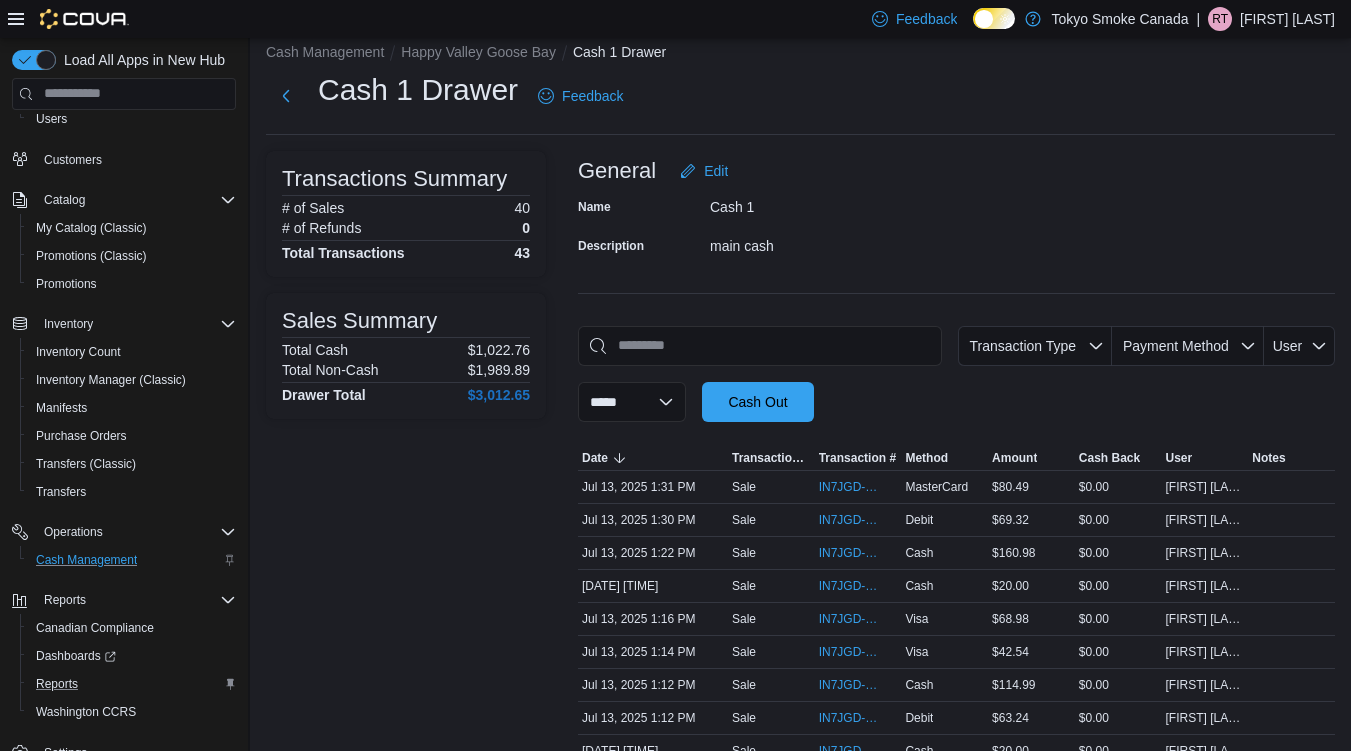 scroll, scrollTop: 0, scrollLeft: 0, axis: both 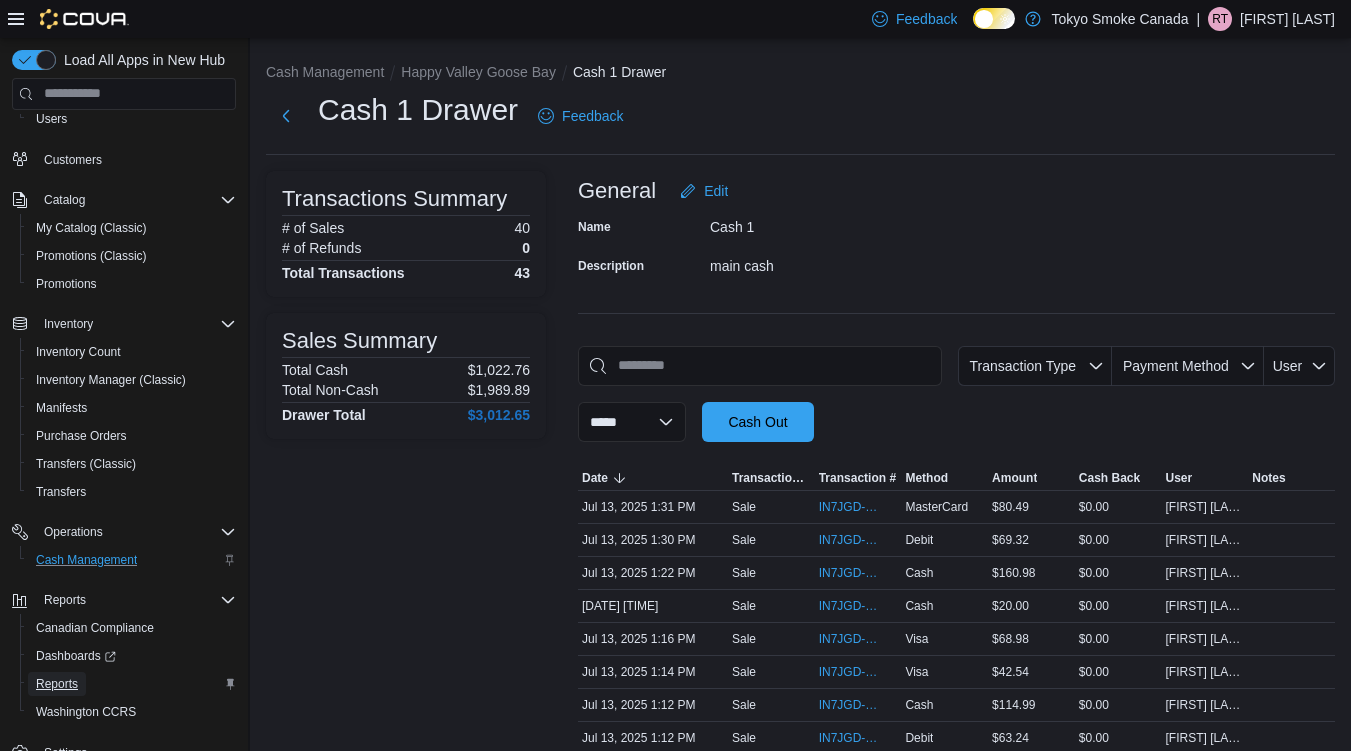 click on "Reports" at bounding box center (57, 684) 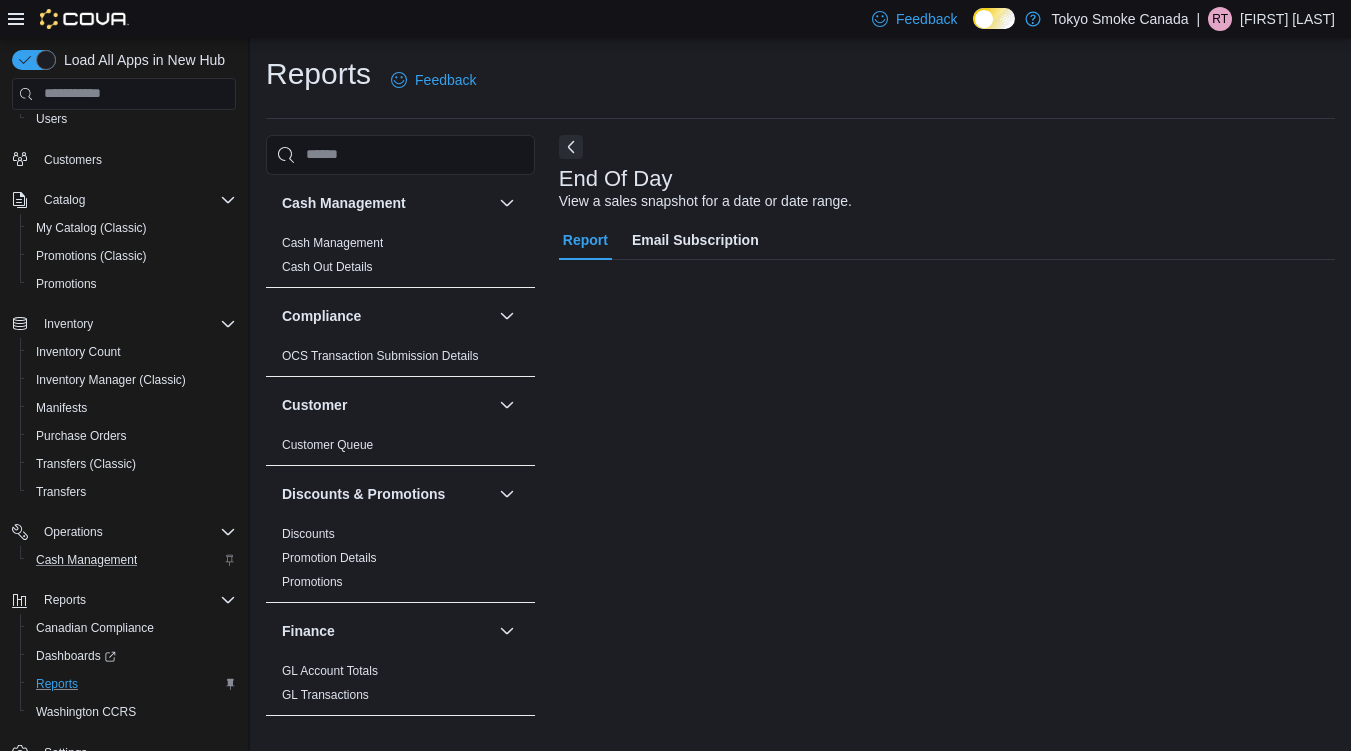 scroll, scrollTop: 3, scrollLeft: 0, axis: vertical 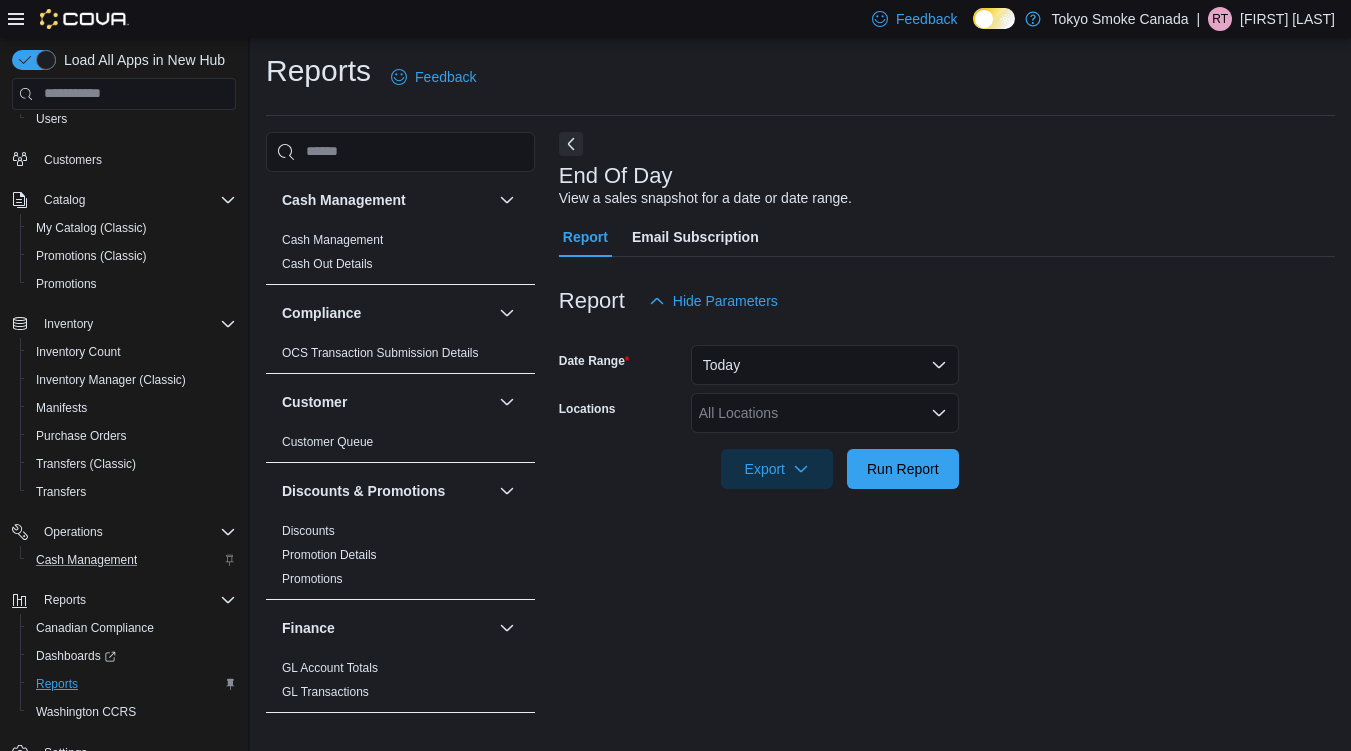 click on "All Locations" at bounding box center (825, 413) 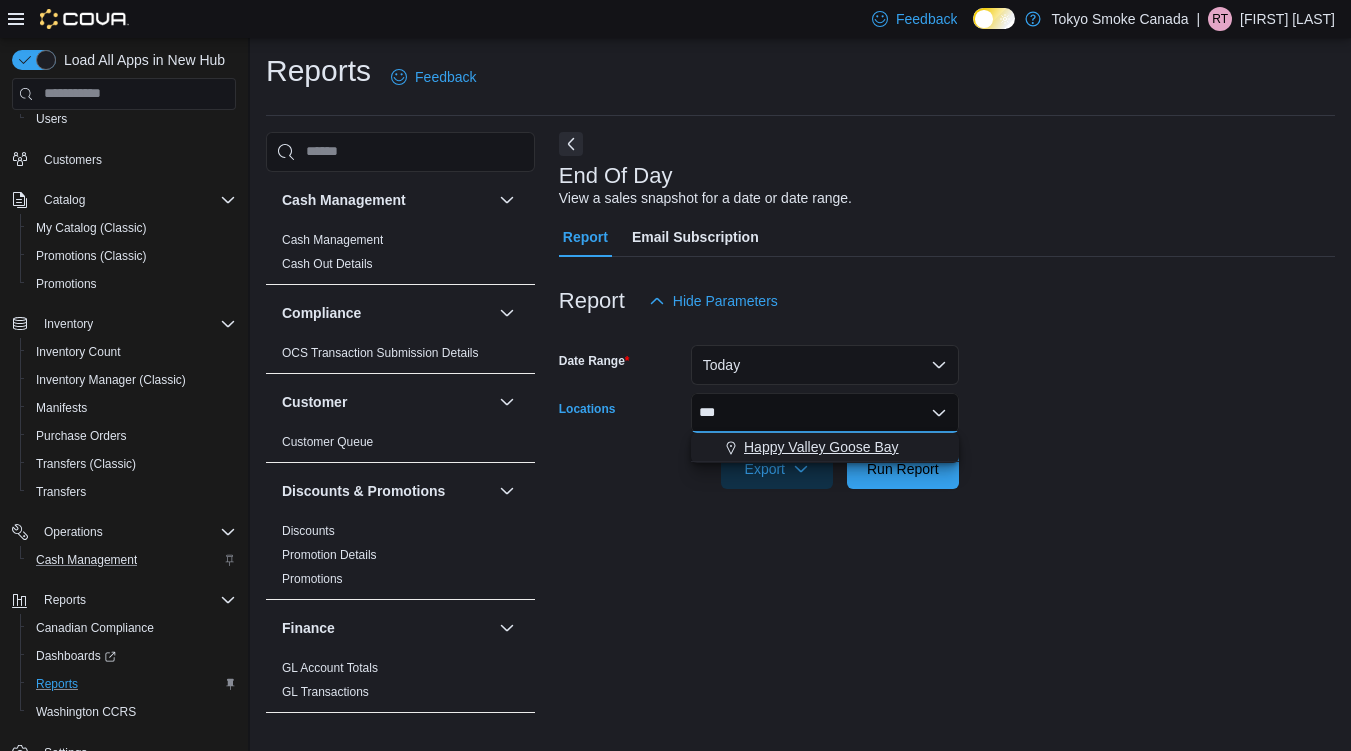 type on "***" 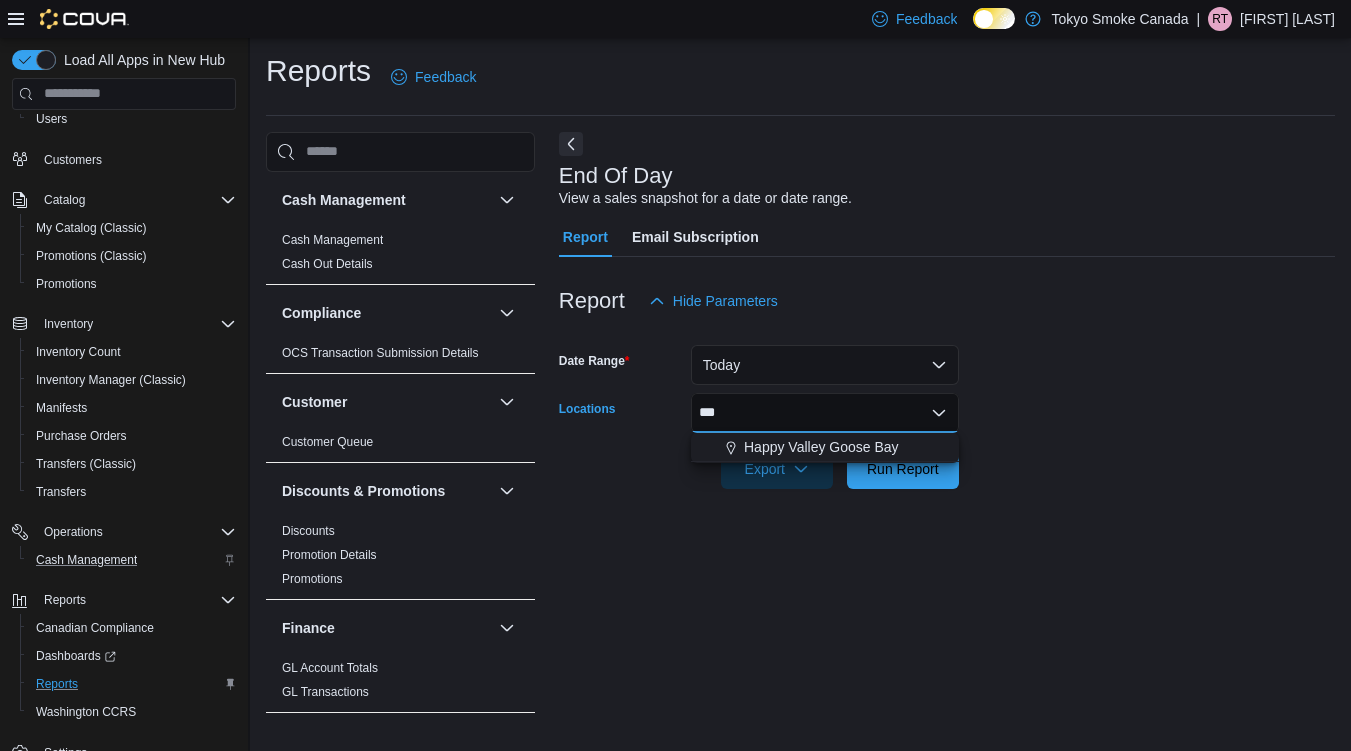 type 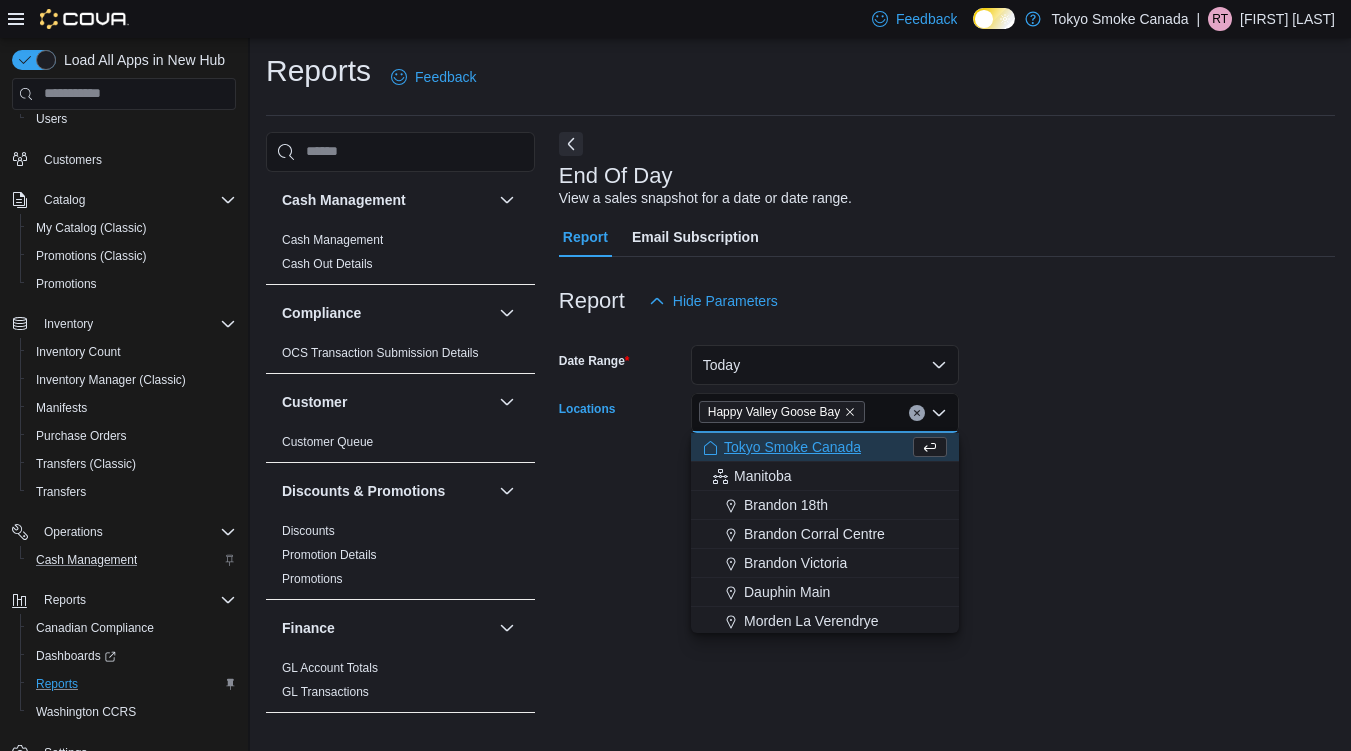 click on "Date Range Today Locations Happy Valley Goose Bay Combo box. Selected. Happy Valley Goose Bay. Press Backspace to delete Happy Valley Goose Bay. Combo box input. All Locations. Type some text or, to display a list of choices, press Down Arrow. To exit the list of choices, press Escape. Export  Run Report" at bounding box center [947, 405] 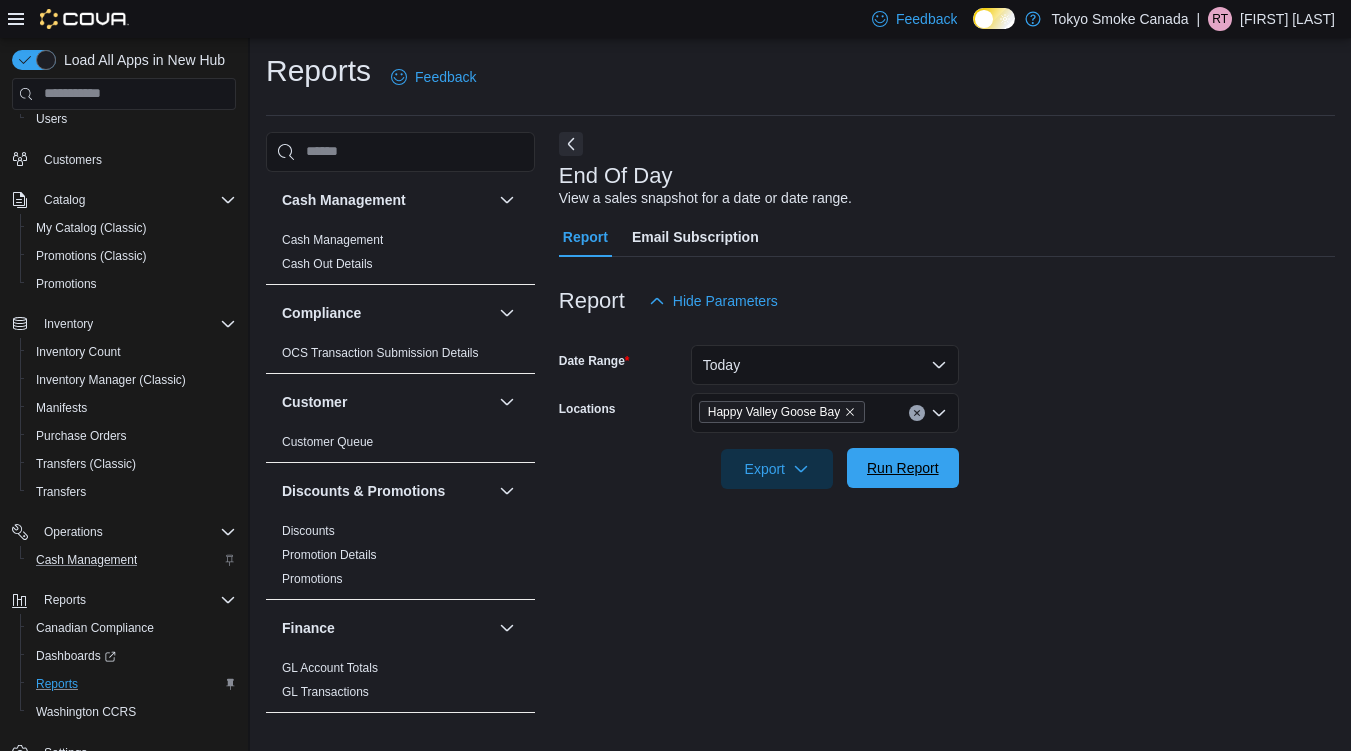 click on "Run Report" at bounding box center [903, 468] 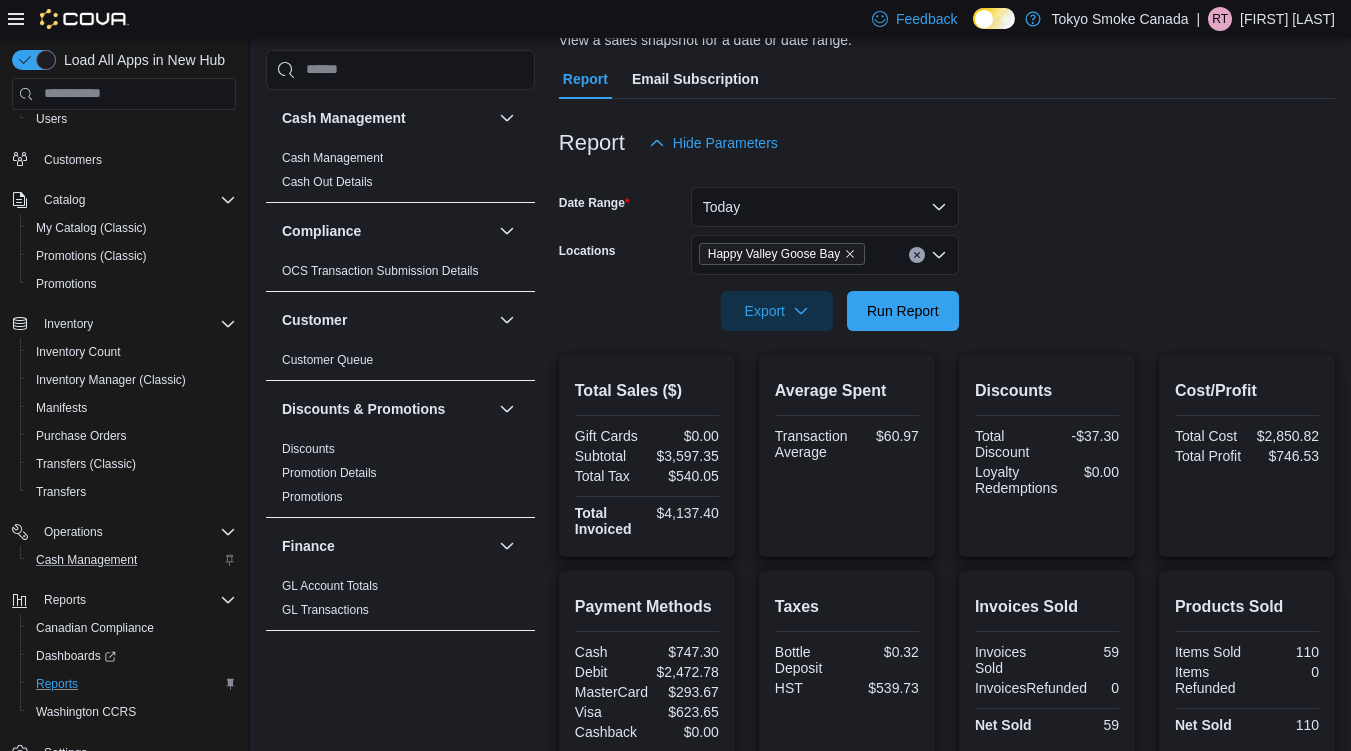 scroll, scrollTop: 425, scrollLeft: 0, axis: vertical 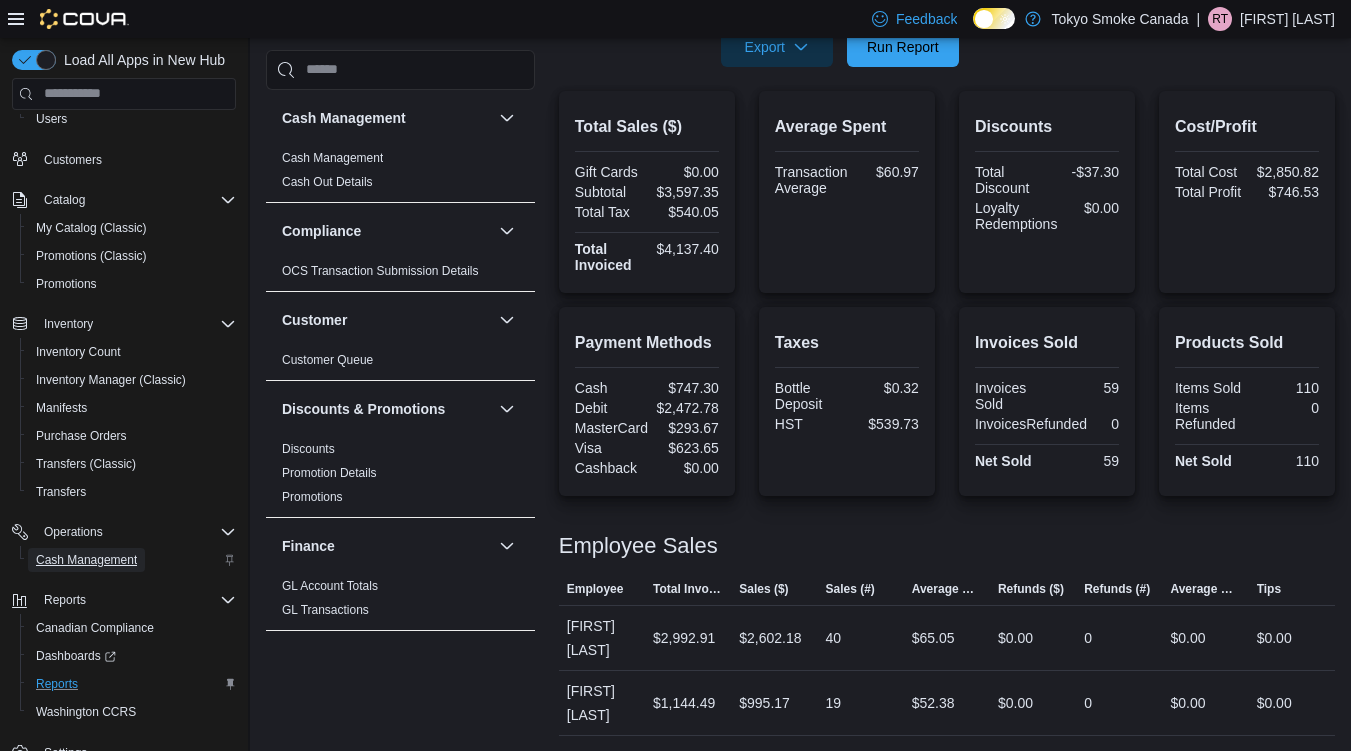 click on "Cash Management" at bounding box center (86, 560) 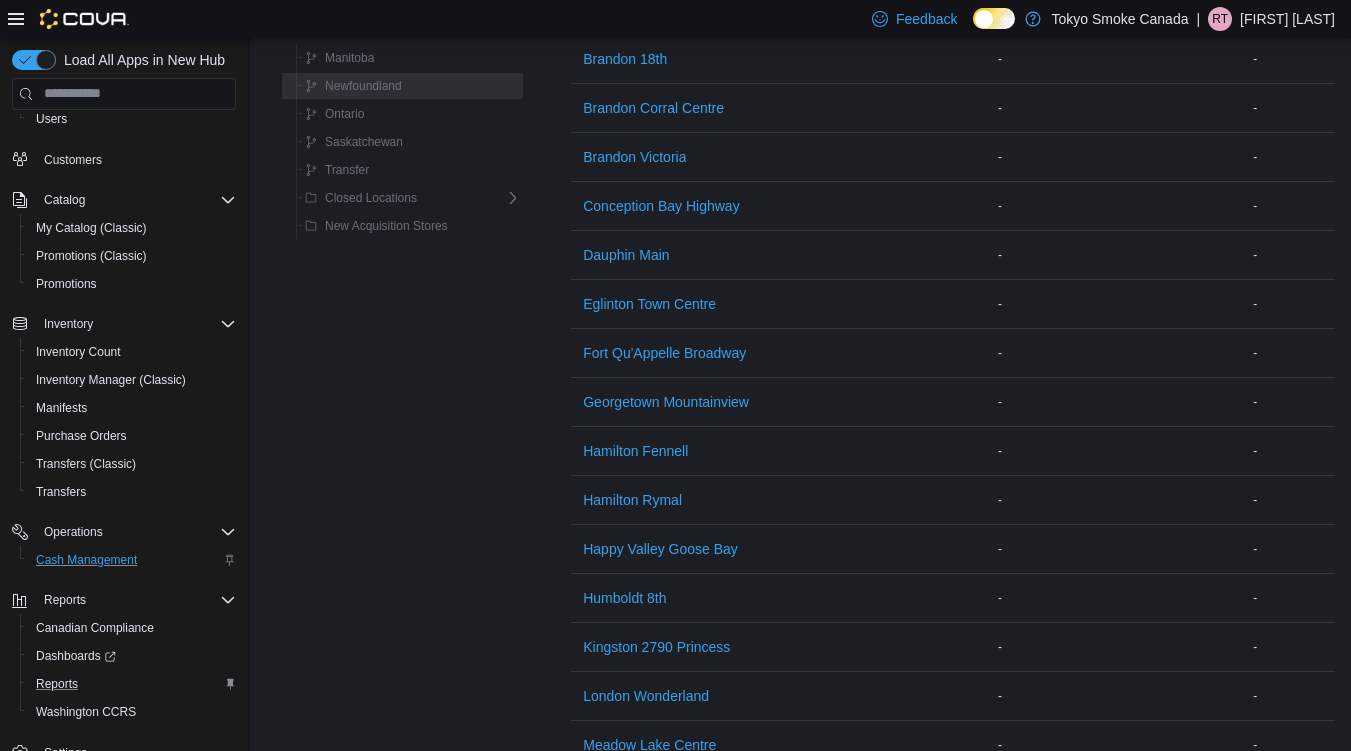 scroll, scrollTop: 0, scrollLeft: 0, axis: both 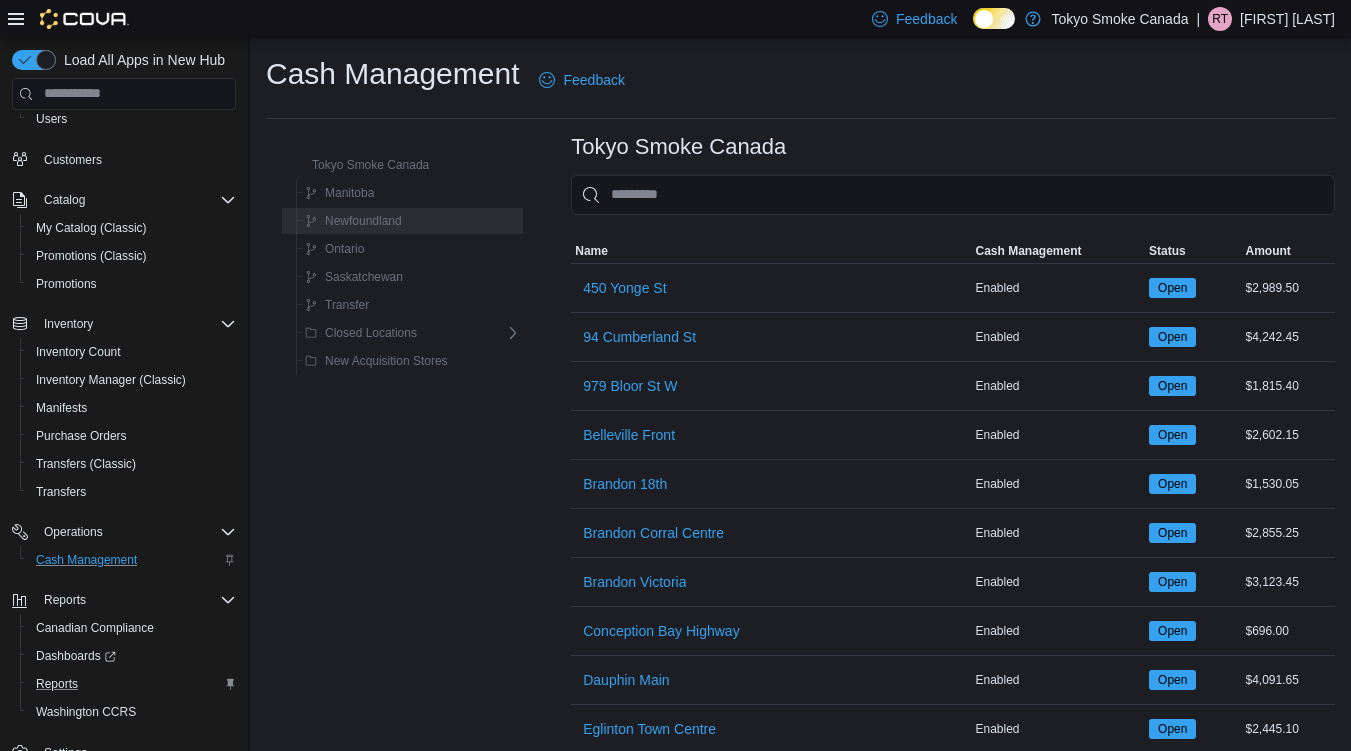 click on "Newfoundland" at bounding box center [409, 221] 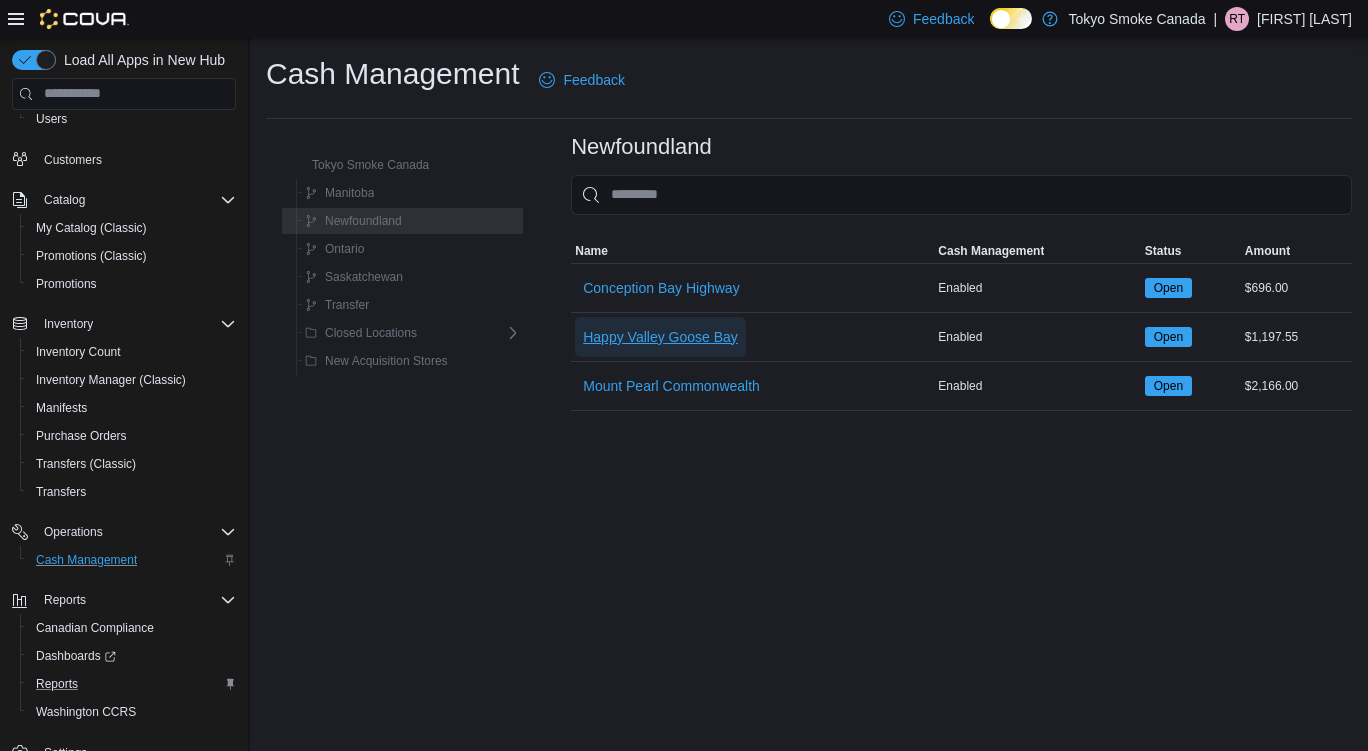 click on "Happy Valley Goose Bay" at bounding box center (660, 337) 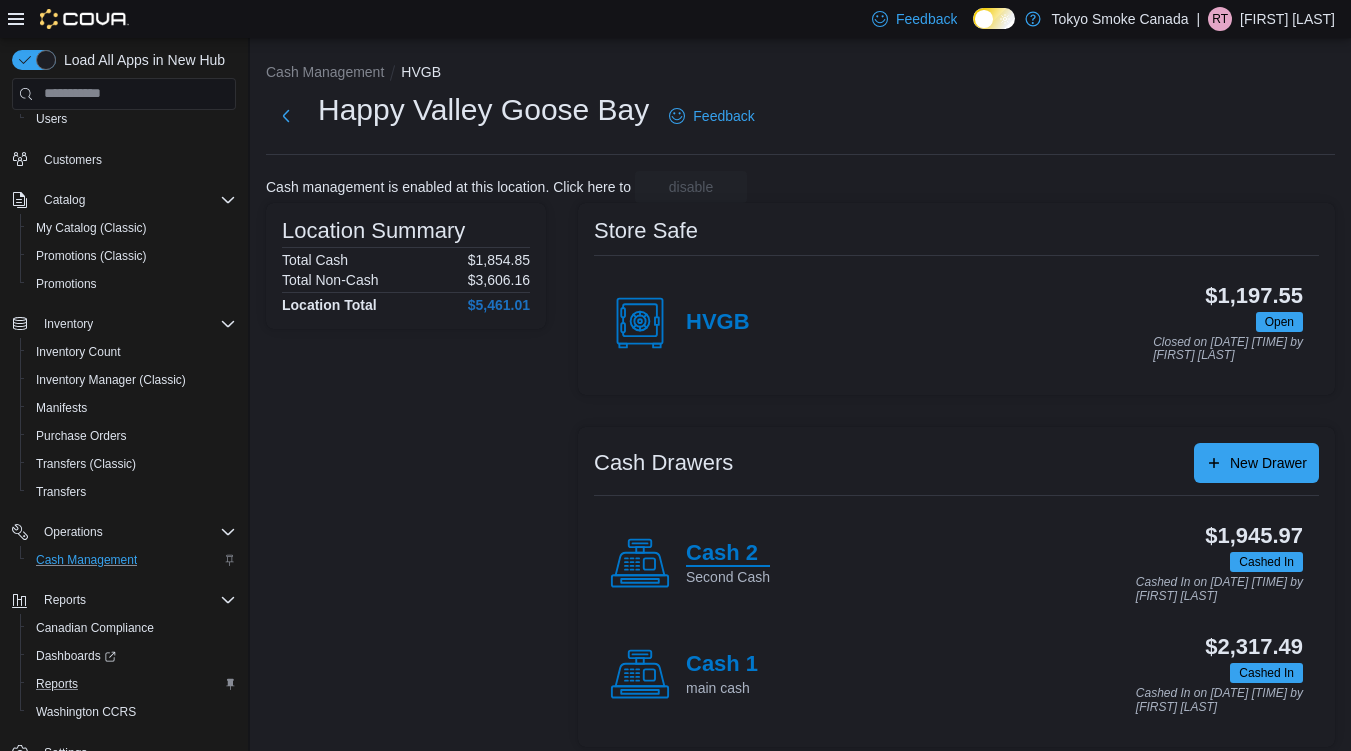 click on "Cash 2" at bounding box center (728, 554) 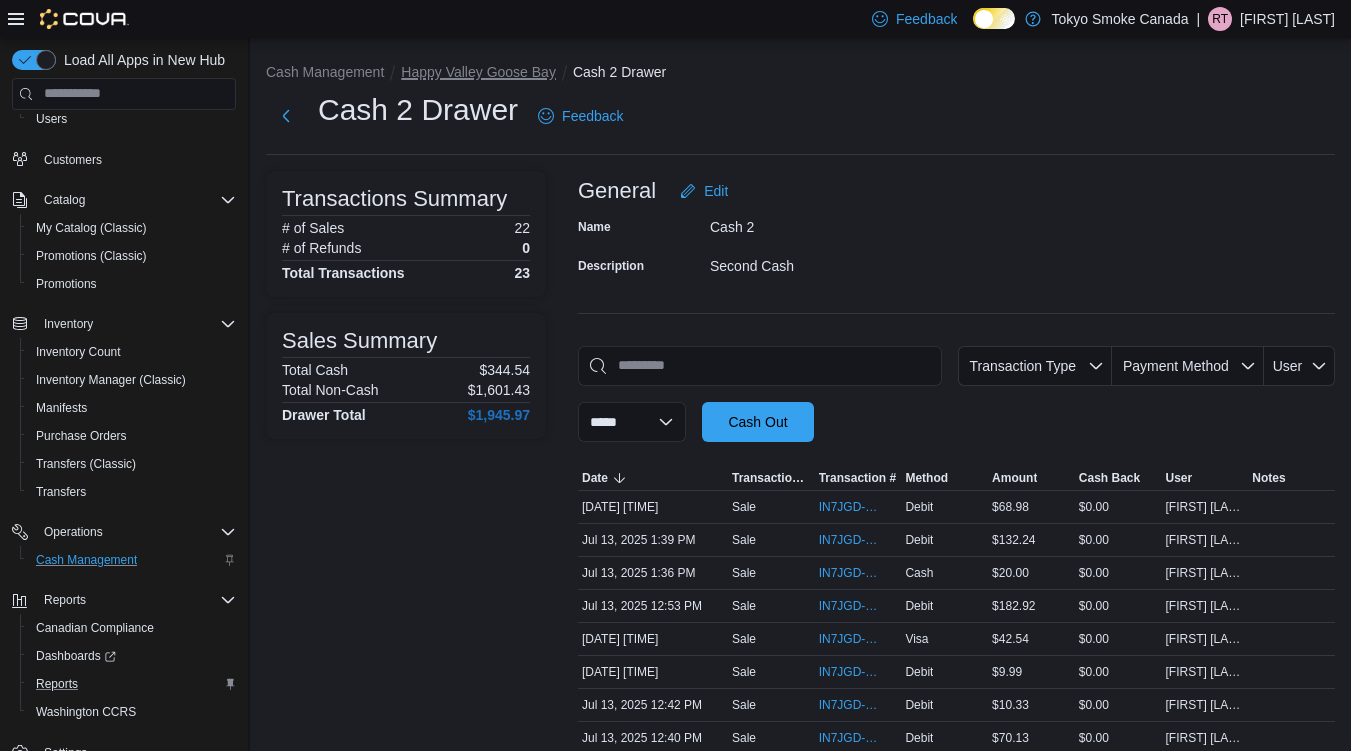 click on "Happy Valley Goose Bay" at bounding box center (478, 72) 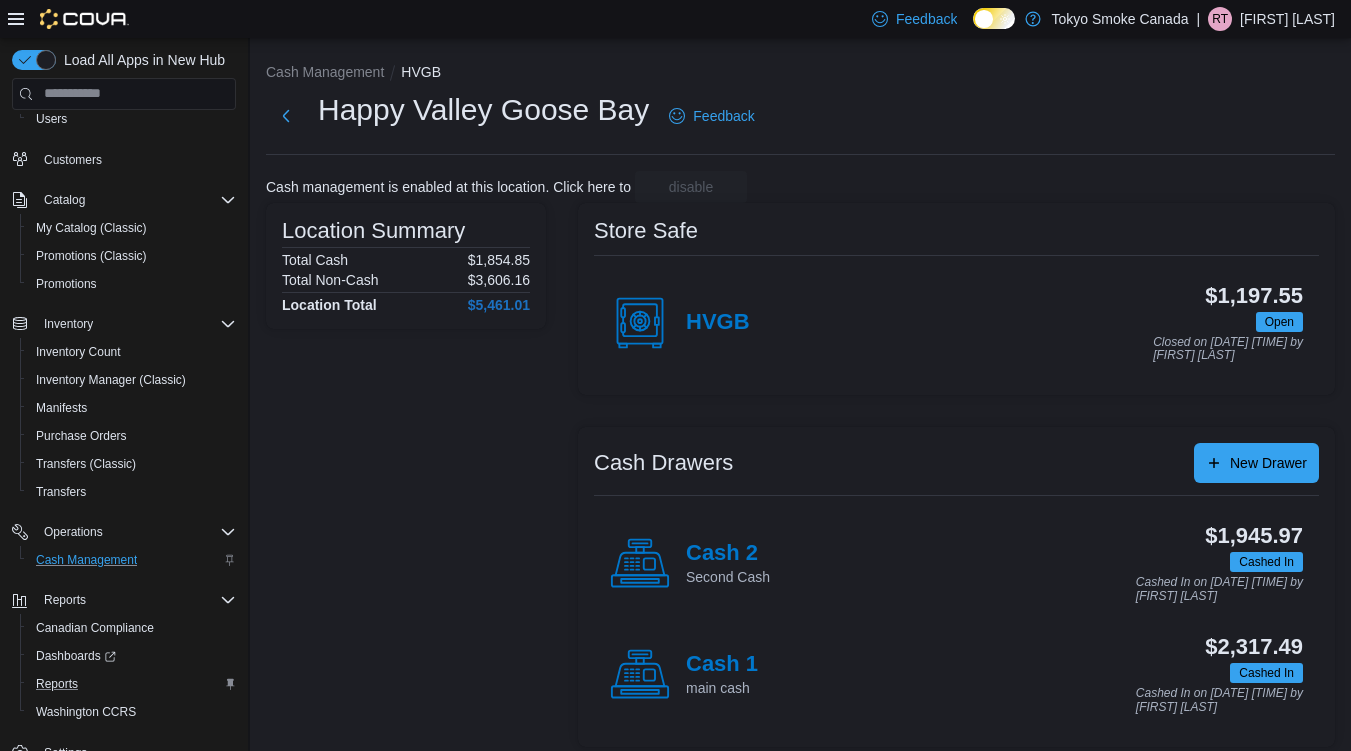 click on "Cash 1 main cash" at bounding box center (684, 675) 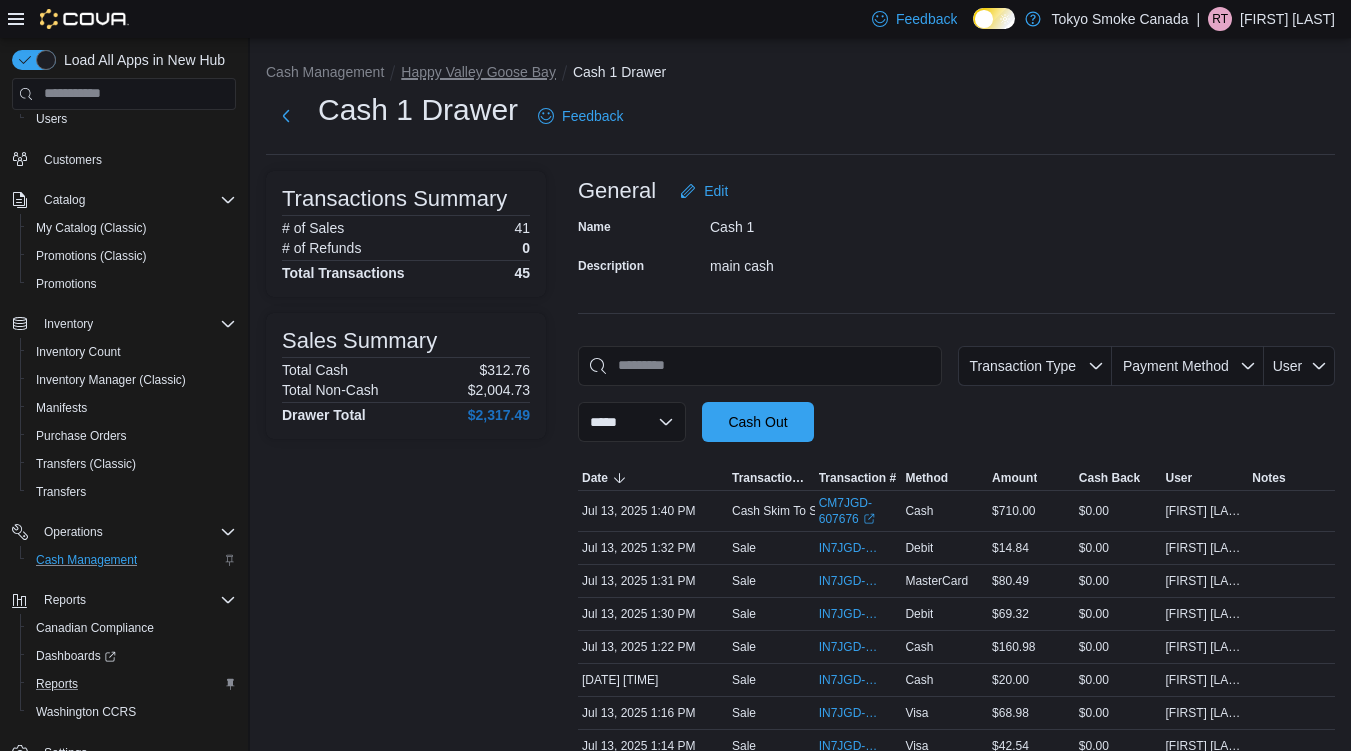 click on "Happy Valley Goose Bay" at bounding box center [478, 72] 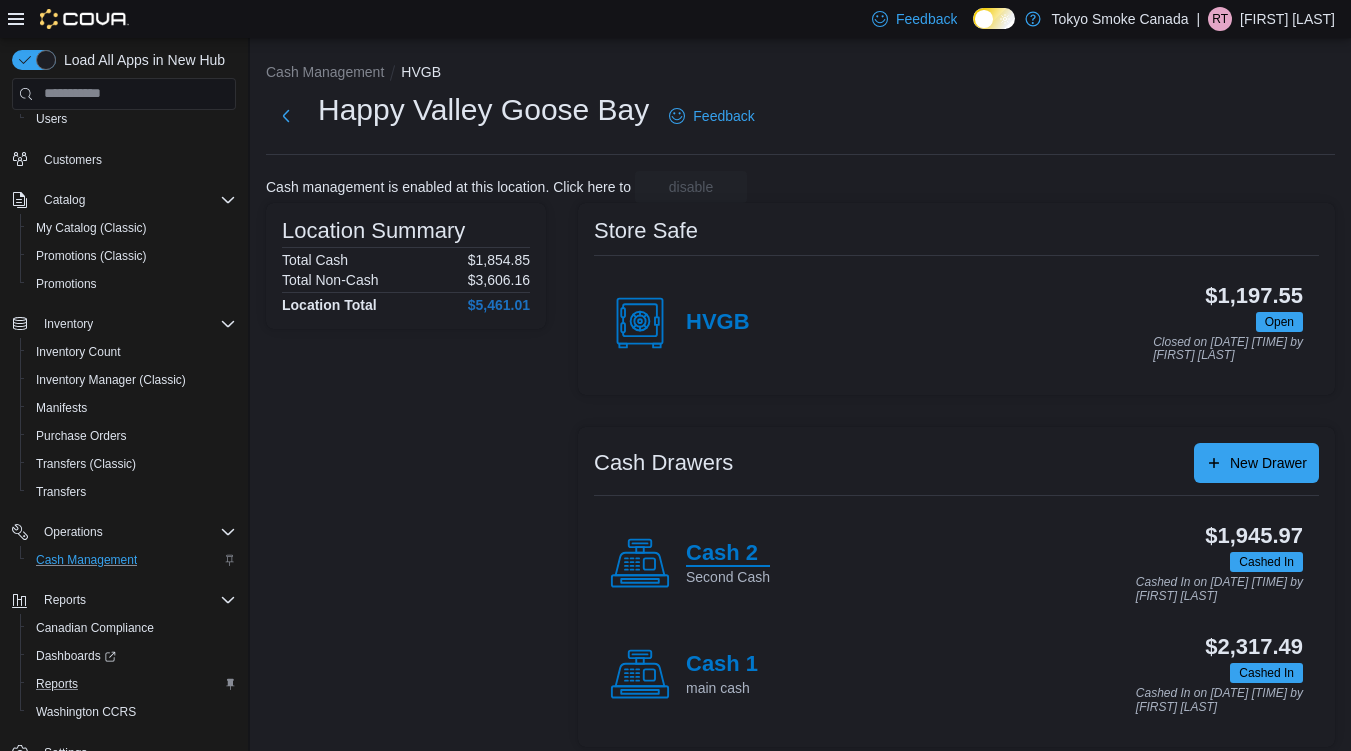 click on "Cash 2" at bounding box center [728, 554] 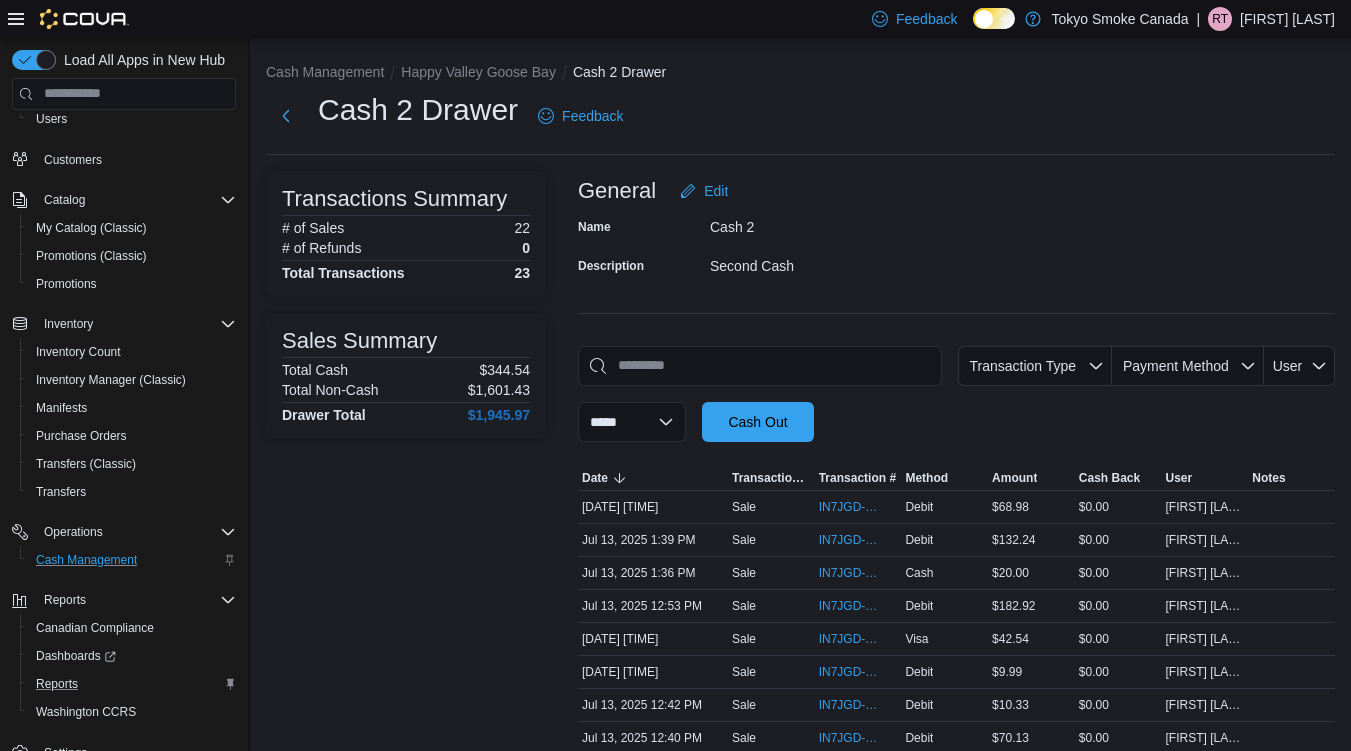 click on "Happy Valley Goose Bay" at bounding box center (487, 72) 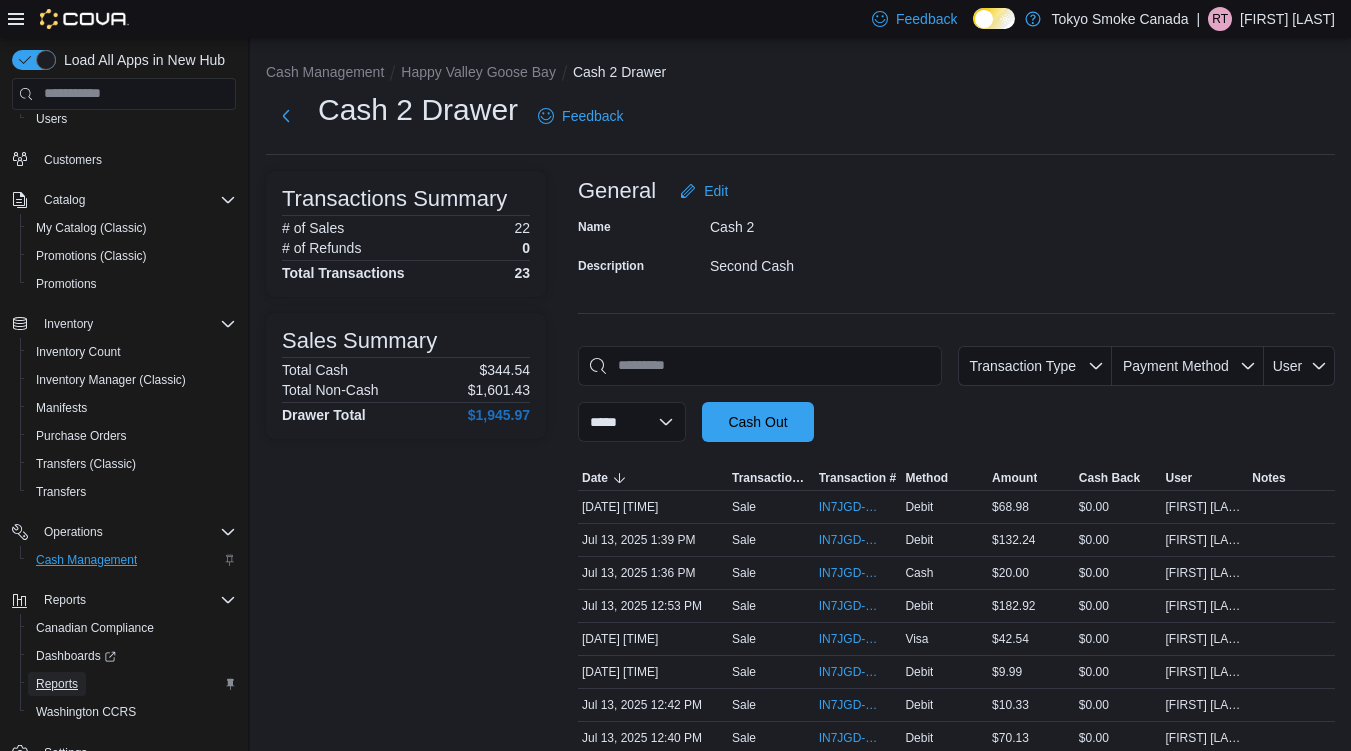 click on "Reports" at bounding box center (57, 684) 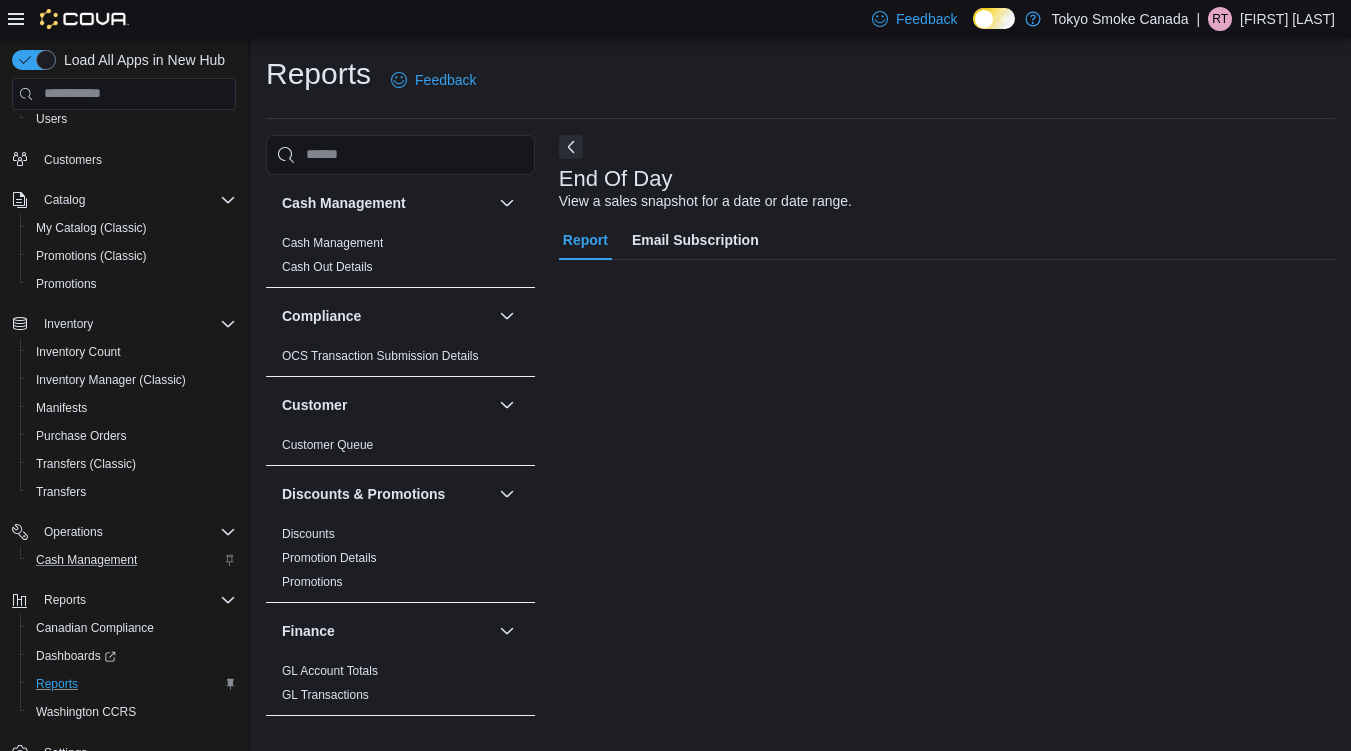 scroll, scrollTop: 3, scrollLeft: 0, axis: vertical 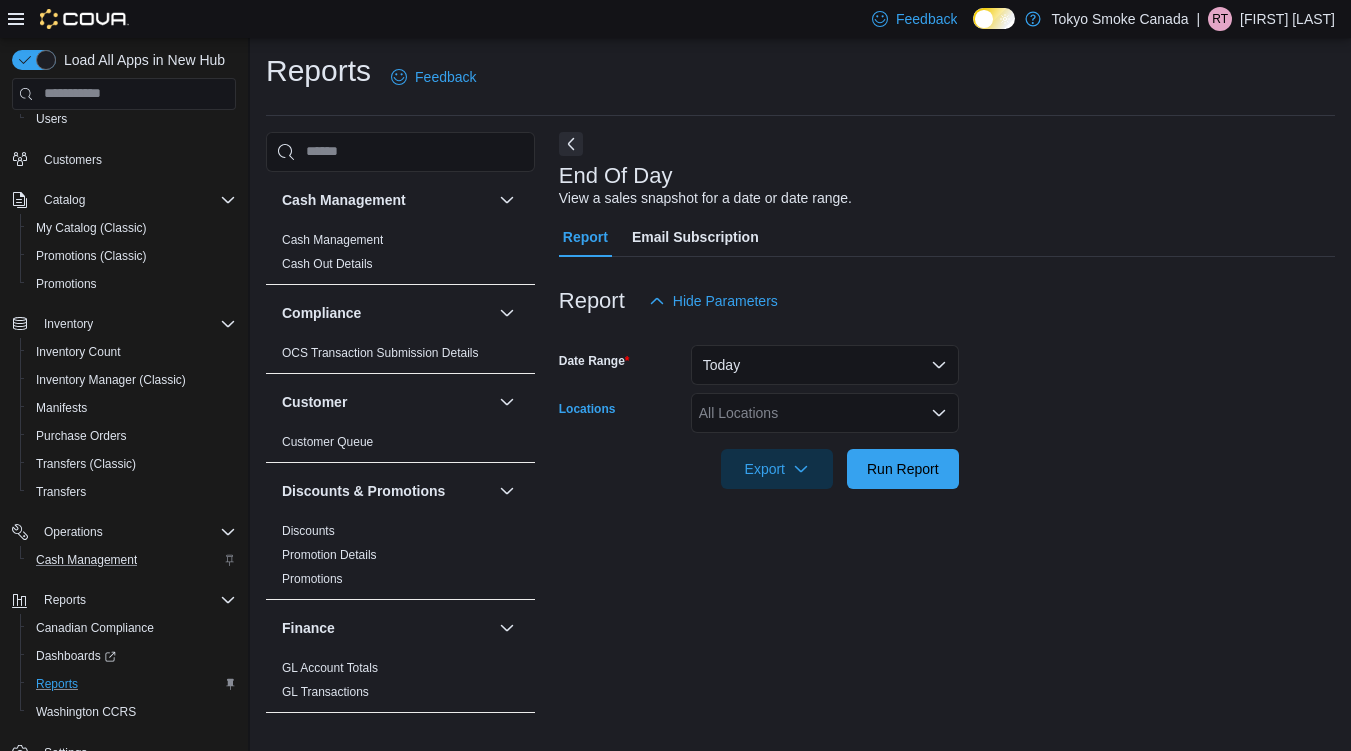 click on "All Locations" at bounding box center [825, 413] 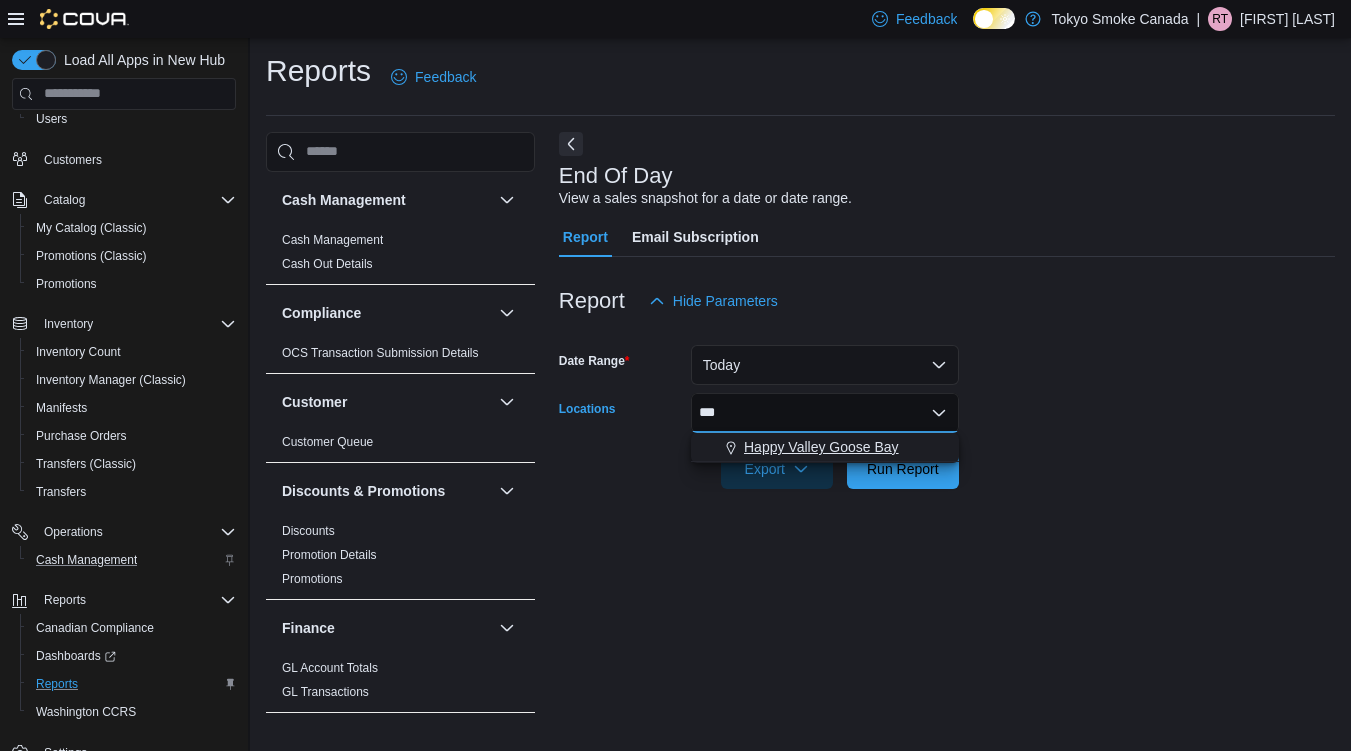type on "***" 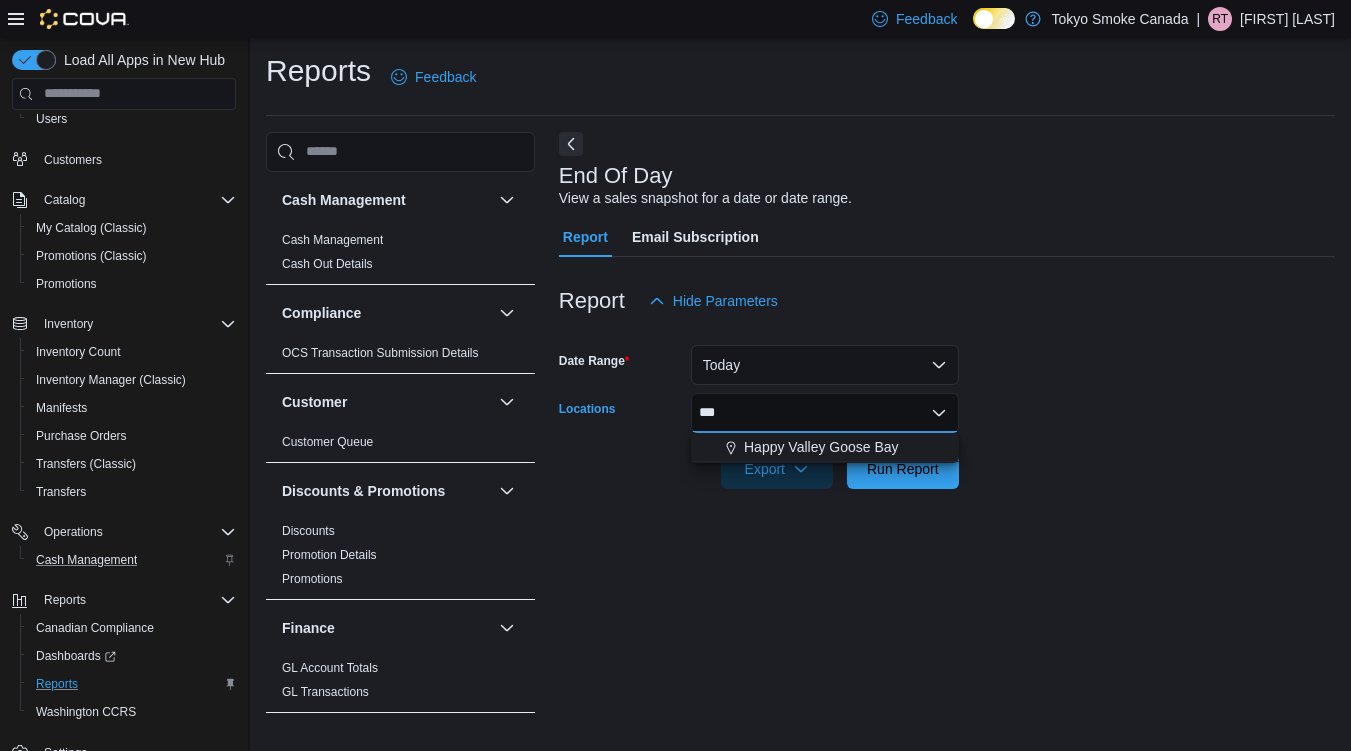 type 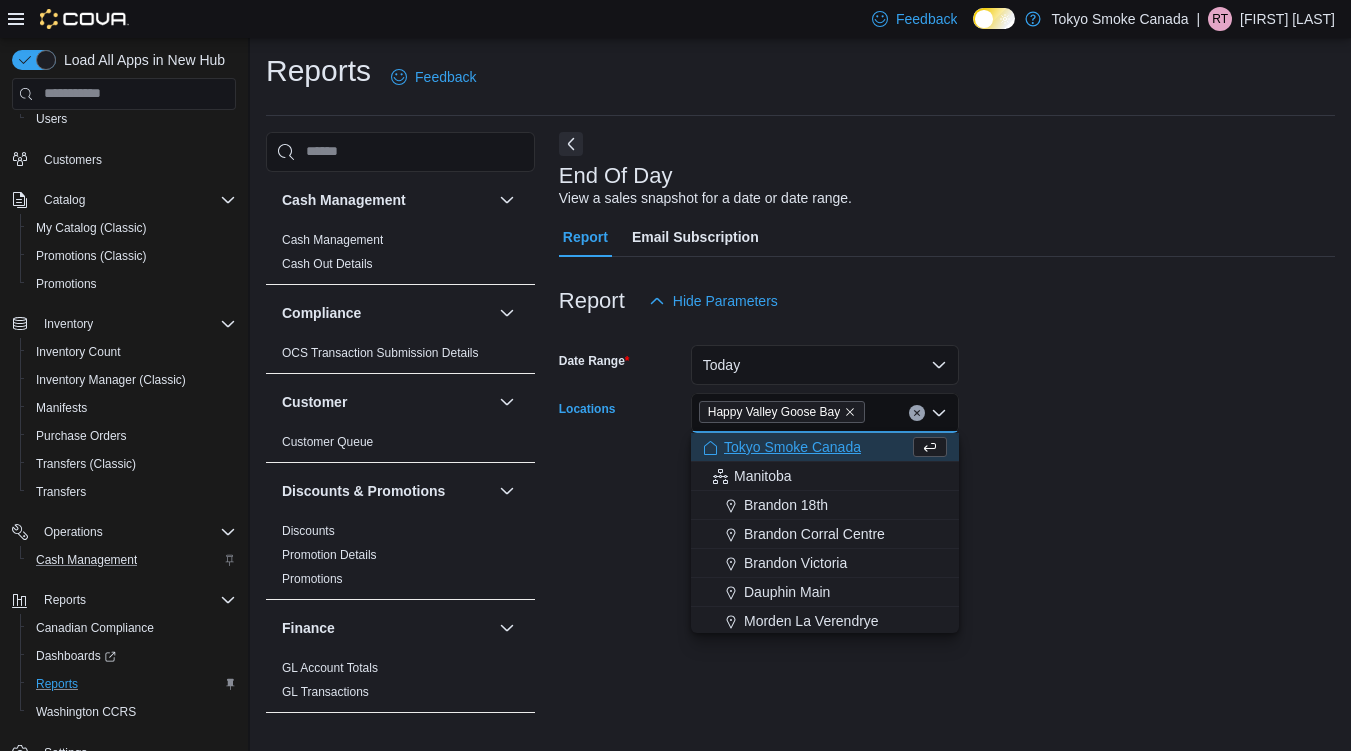 click on "Date Range Today Locations Happy Valley Goose Bay Combo box. Selected. Happy Valley Goose Bay. Press Backspace to delete Happy Valley Goose Bay. Combo box input. All Locations. Type some text or, to display a list of choices, press Down Arrow. To exit the list of choices, press Escape. Export  Run Report" at bounding box center (947, 405) 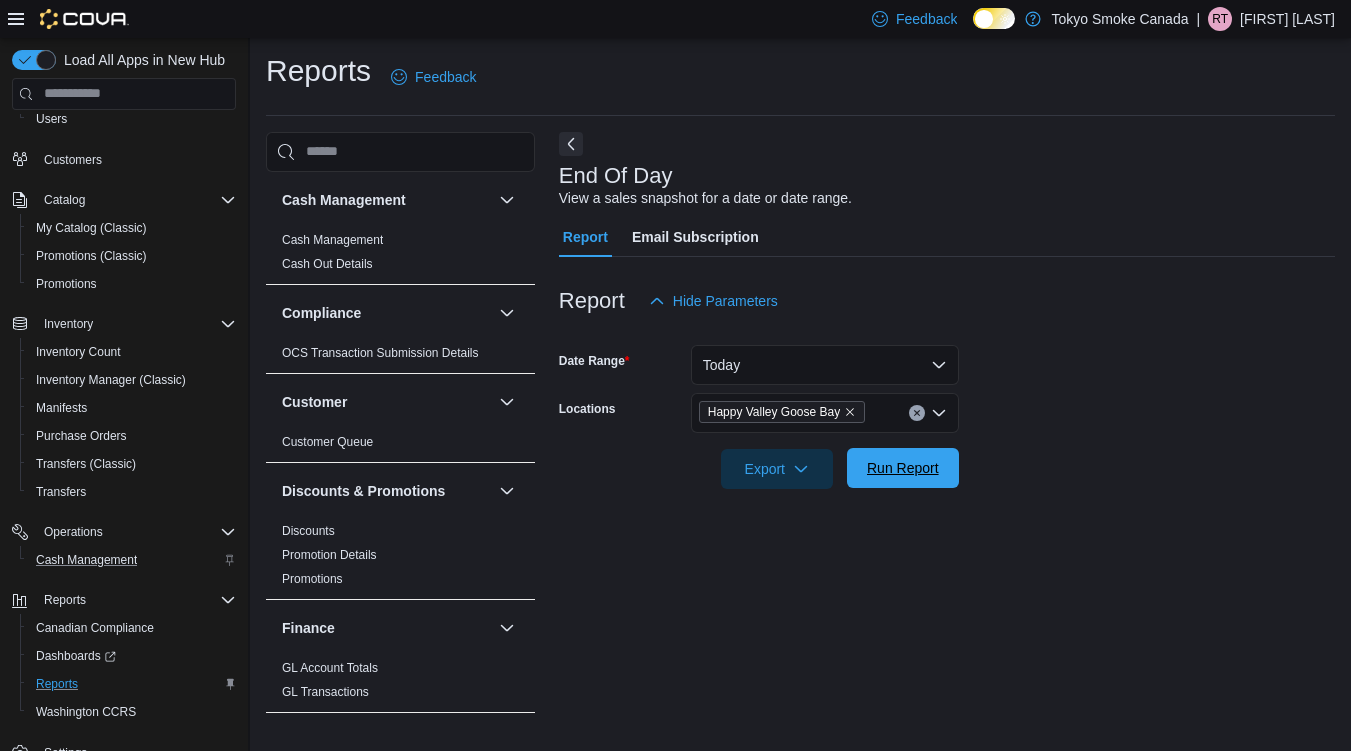 click on "Run Report" at bounding box center [903, 468] 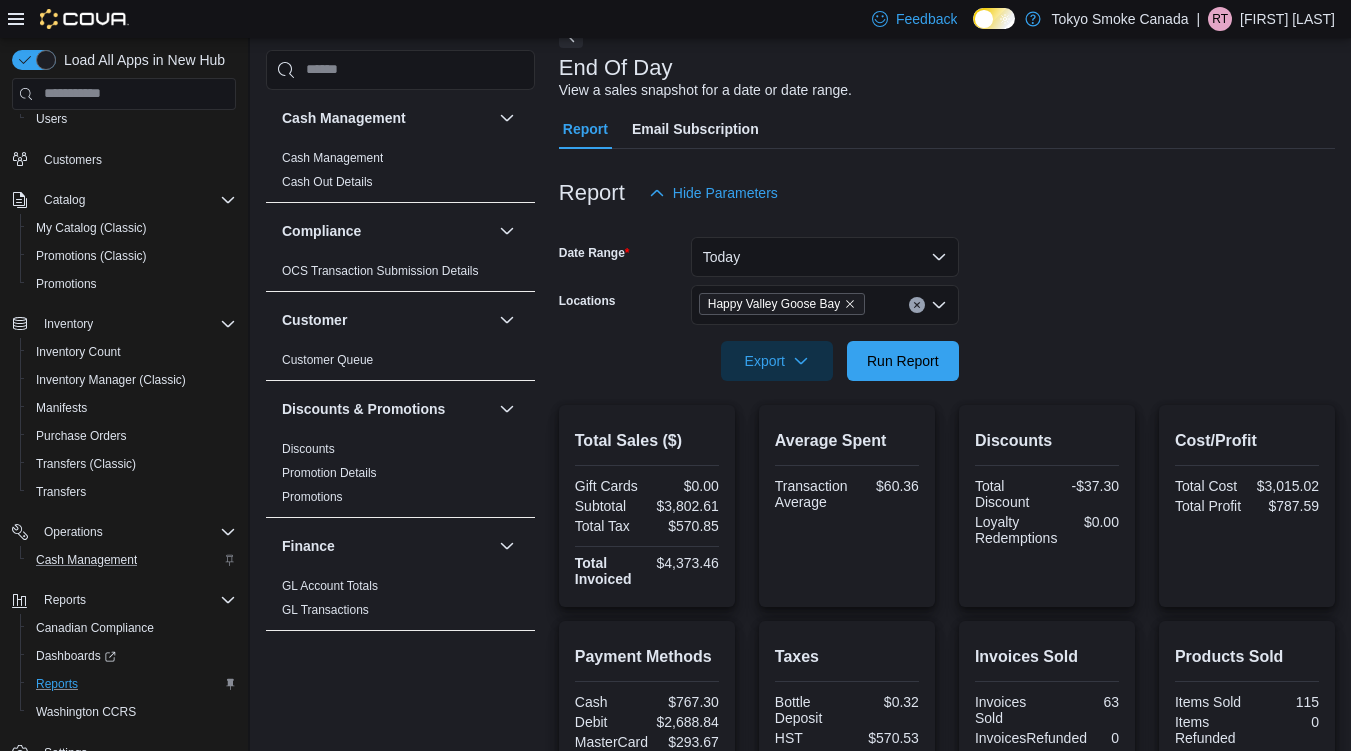 scroll, scrollTop: 0, scrollLeft: 0, axis: both 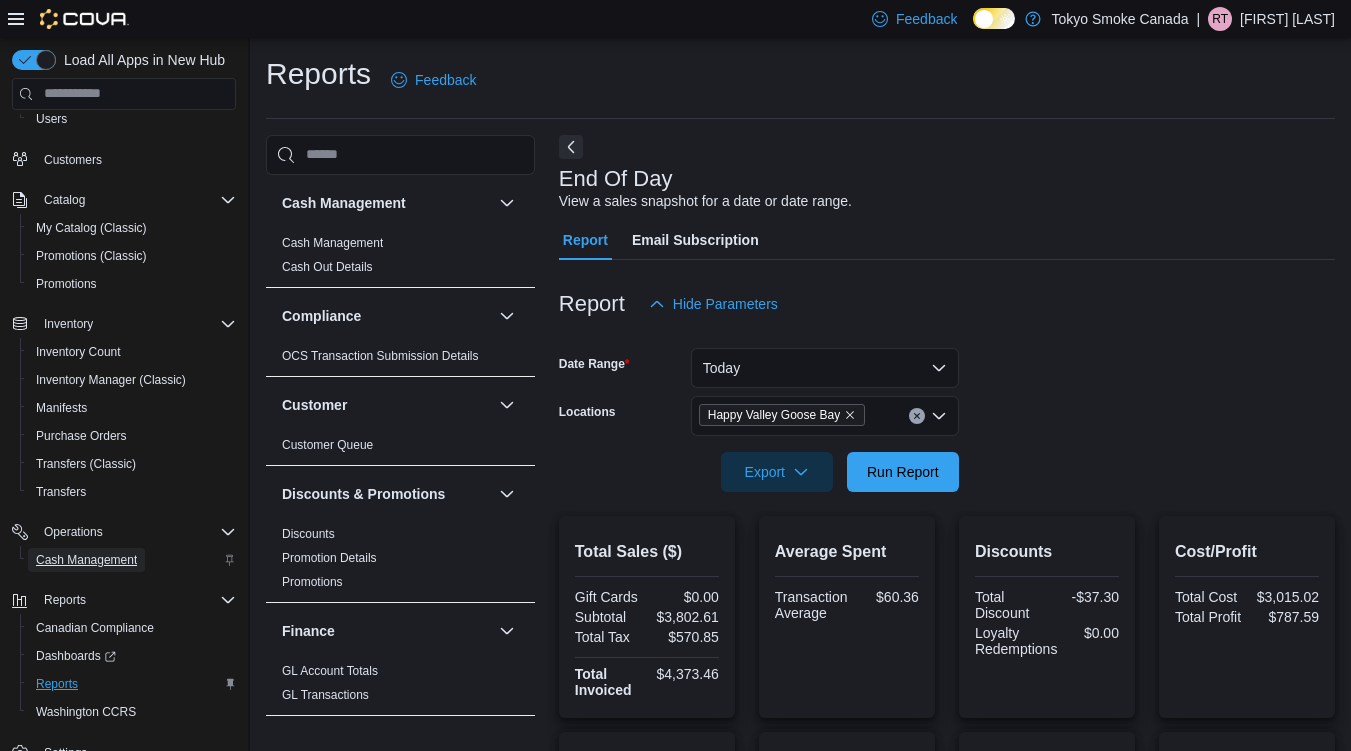 click on "Cash Management" at bounding box center [86, 560] 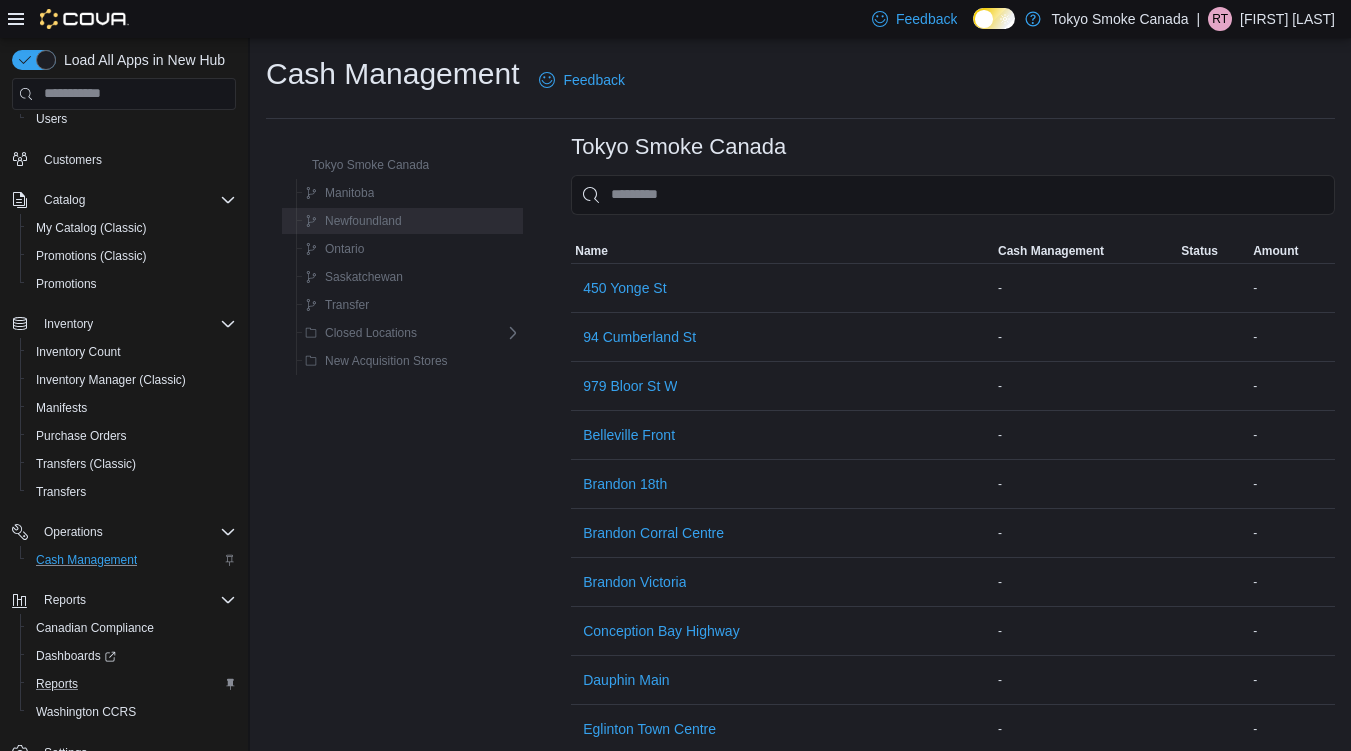 click on "Newfoundland" at bounding box center [409, 221] 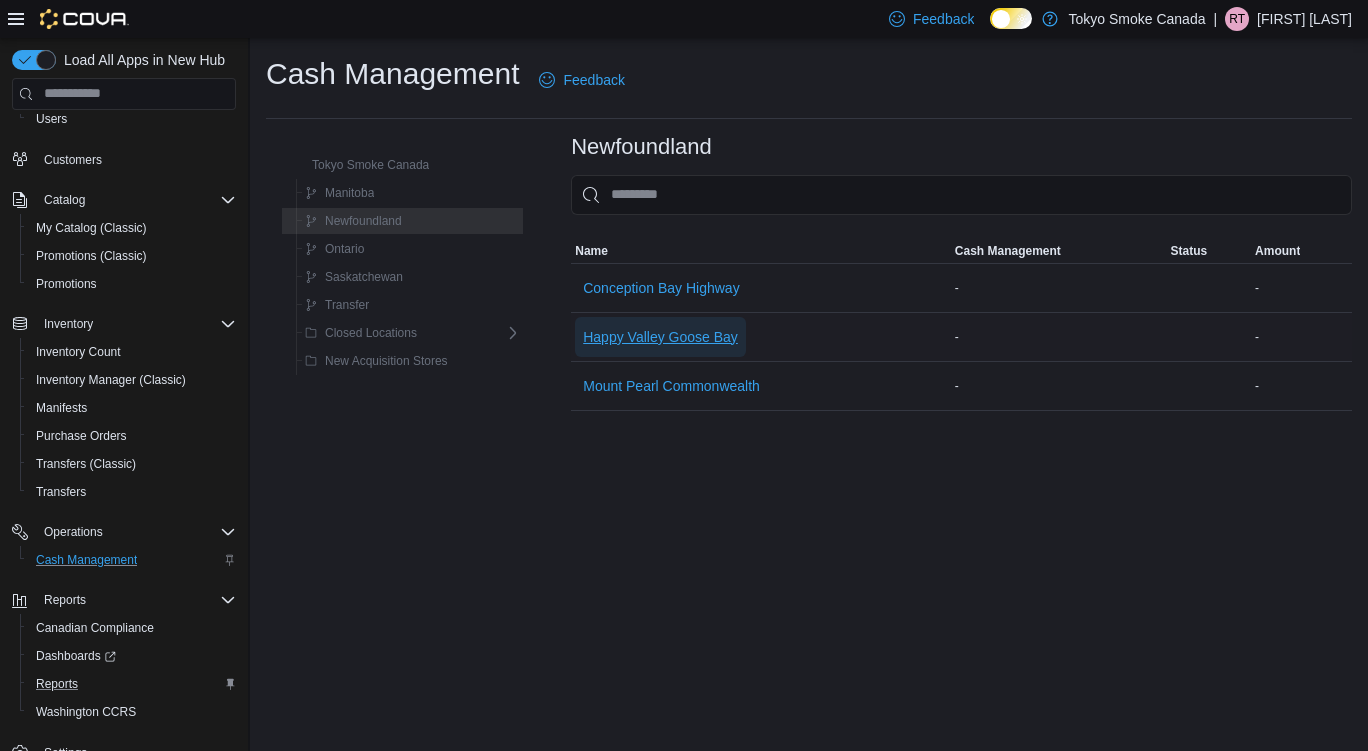 click on "Happy Valley Goose Bay" at bounding box center [660, 337] 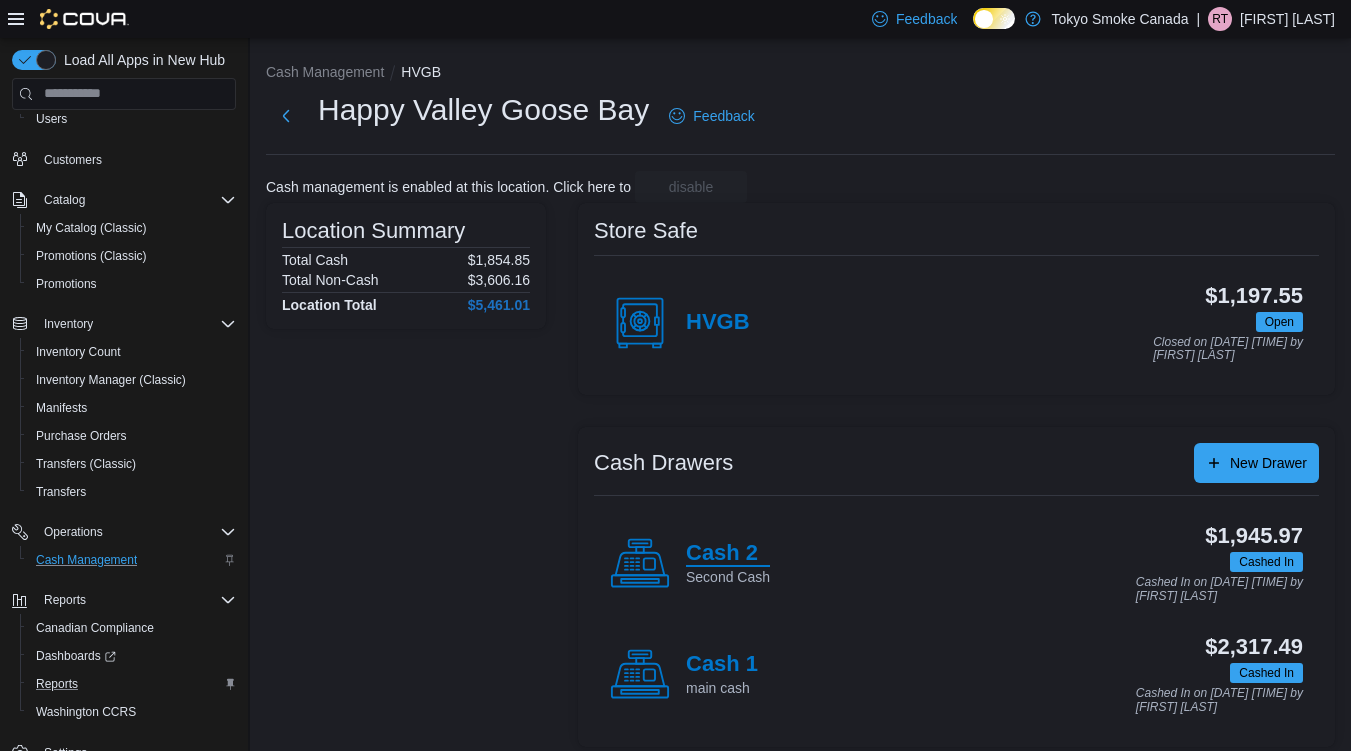click on "Cash 2" at bounding box center [728, 554] 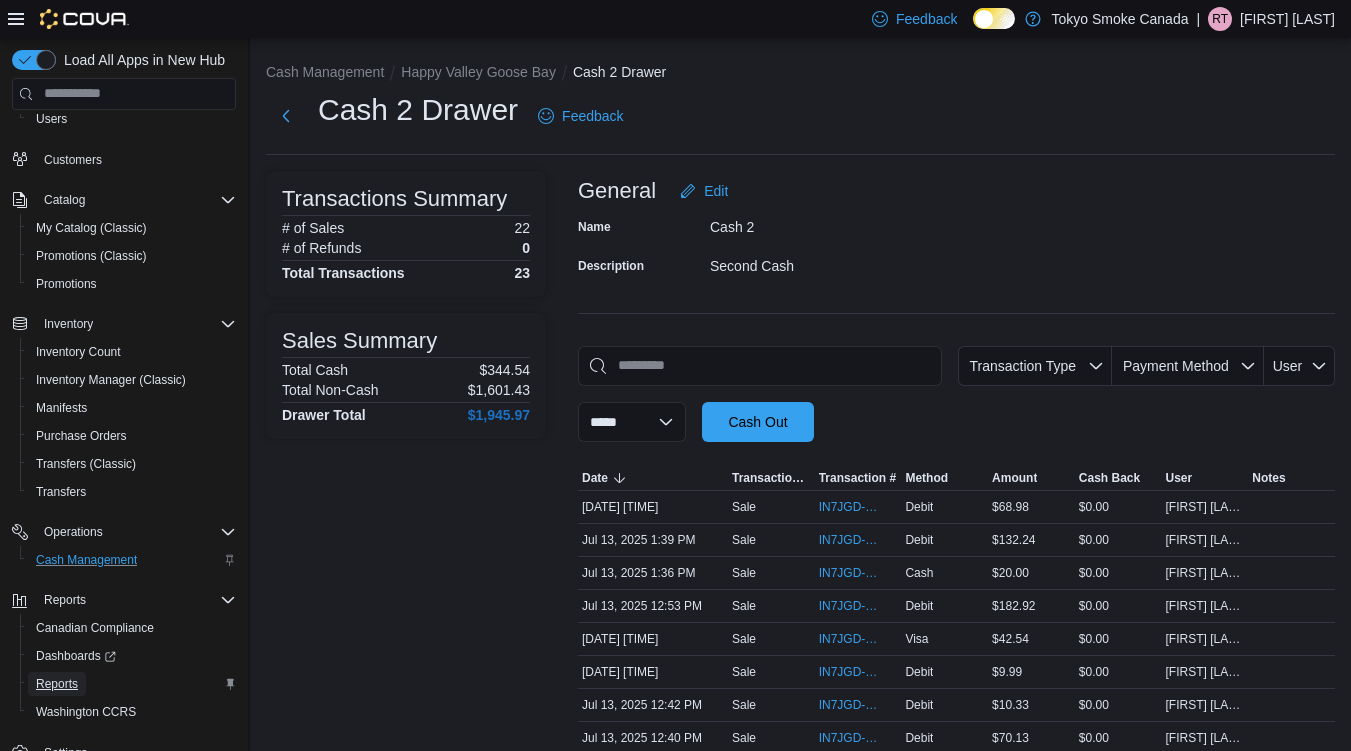 click on "Reports" at bounding box center [57, 684] 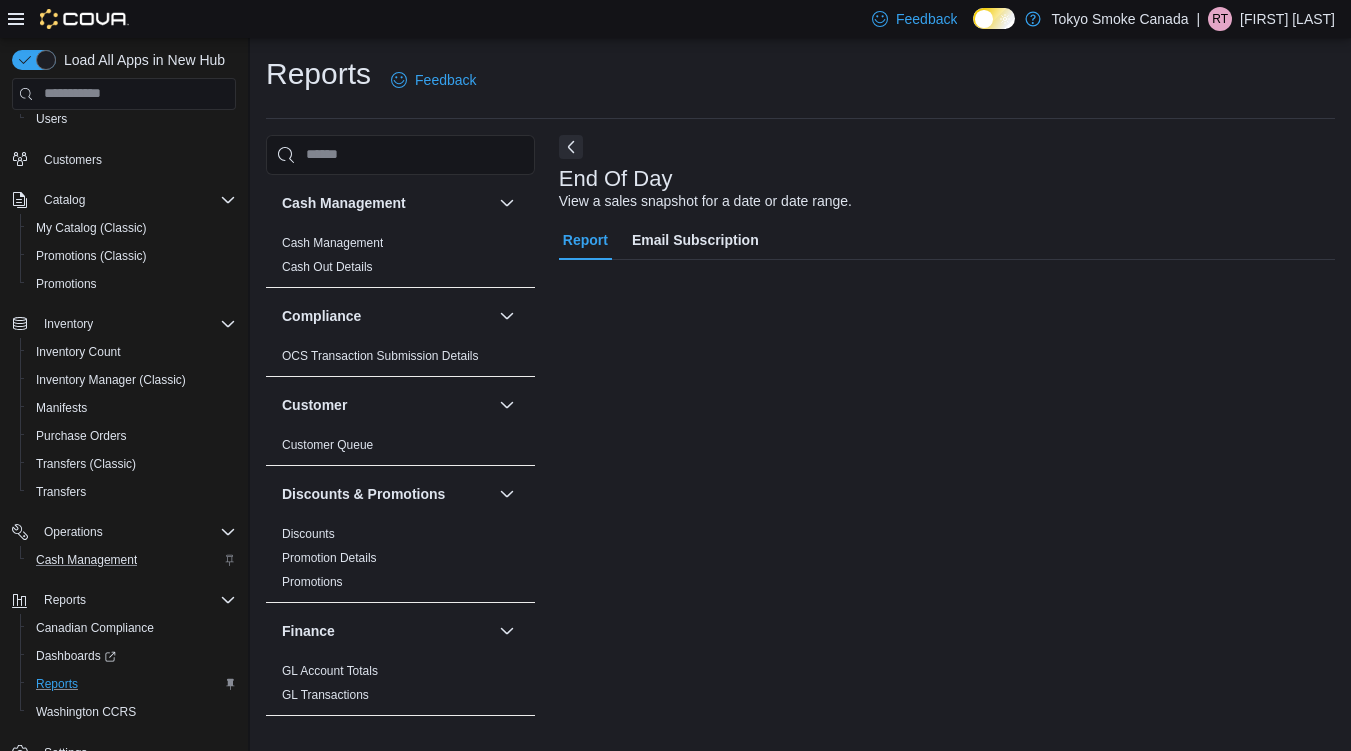 scroll, scrollTop: 3, scrollLeft: 0, axis: vertical 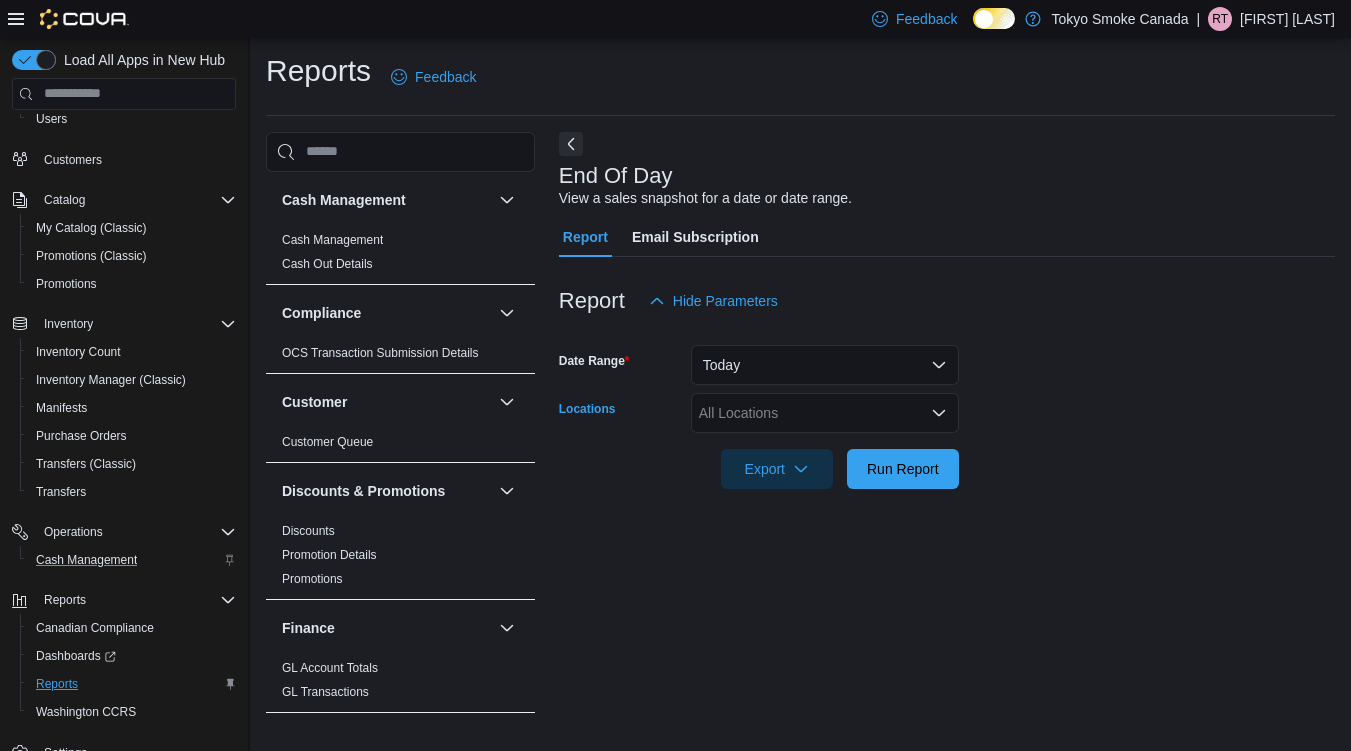 click on "All Locations" at bounding box center (825, 413) 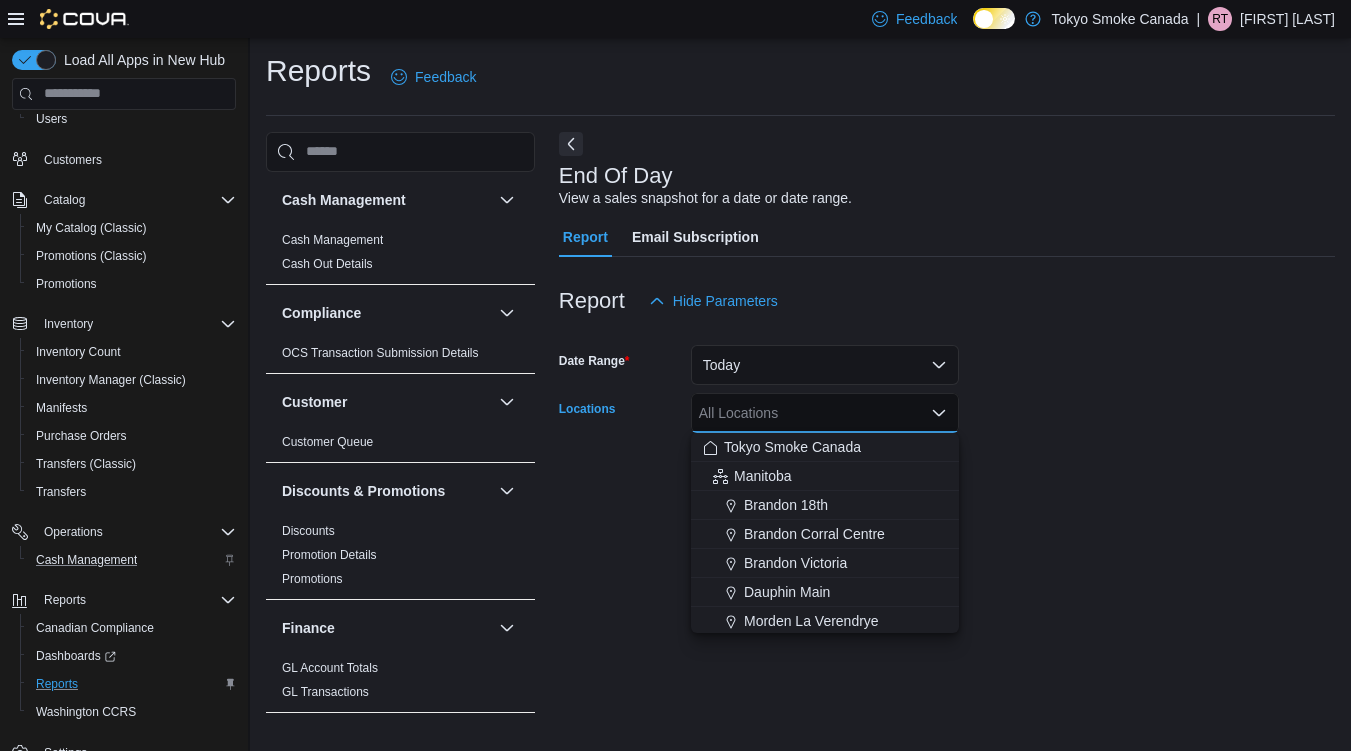 type on "*" 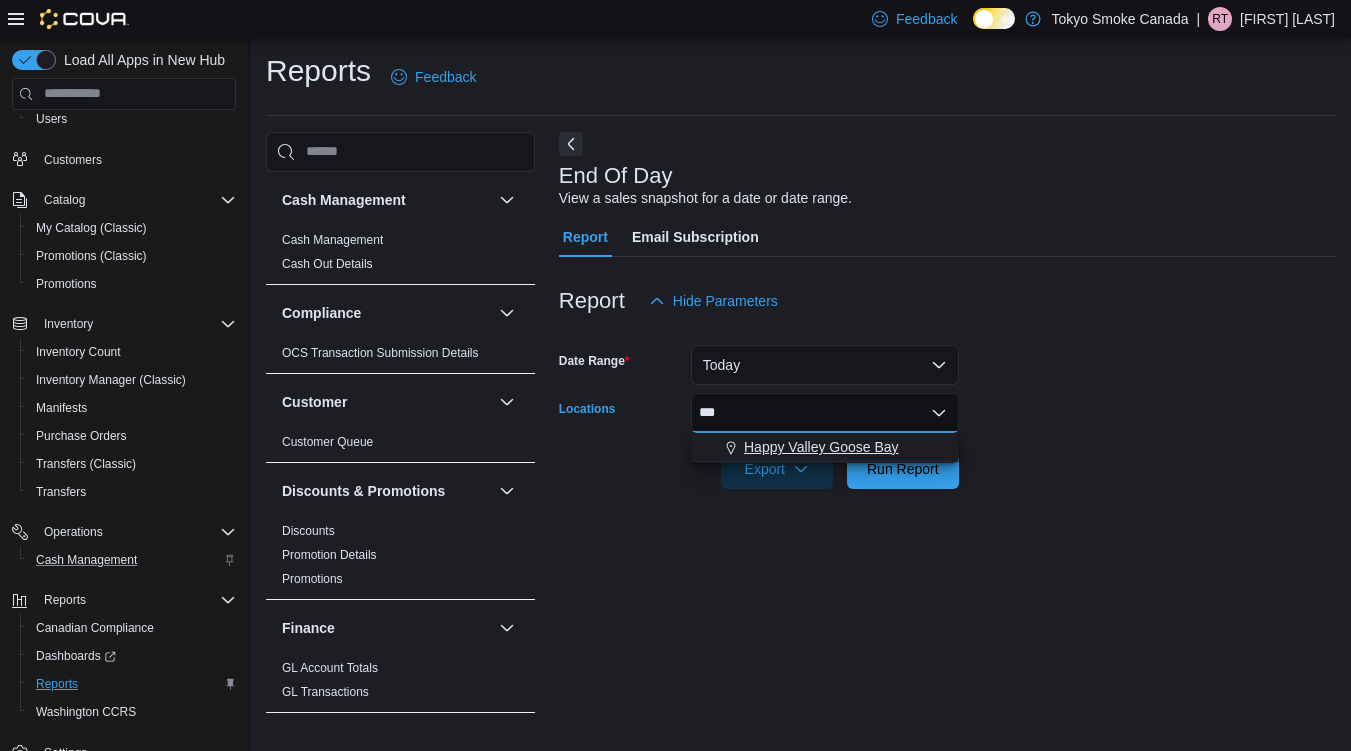 type on "***" 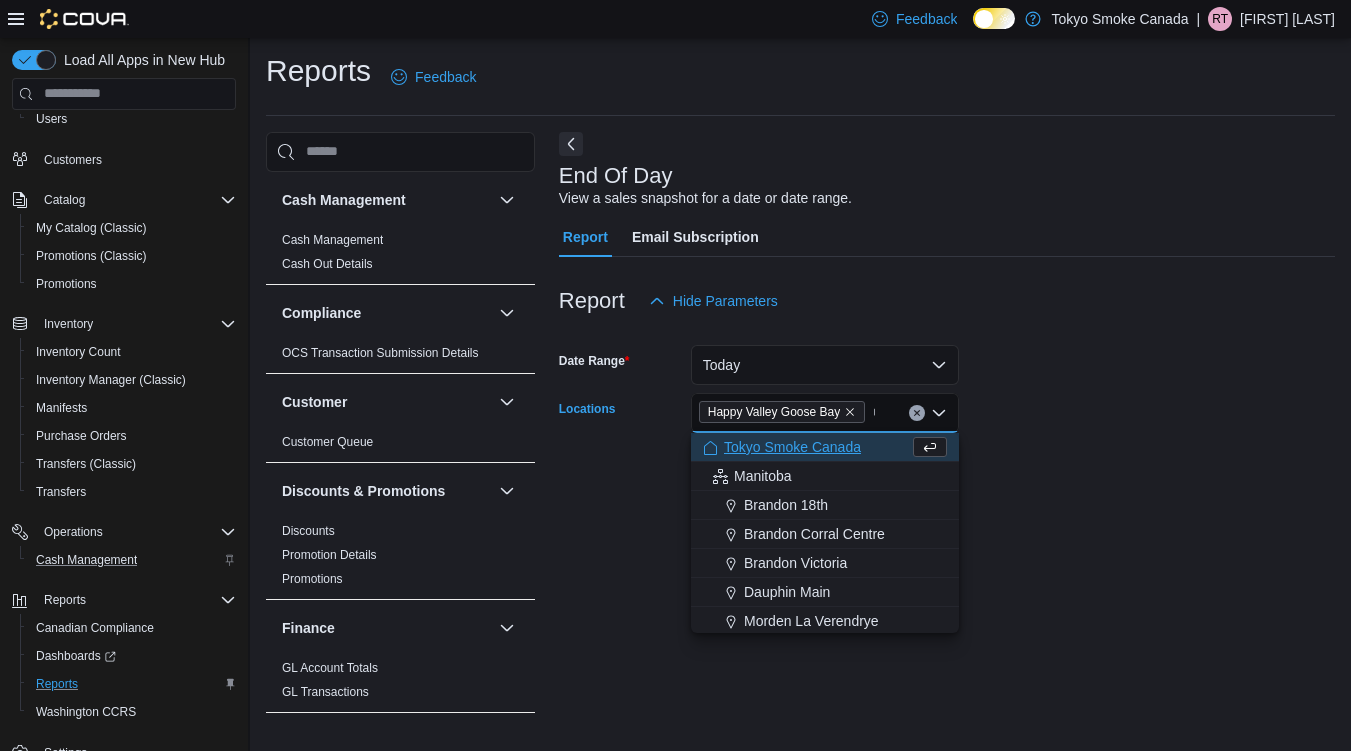 type 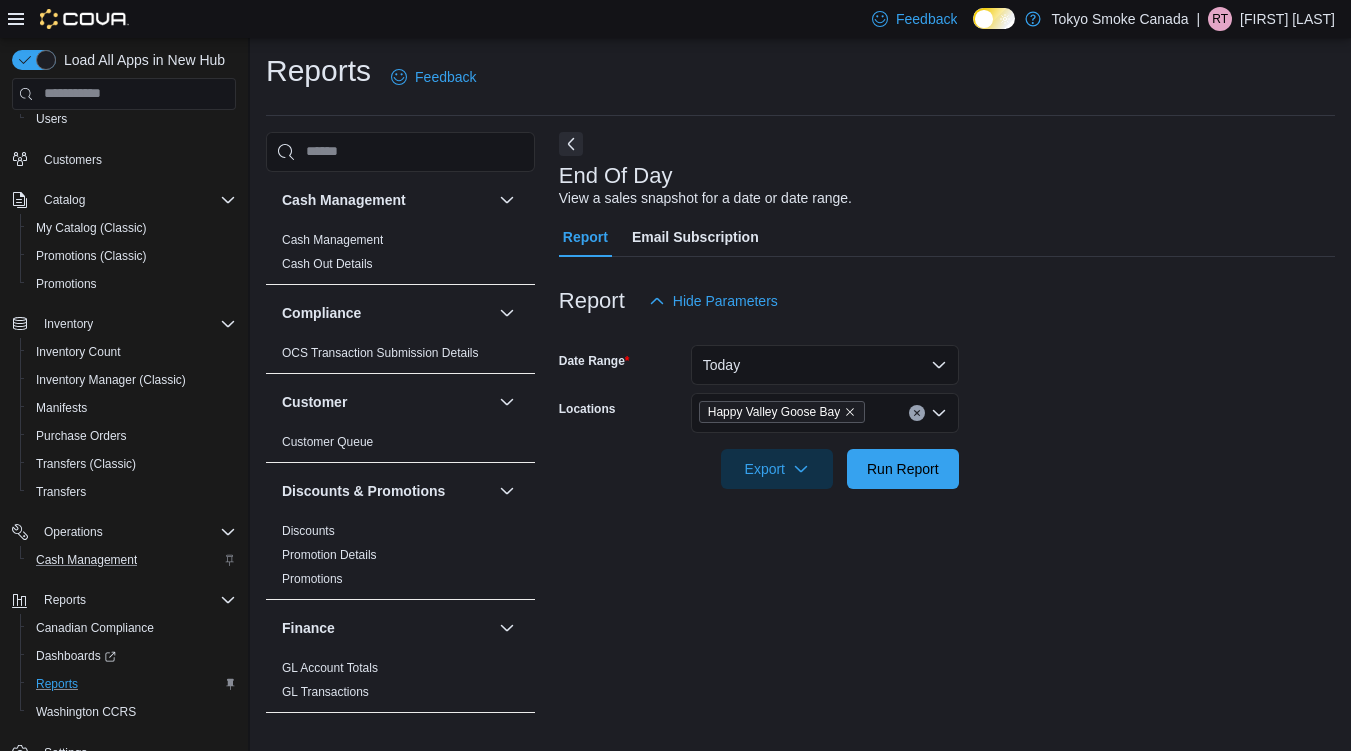 click on "Date Range Today Locations Happy Valley Goose Bay Export  Run Report" at bounding box center (947, 405) 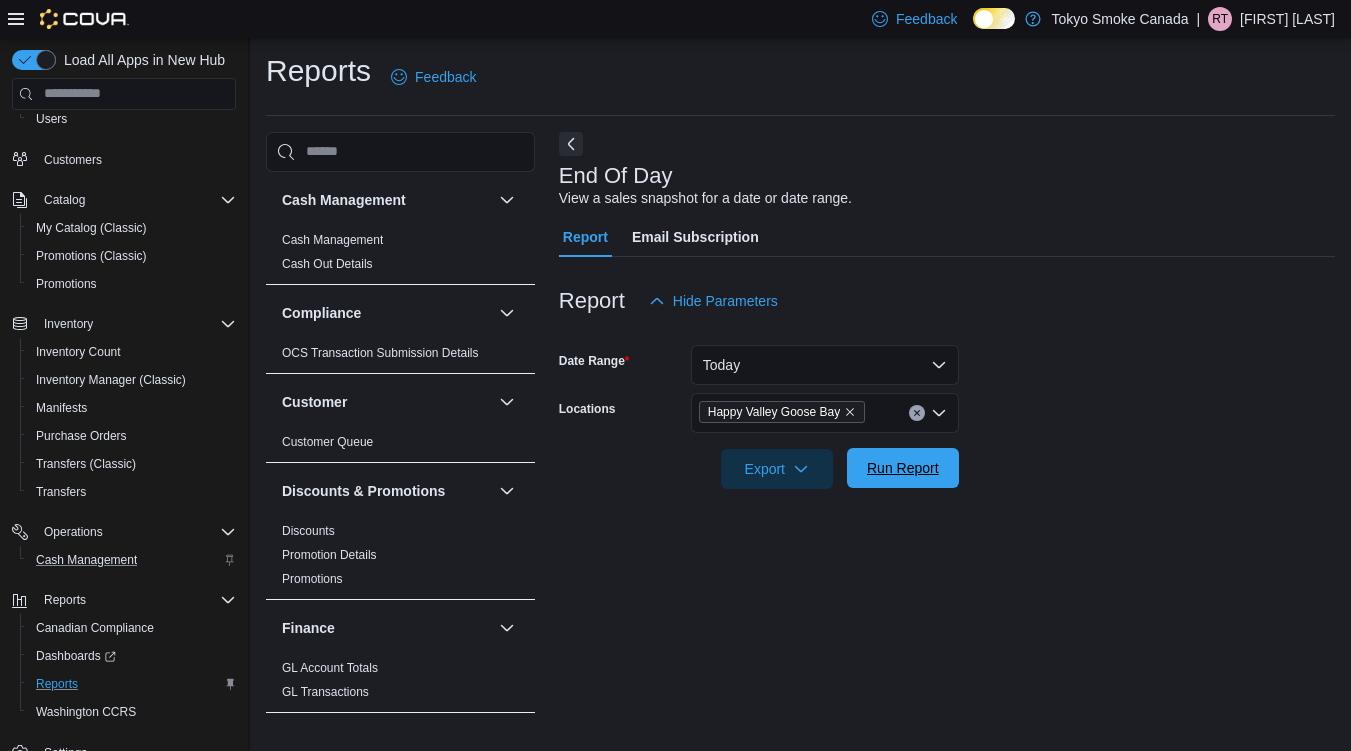 click on "Run Report" at bounding box center [903, 468] 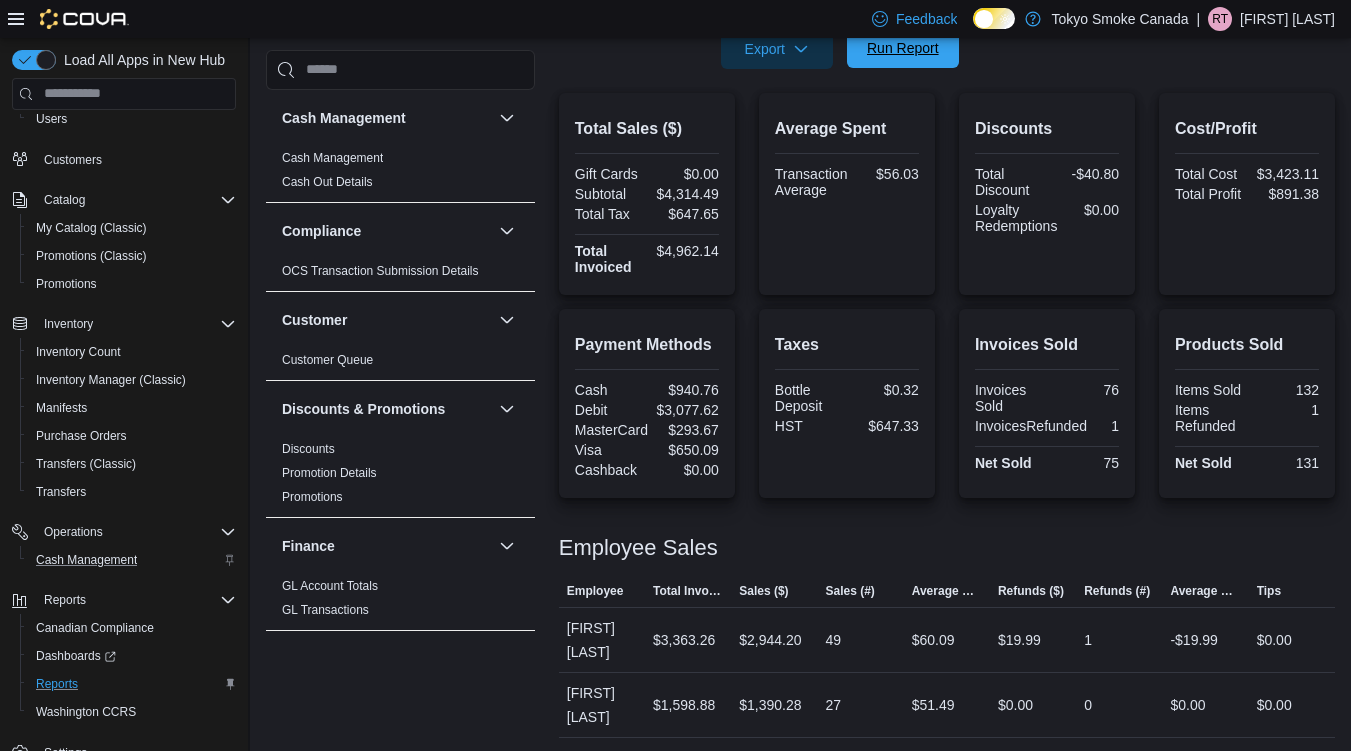 scroll, scrollTop: 425, scrollLeft: 0, axis: vertical 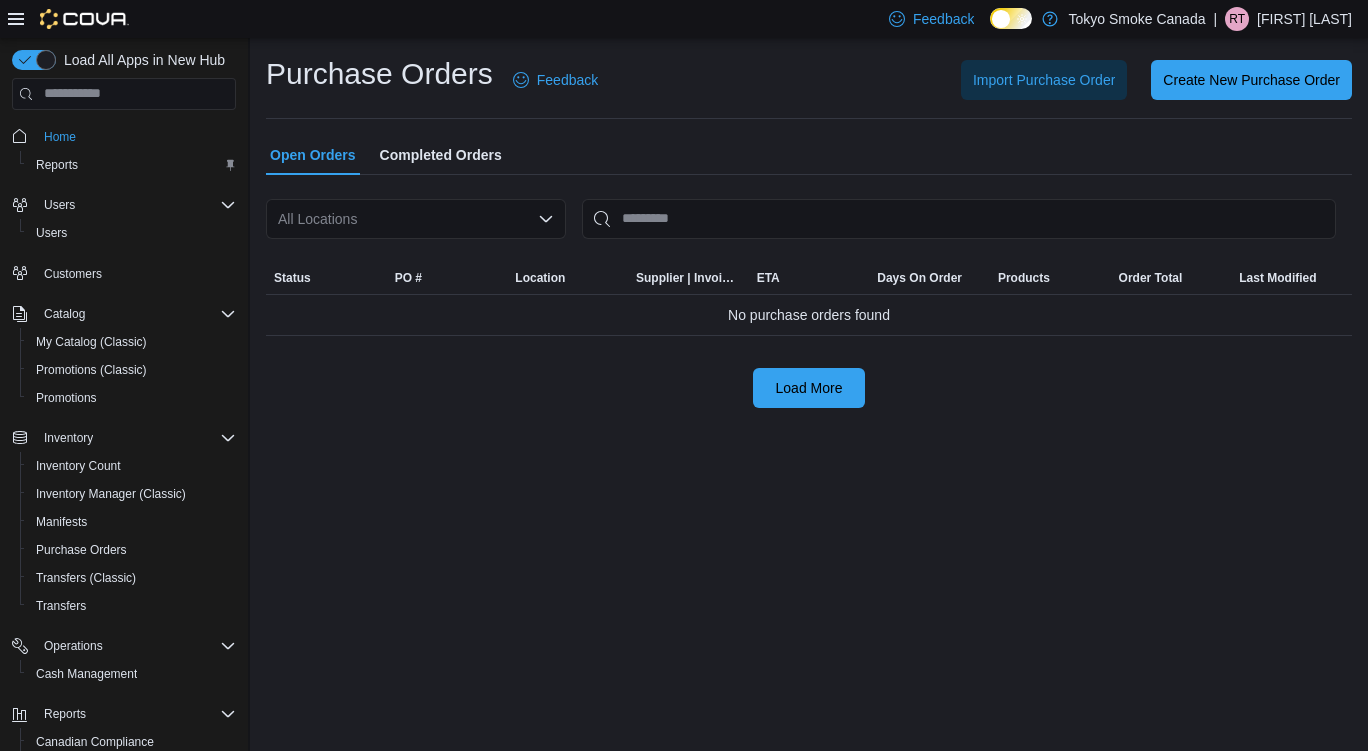 click on "All Locations" at bounding box center [416, 219] 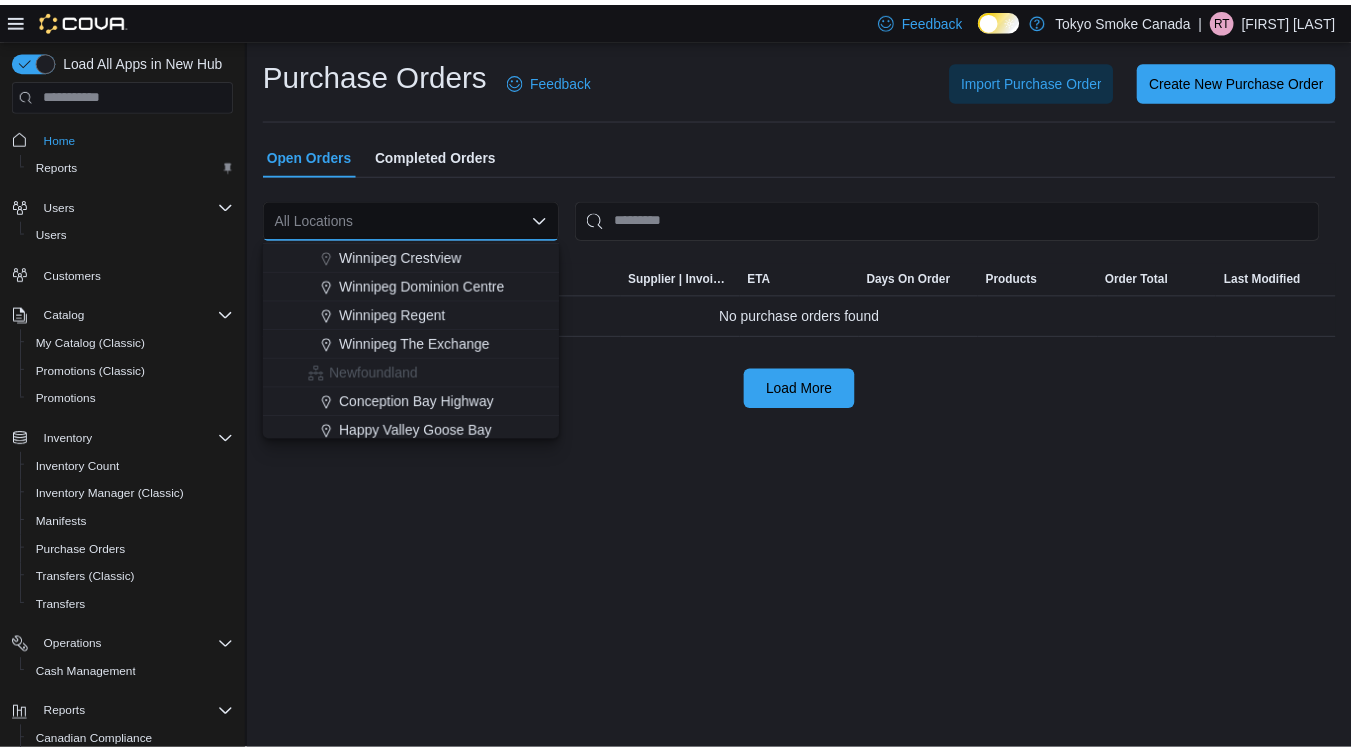 scroll, scrollTop: 228, scrollLeft: 0, axis: vertical 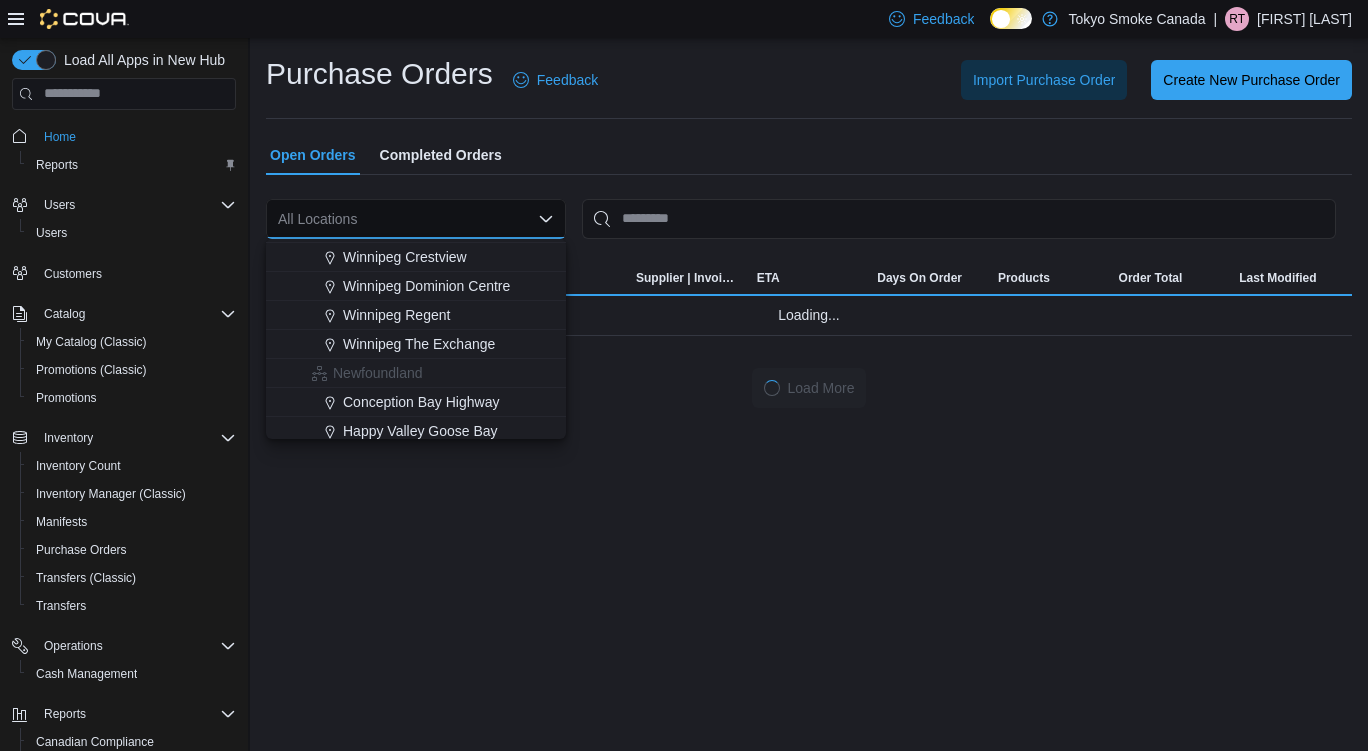 click on "Purchase Orders Feedback Import Purchase Order Create New Purchase Order Open Orders Completed Orders All Locations Combo box. Selected. Combo box input. All Locations. Type some text or, to display a list of choices, press Down Arrow. To exit the list of choices, press Escape. Sorting Status PO # Location Supplier | Invoice Number ETA Days On Order Products Order Total Last Modified Loading... Load More" at bounding box center [809, 394] 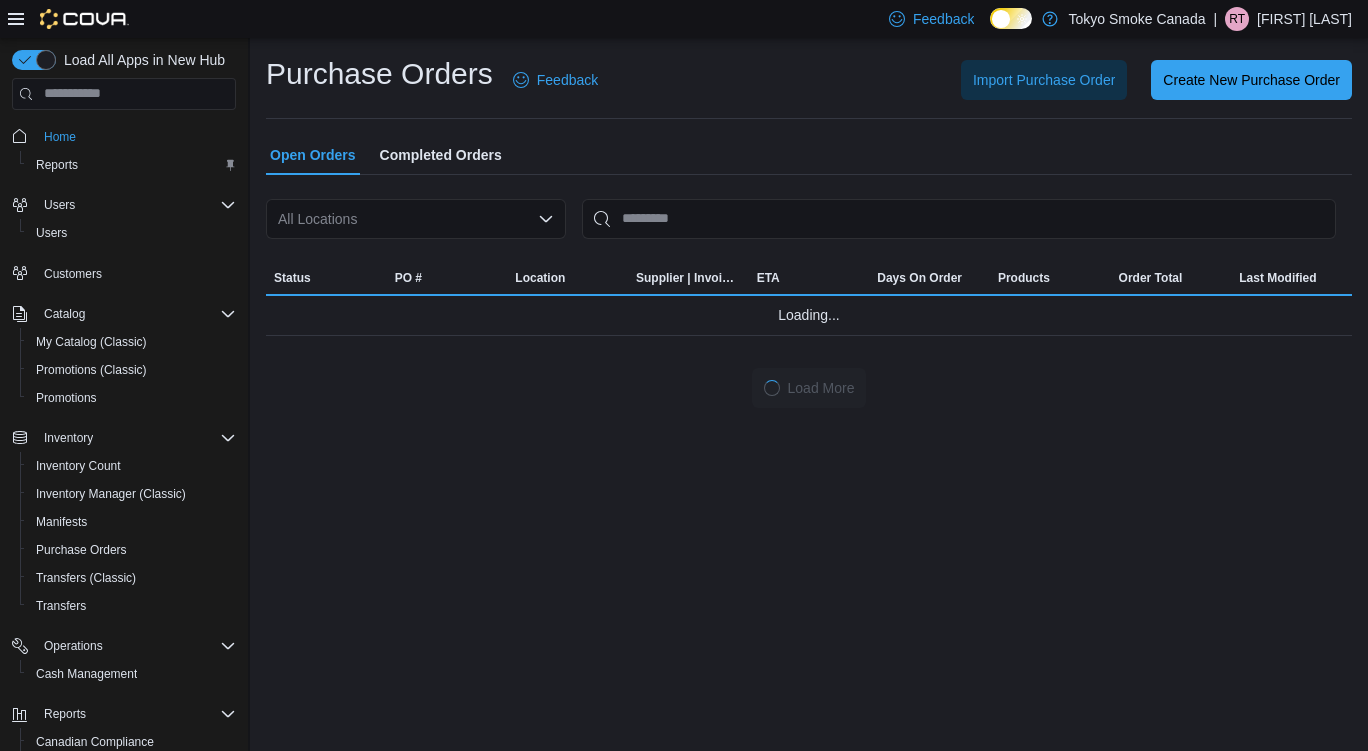 click on "All Locations" at bounding box center (416, 219) 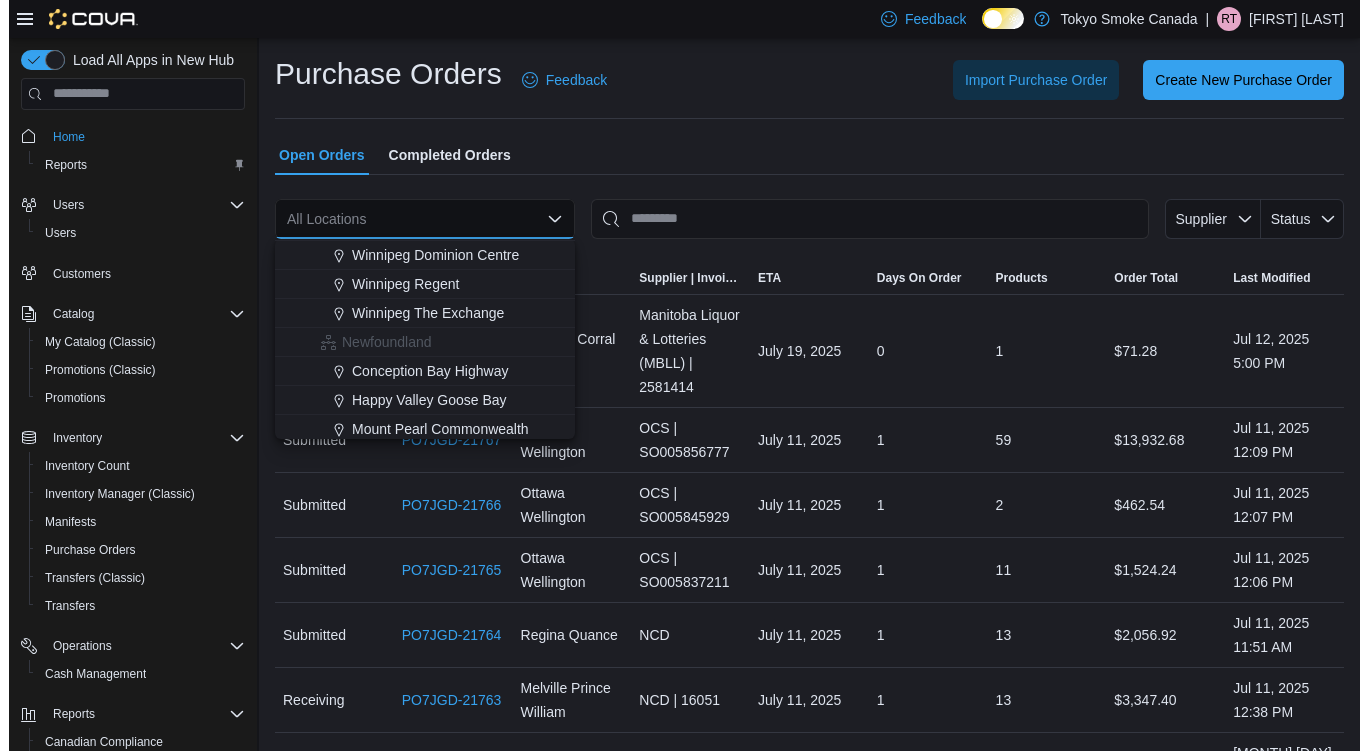 scroll, scrollTop: 256, scrollLeft: 0, axis: vertical 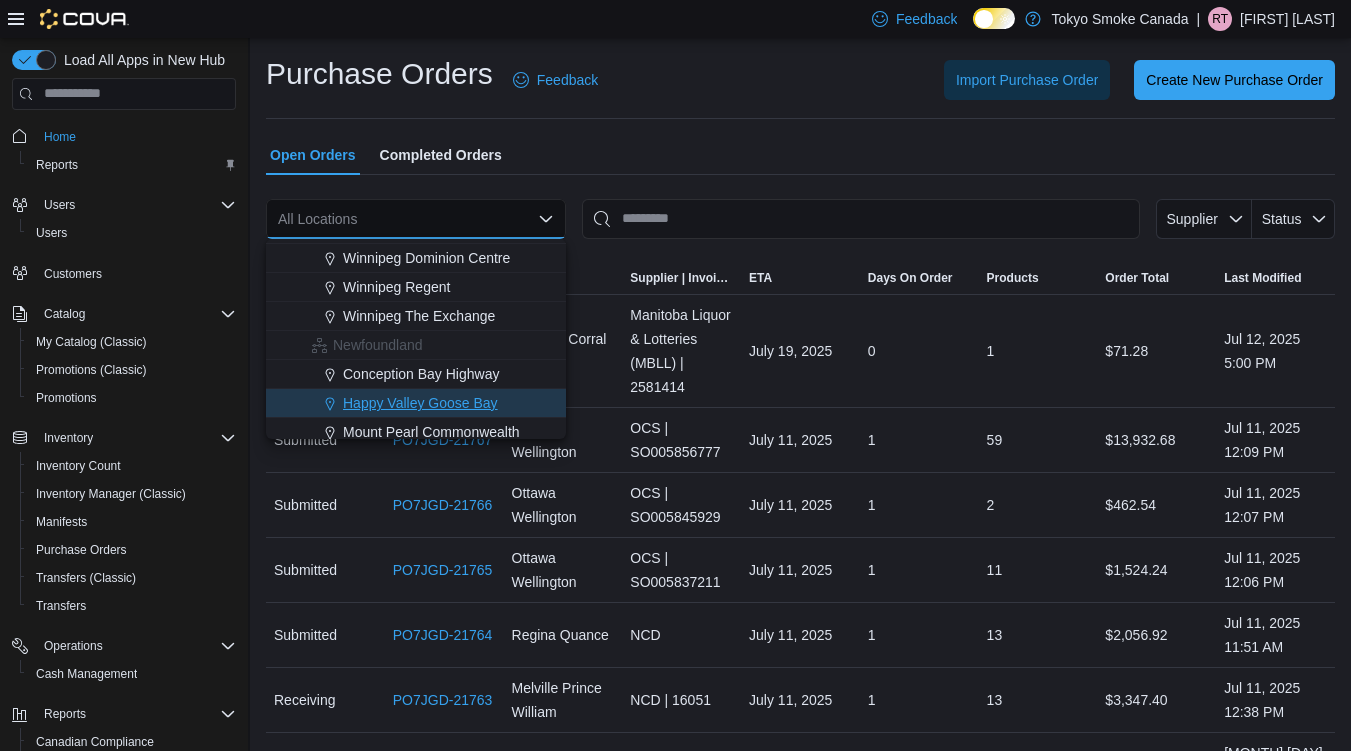click 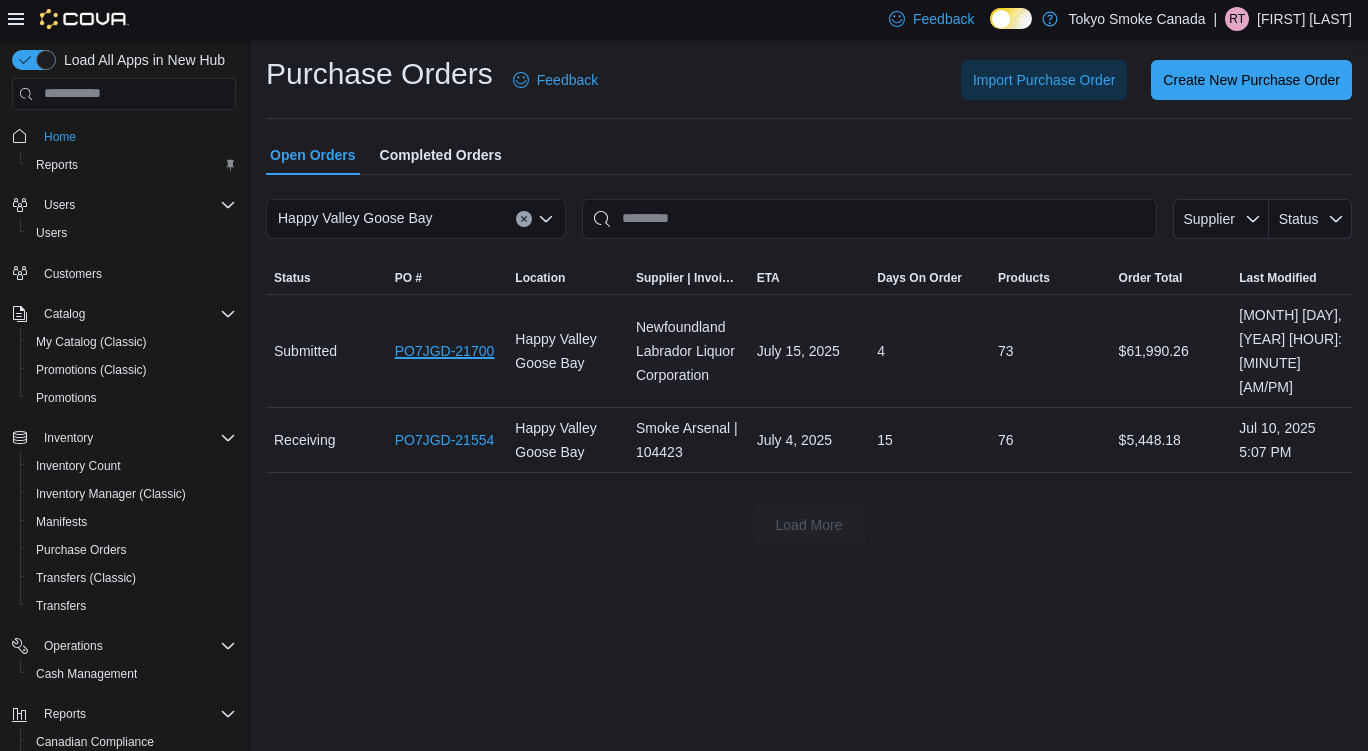 click on "PO7JGD-21700" at bounding box center (445, 351) 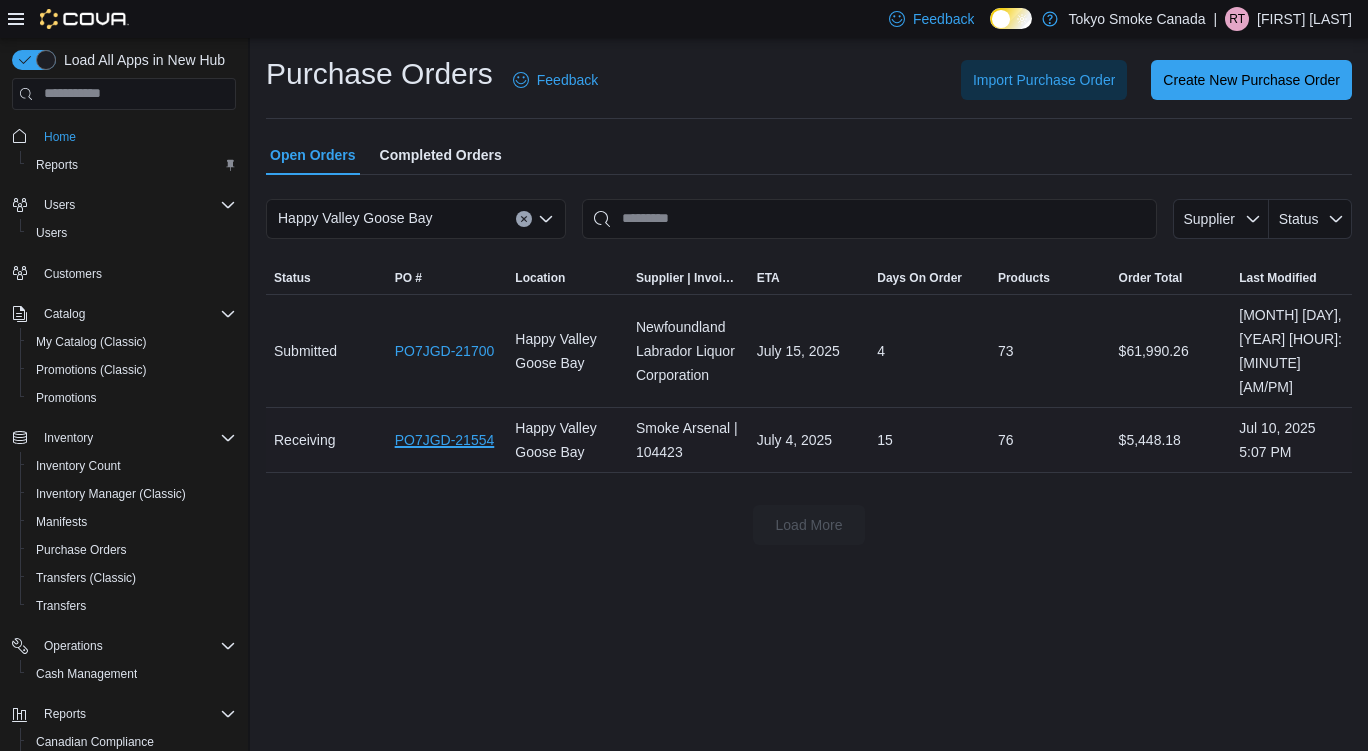 click on "PO7JGD-21554" at bounding box center [445, 440] 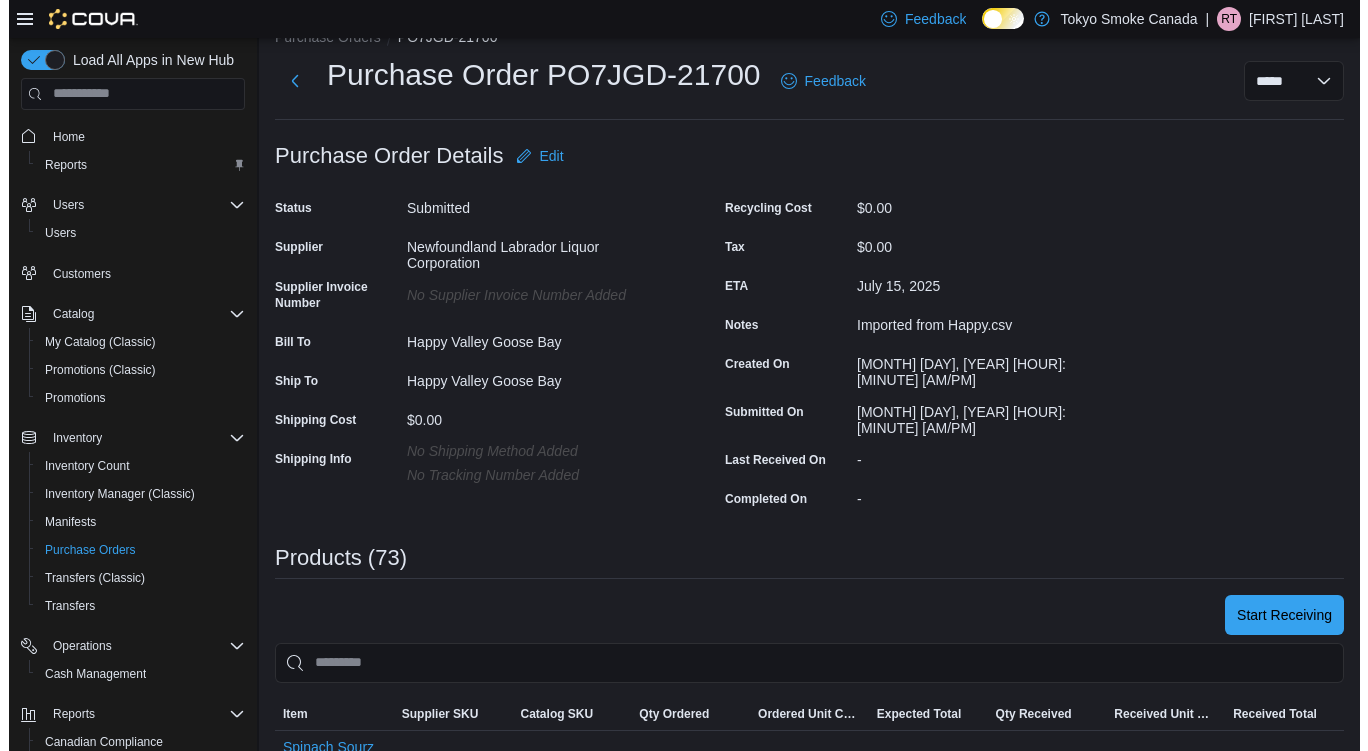 scroll, scrollTop: 0, scrollLeft: 0, axis: both 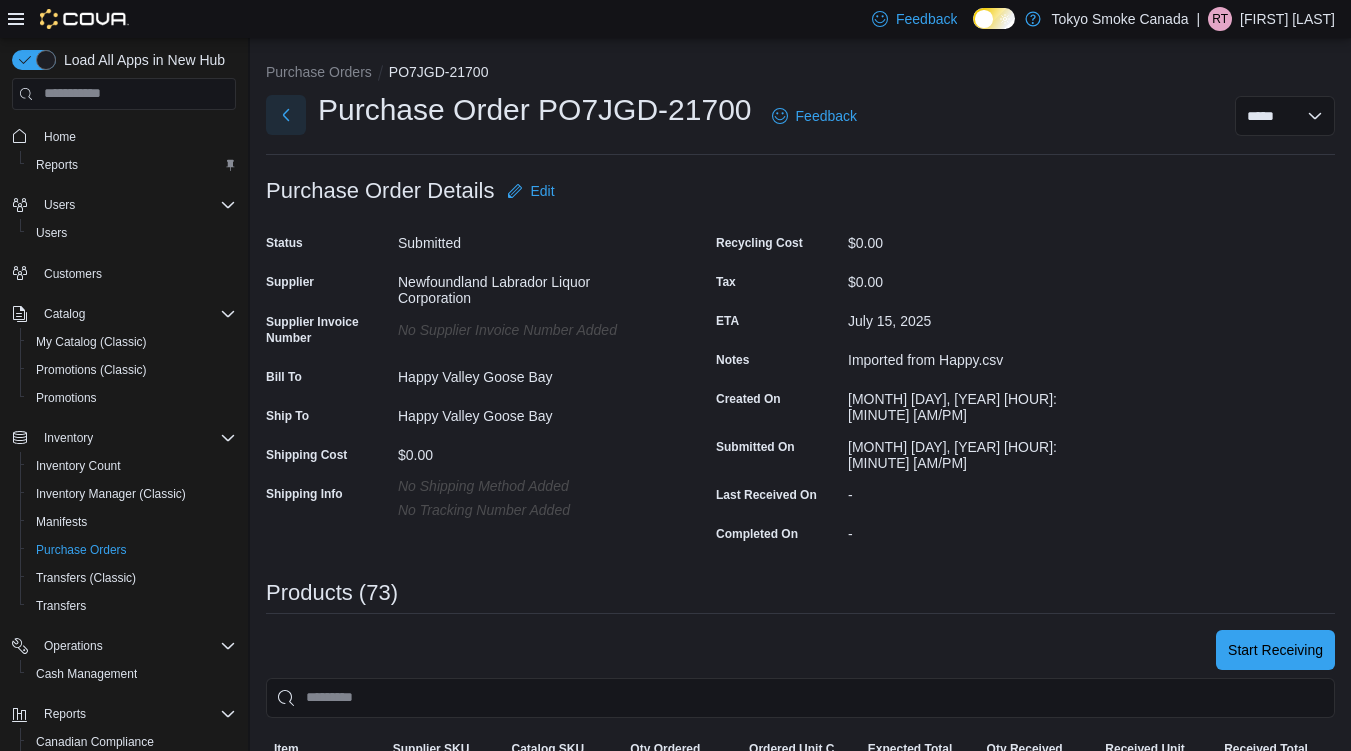 click at bounding box center (286, 115) 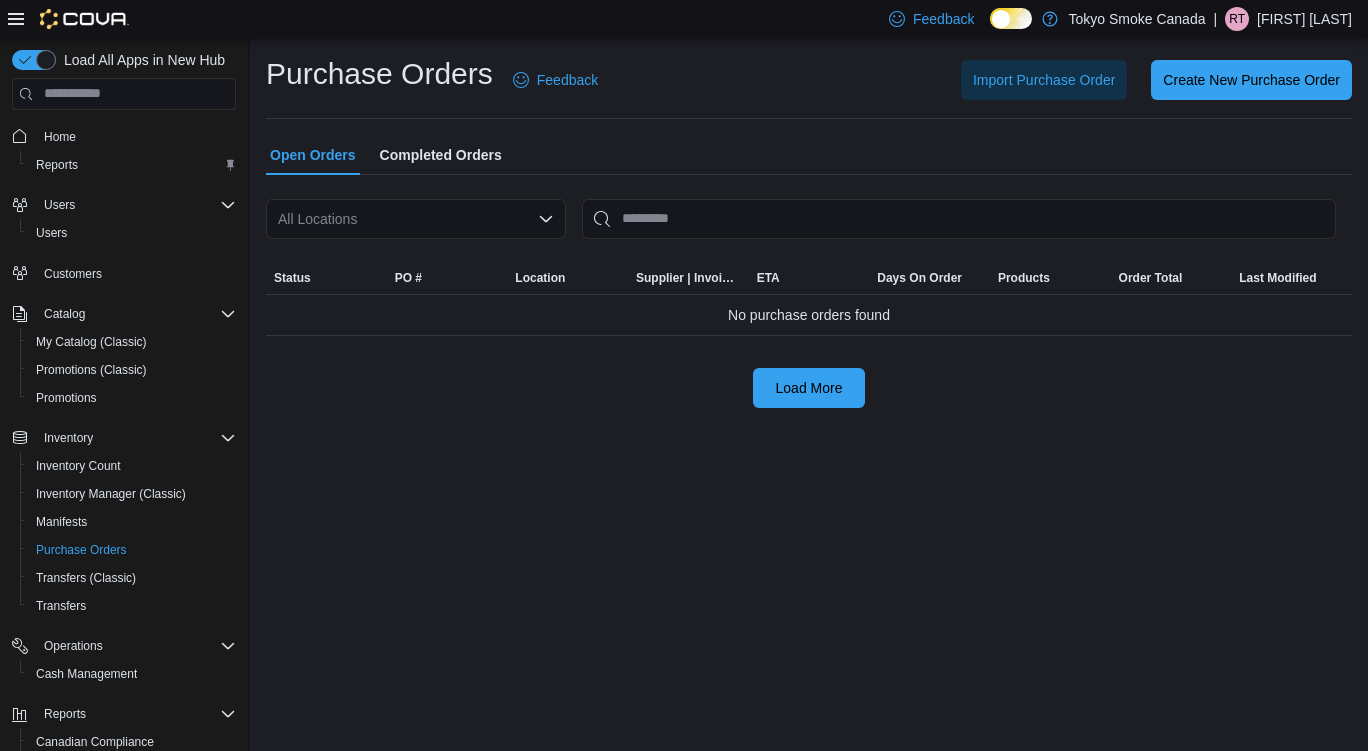click on "All Locations" at bounding box center (416, 219) 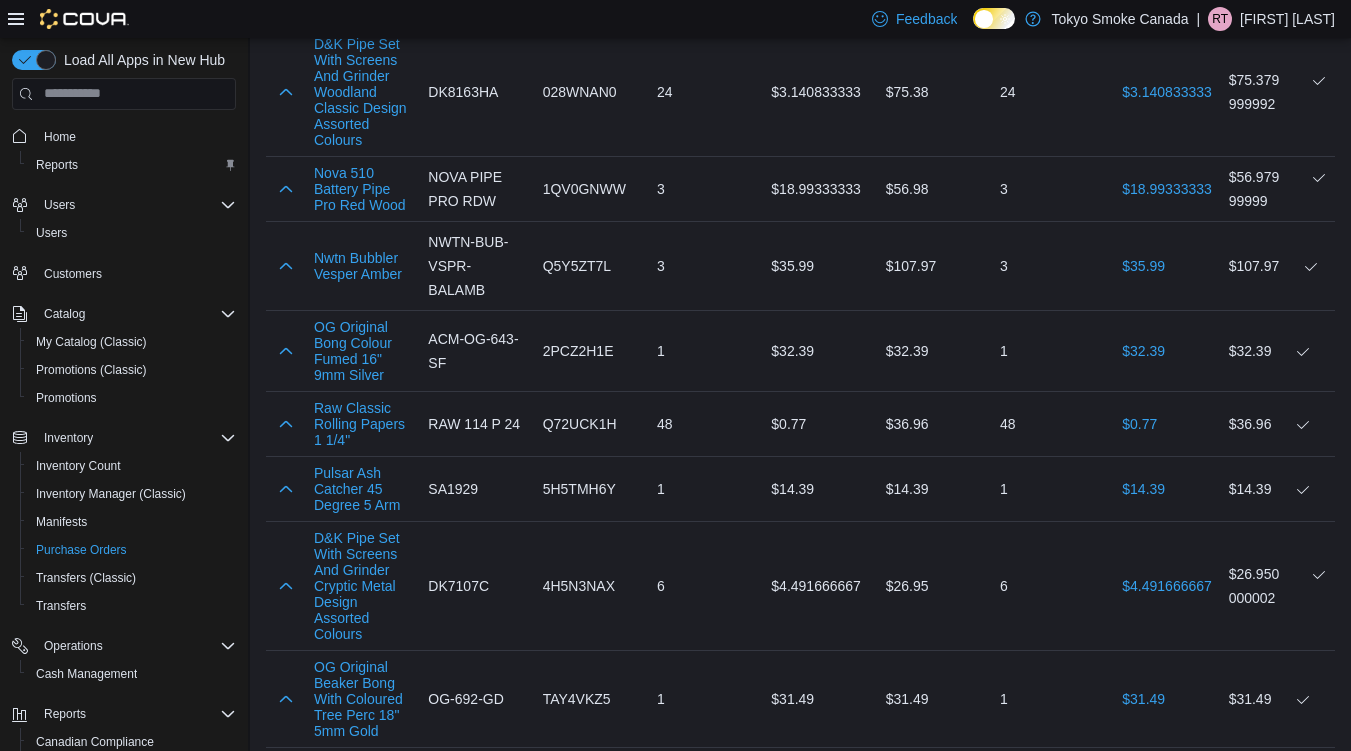 scroll, scrollTop: 900, scrollLeft: 0, axis: vertical 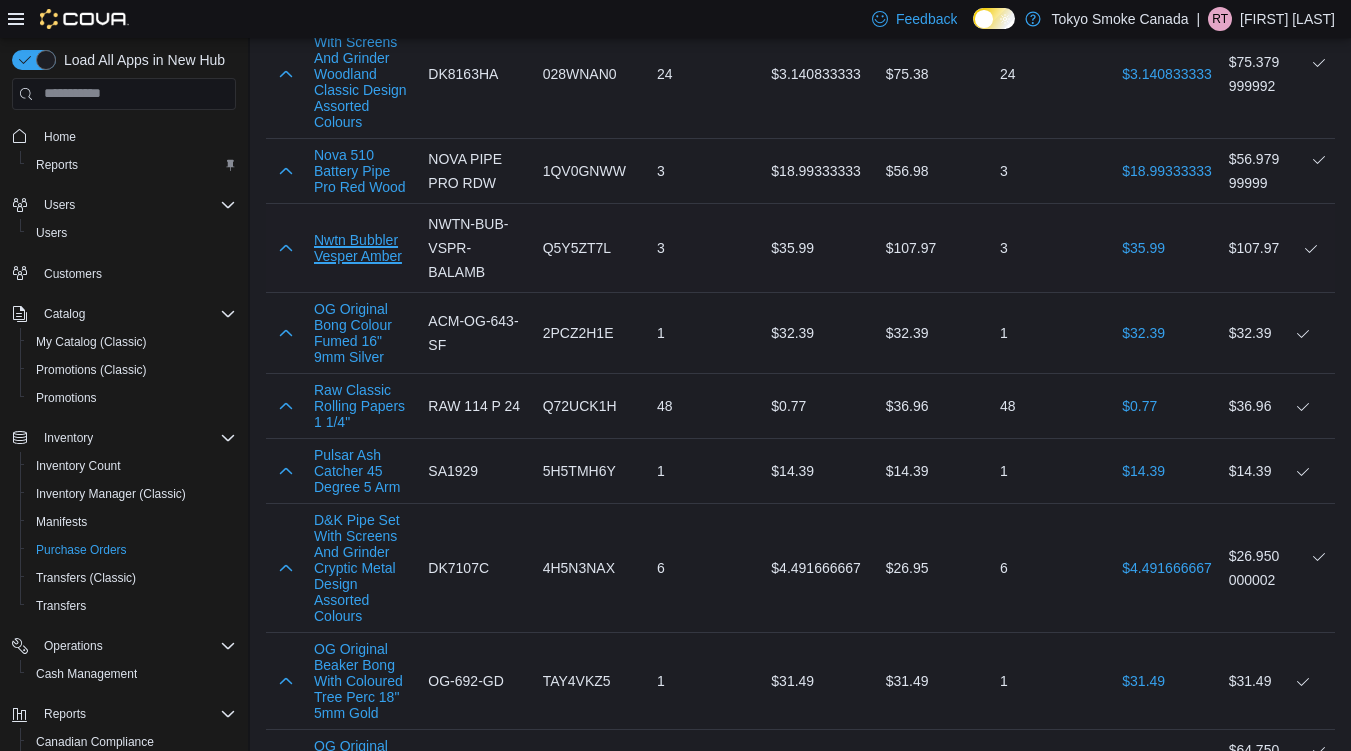 drag, startPoint x: 364, startPoint y: 215, endPoint x: 324, endPoint y: 216, distance: 40.012497 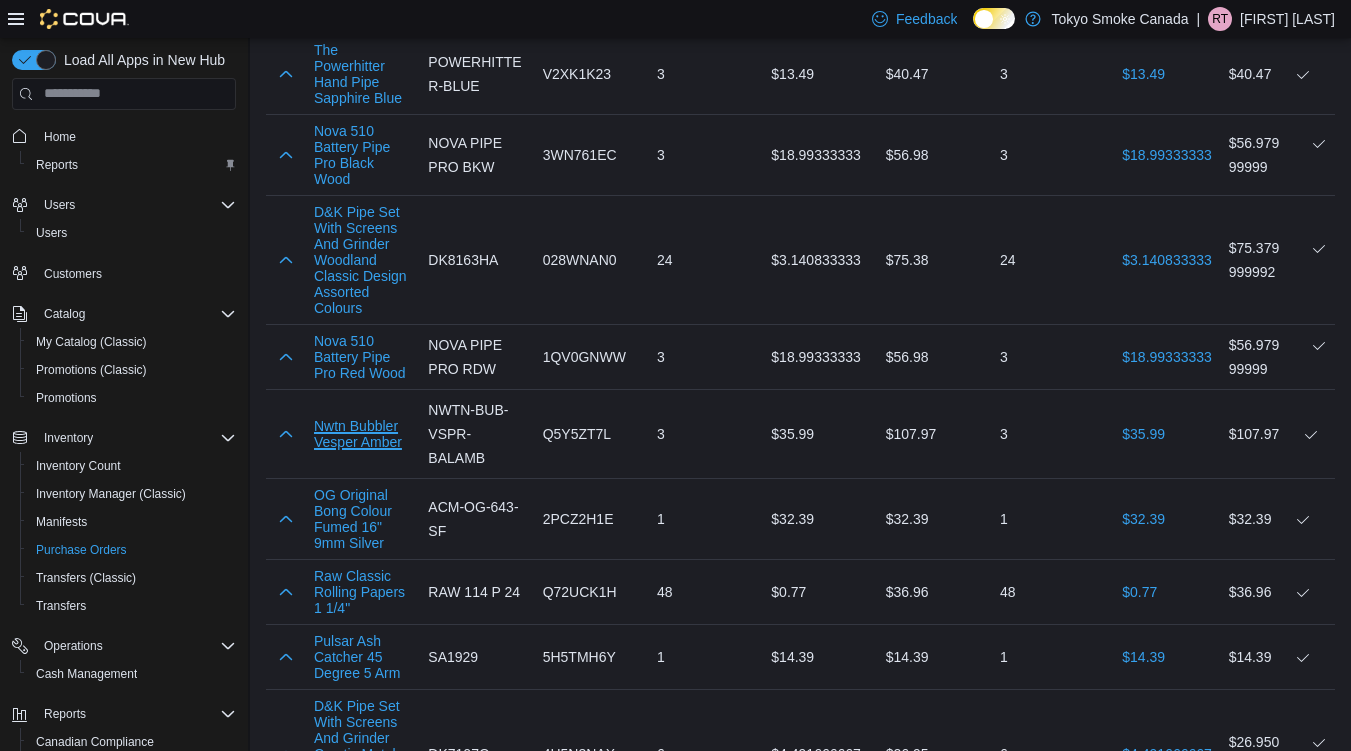 scroll, scrollTop: 300, scrollLeft: 0, axis: vertical 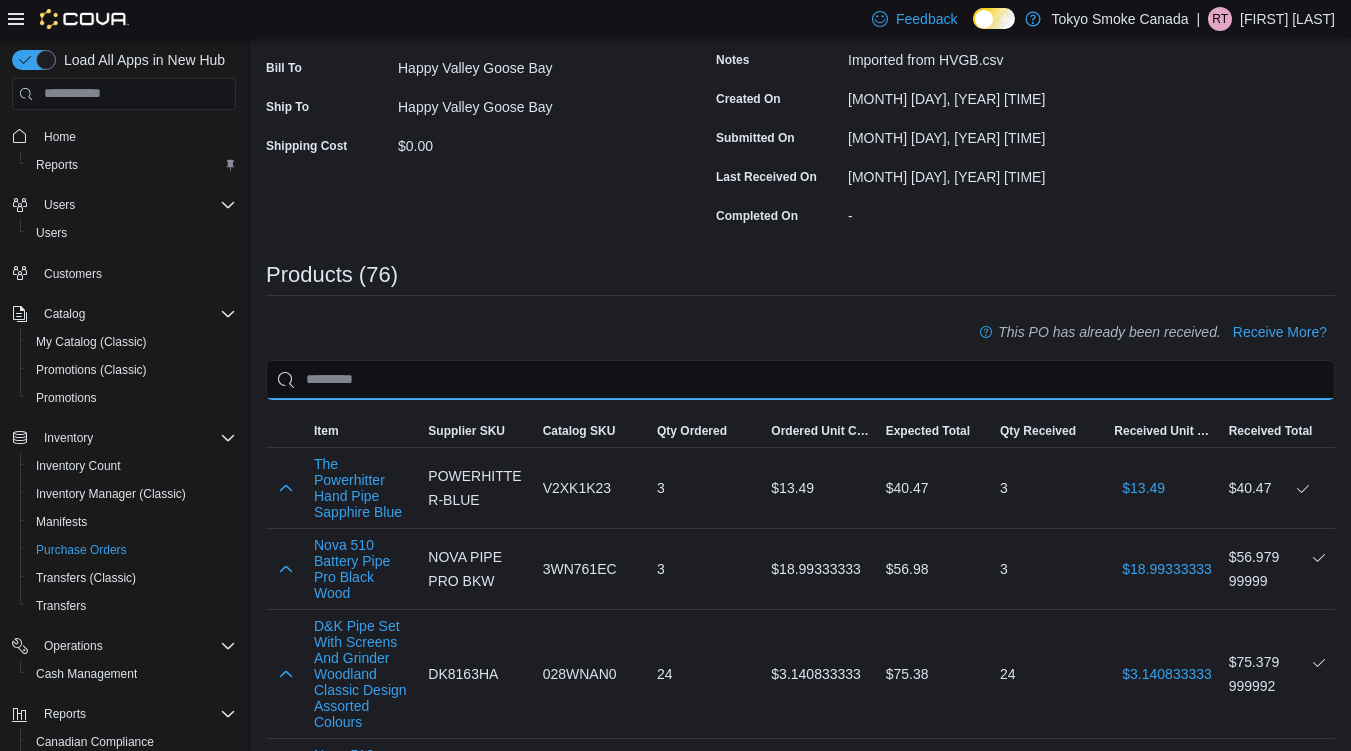 click at bounding box center (800, 380) 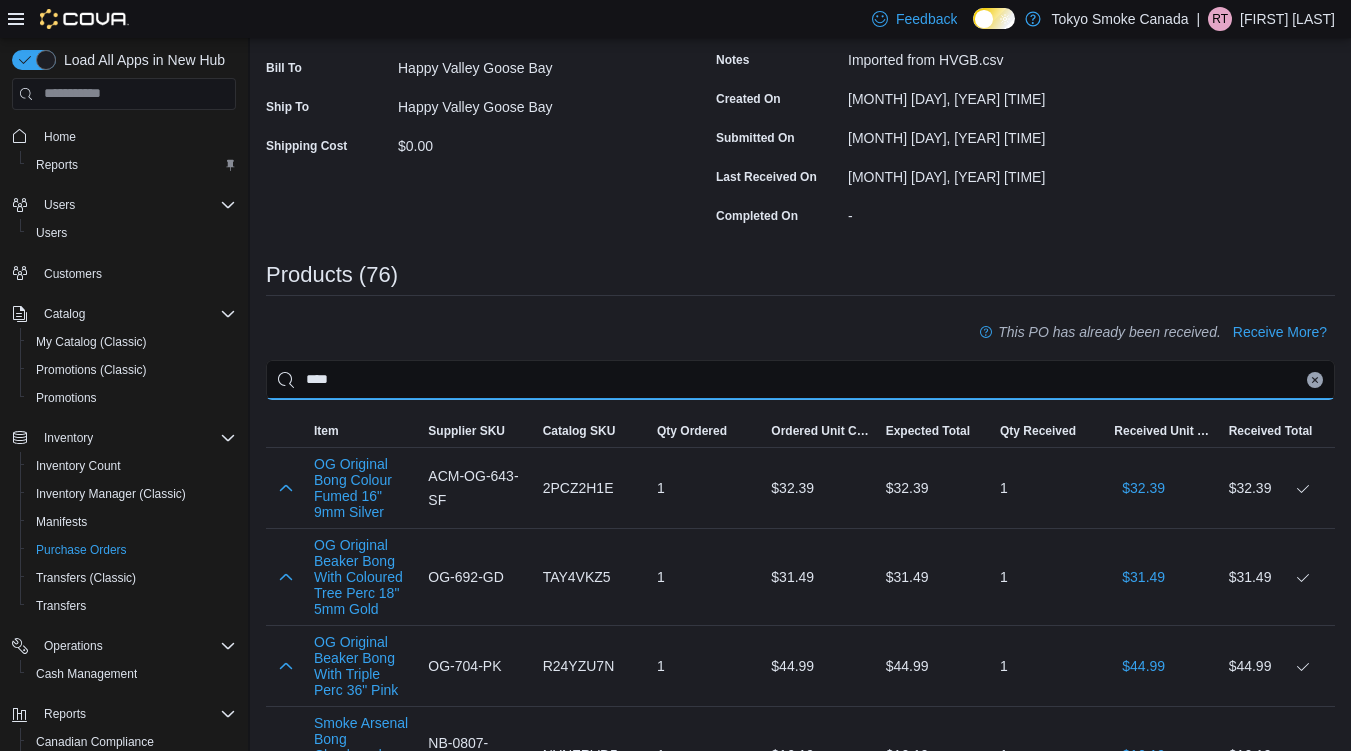 type on "****" 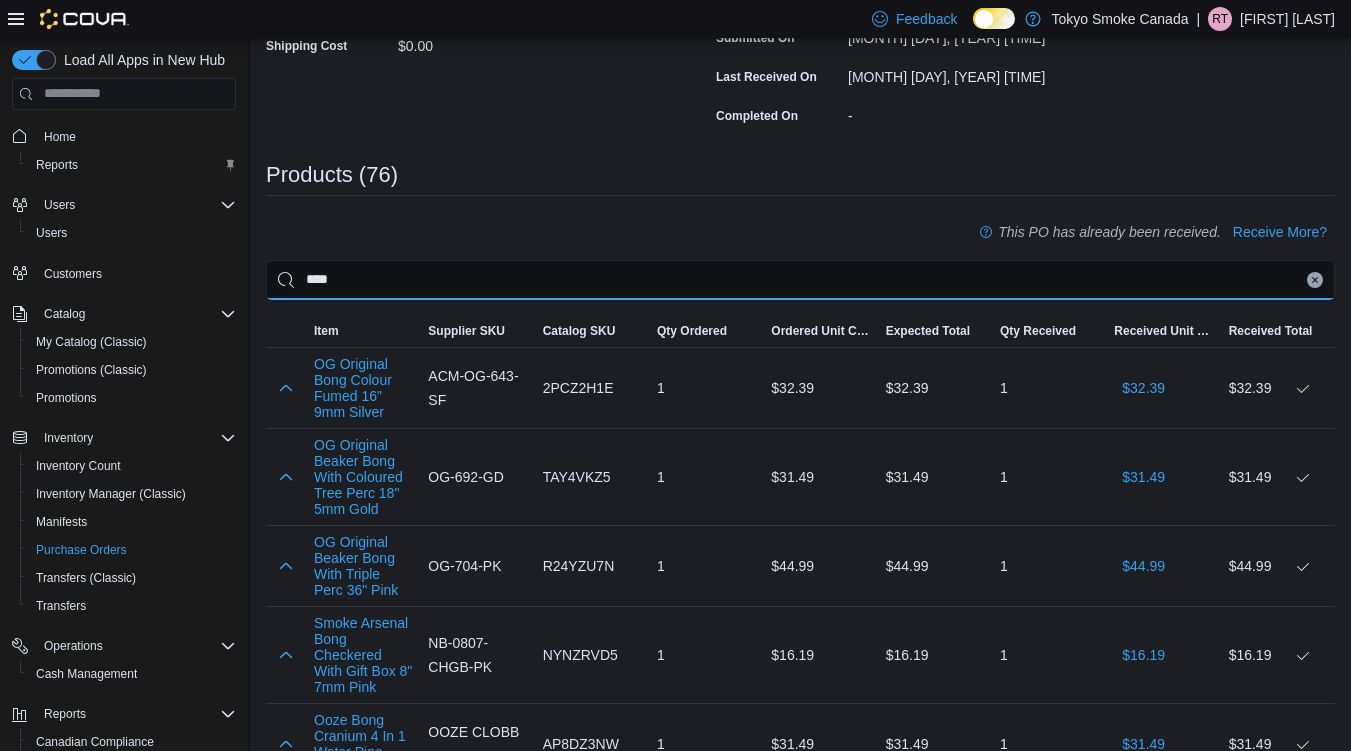 scroll, scrollTop: 500, scrollLeft: 0, axis: vertical 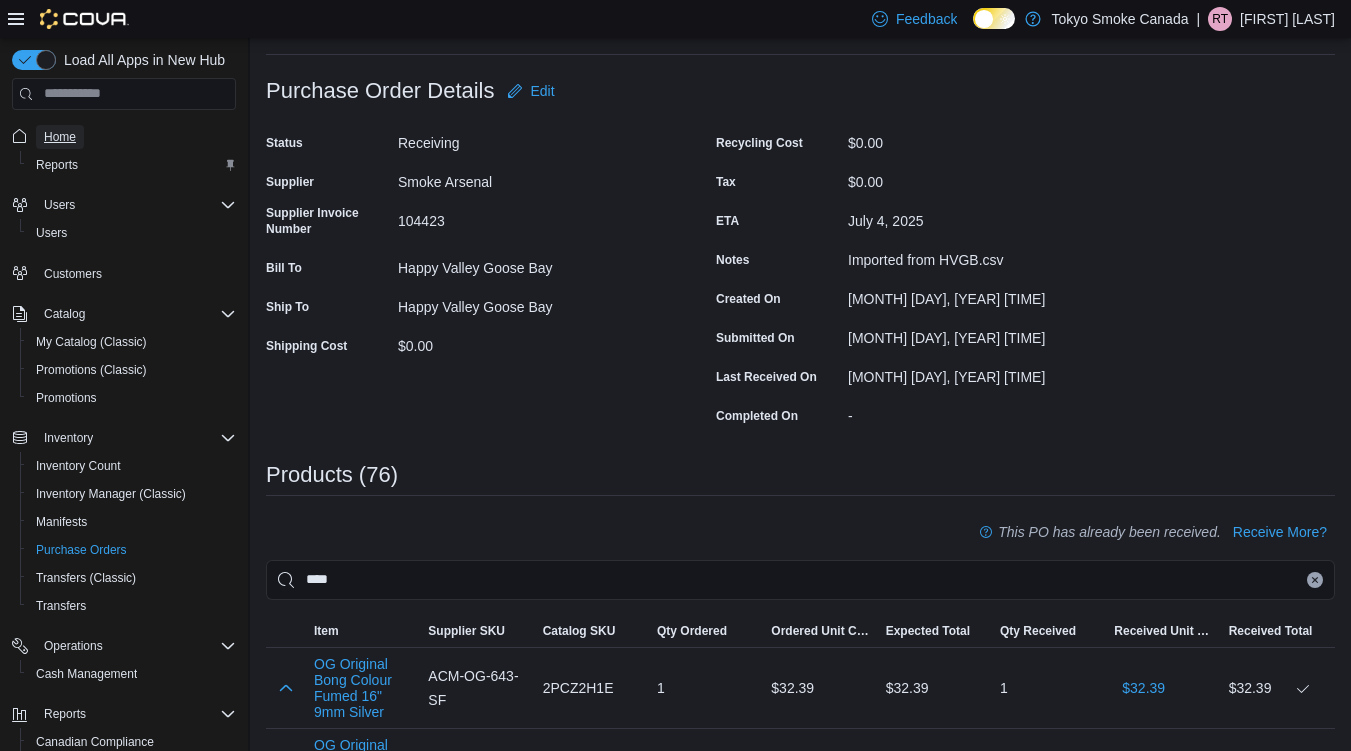 click on "Home" at bounding box center (60, 137) 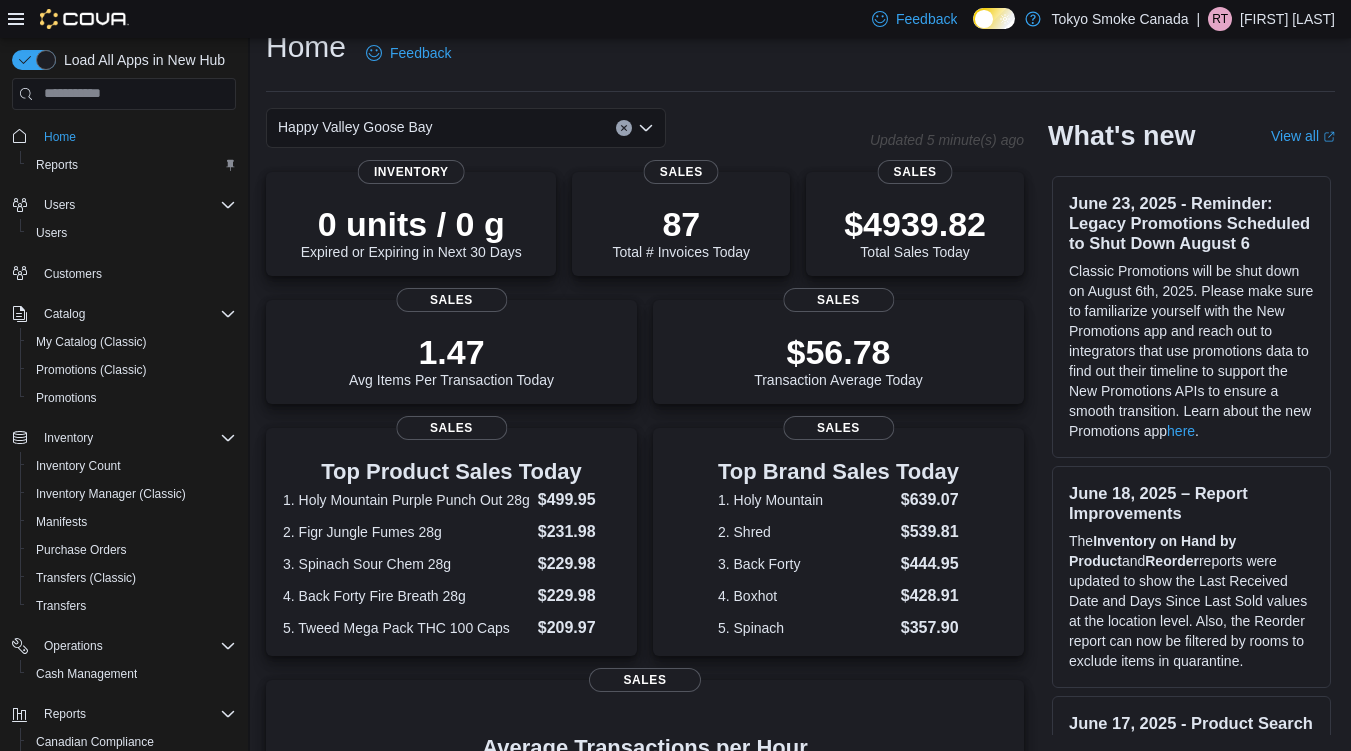 scroll, scrollTop: 52, scrollLeft: 0, axis: vertical 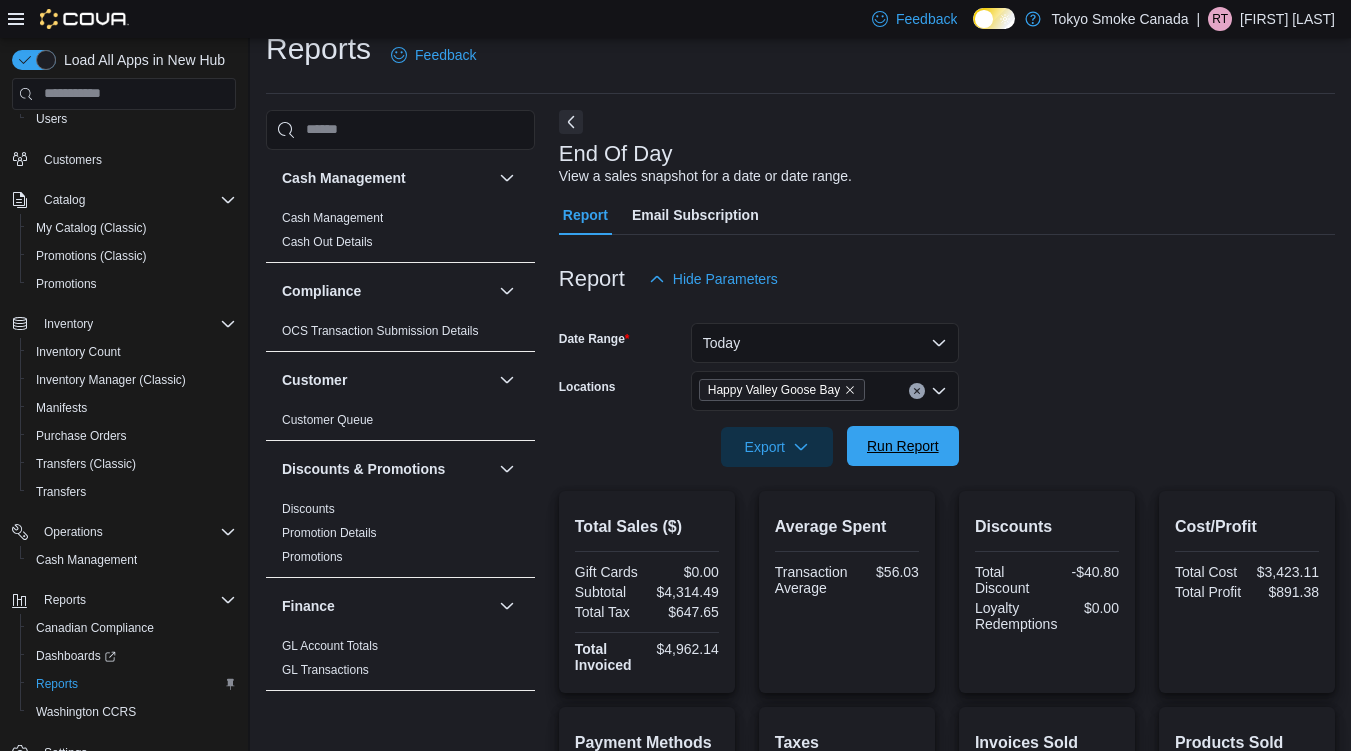 click on "Run Report" at bounding box center [903, 446] 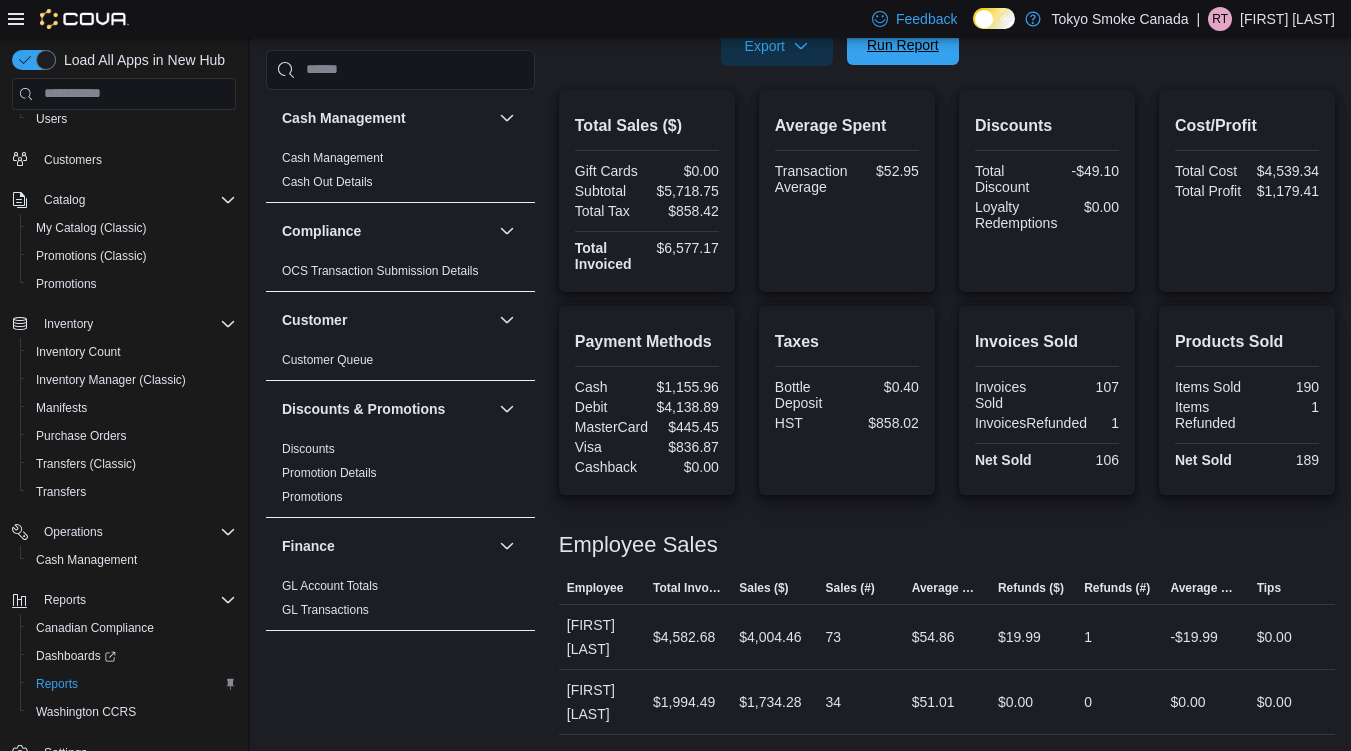 scroll, scrollTop: 425, scrollLeft: 0, axis: vertical 